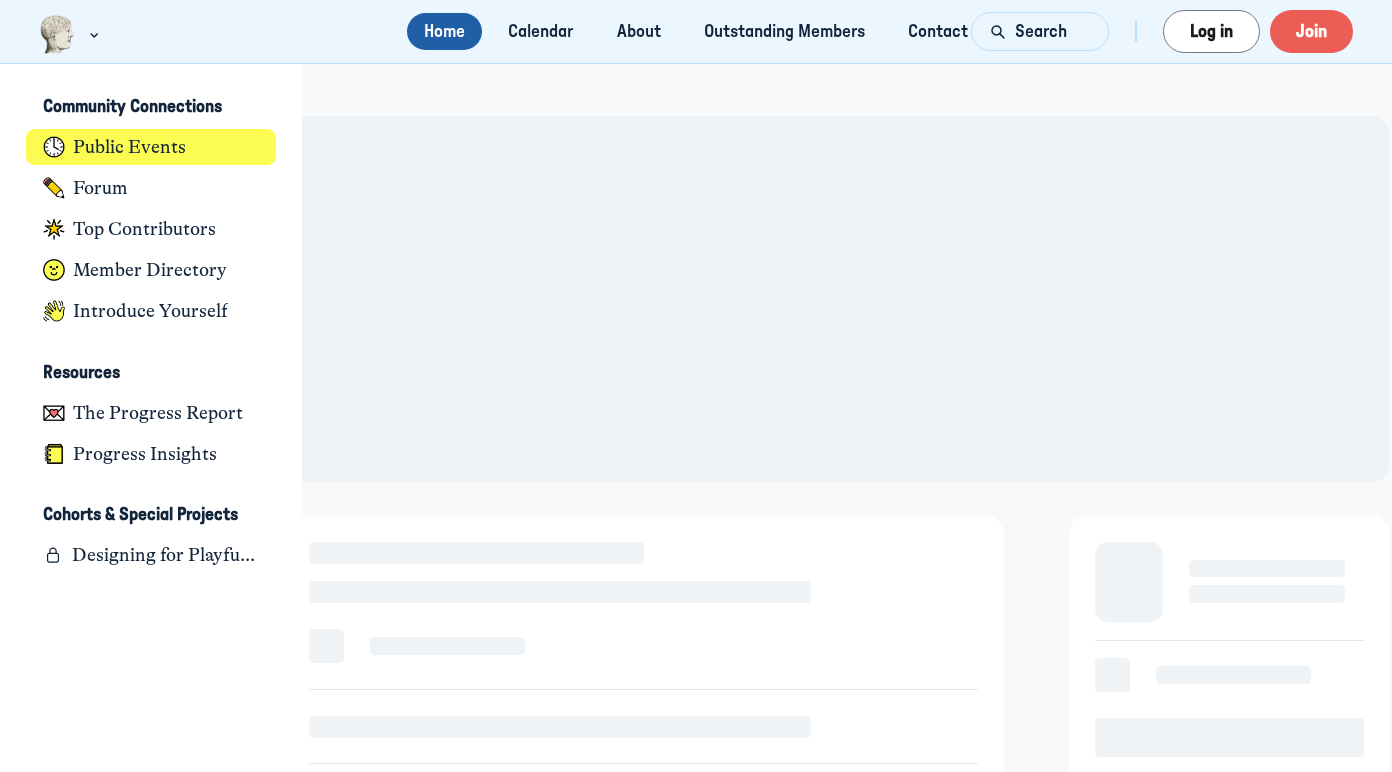scroll, scrollTop: 0, scrollLeft: 0, axis: both 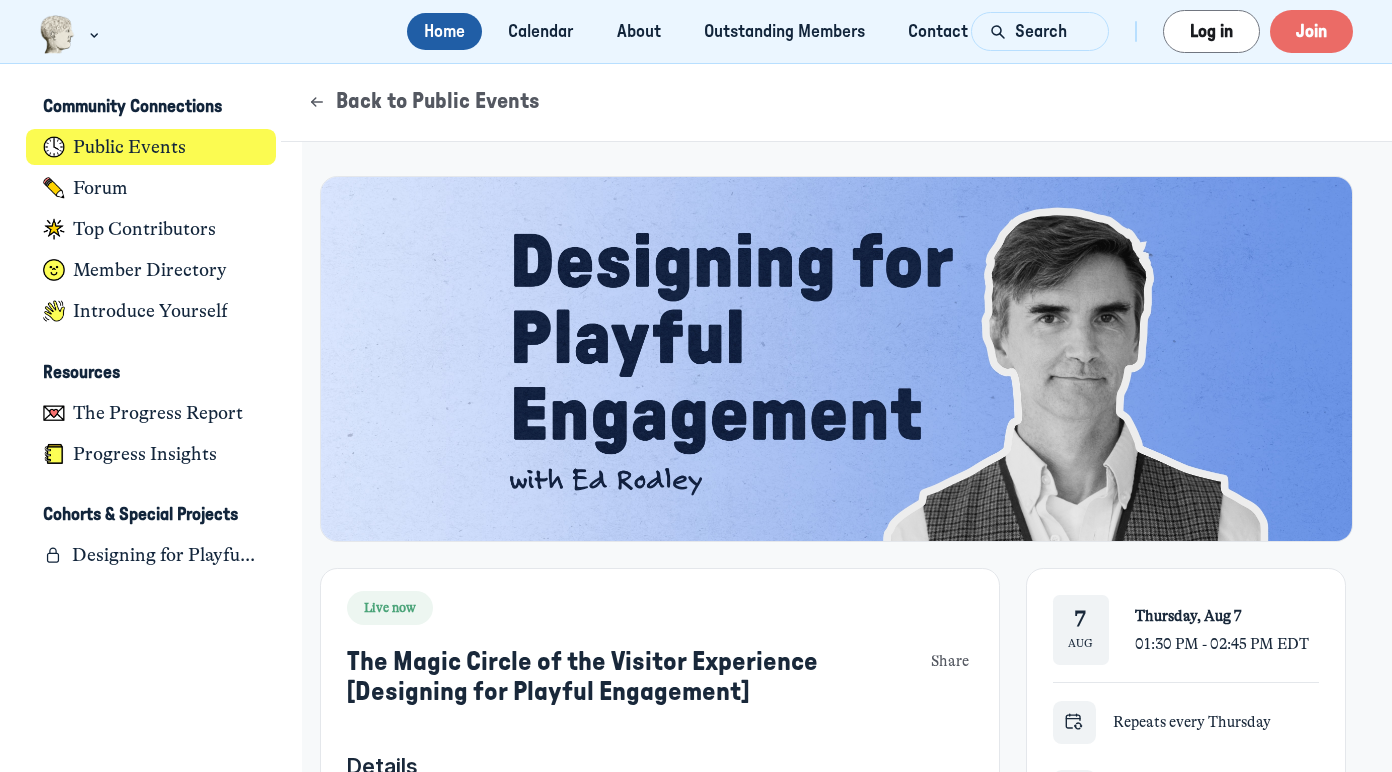 click on "Join" at bounding box center [1311, 31] 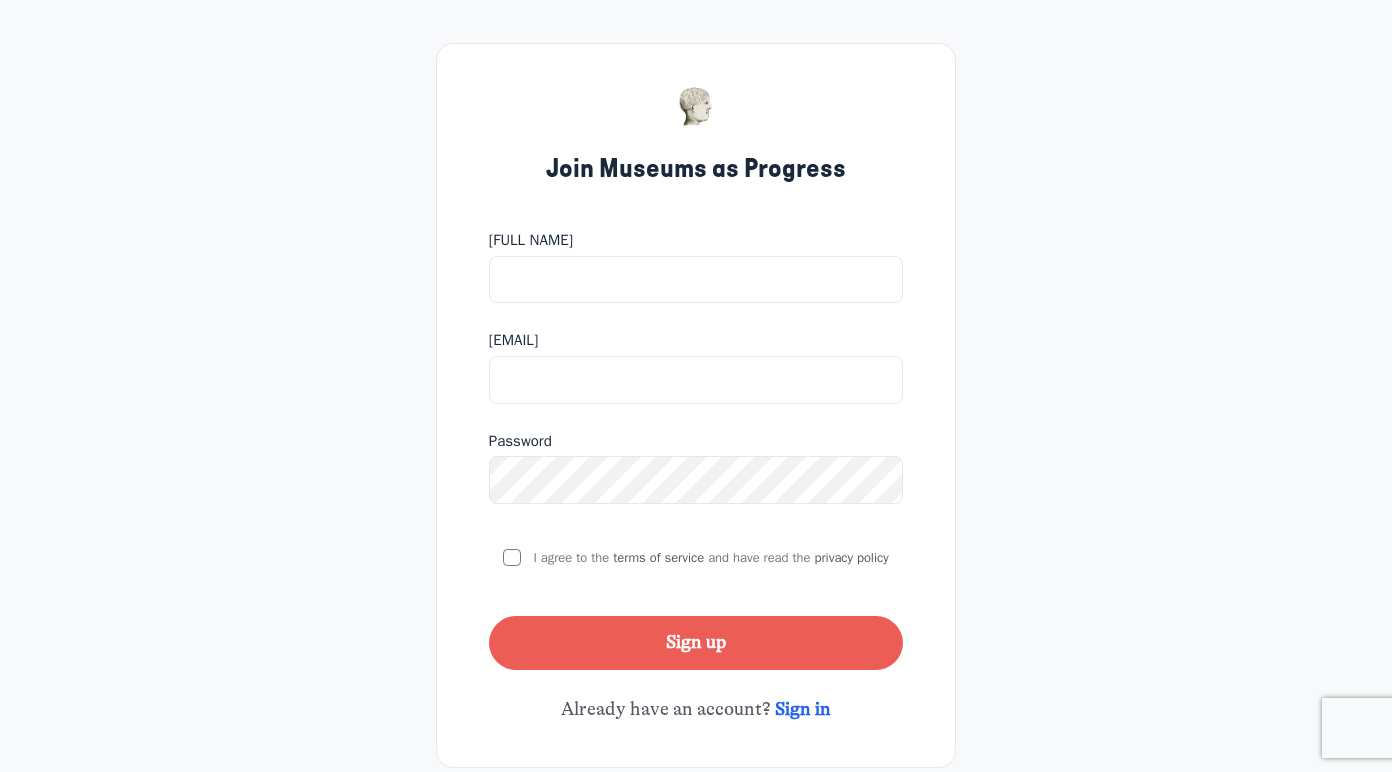 scroll, scrollTop: 0, scrollLeft: 0, axis: both 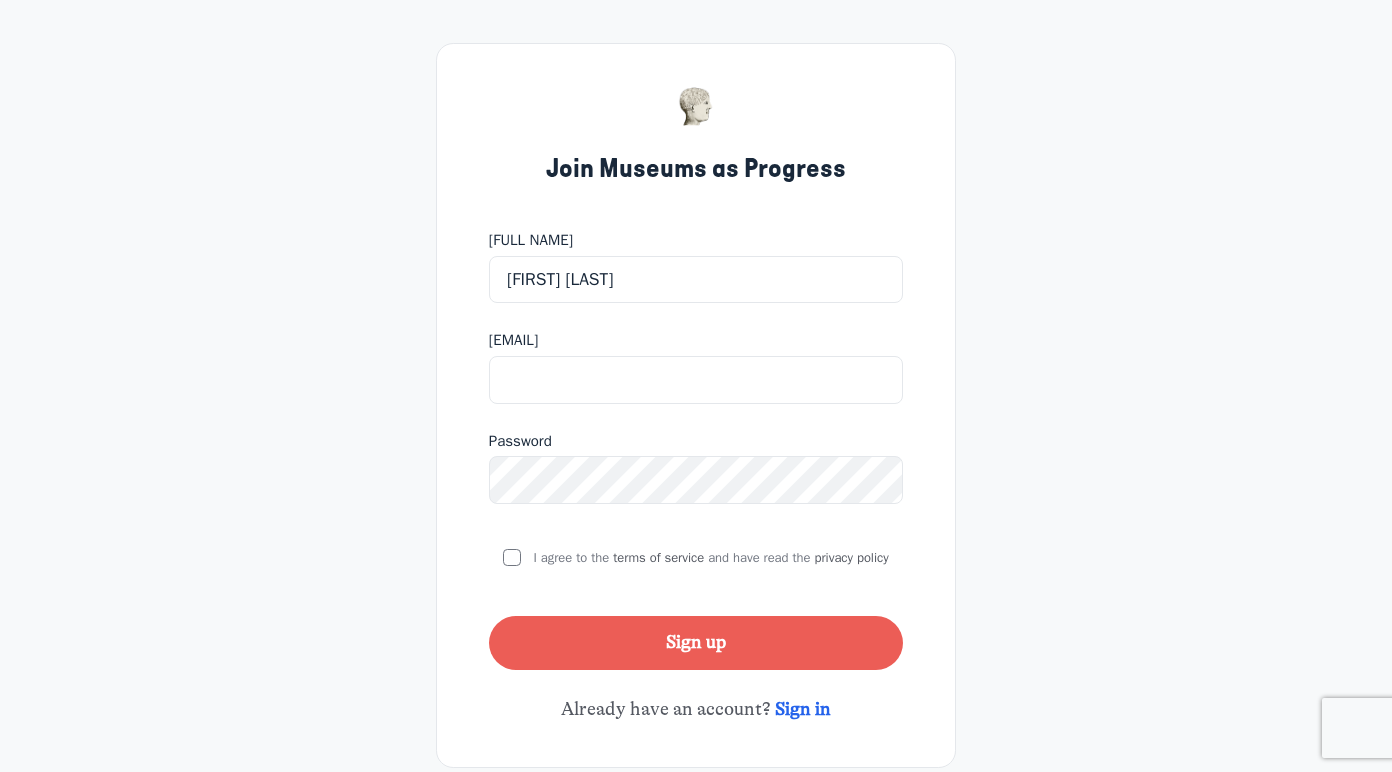 type on "[FIRST] [LAST]" 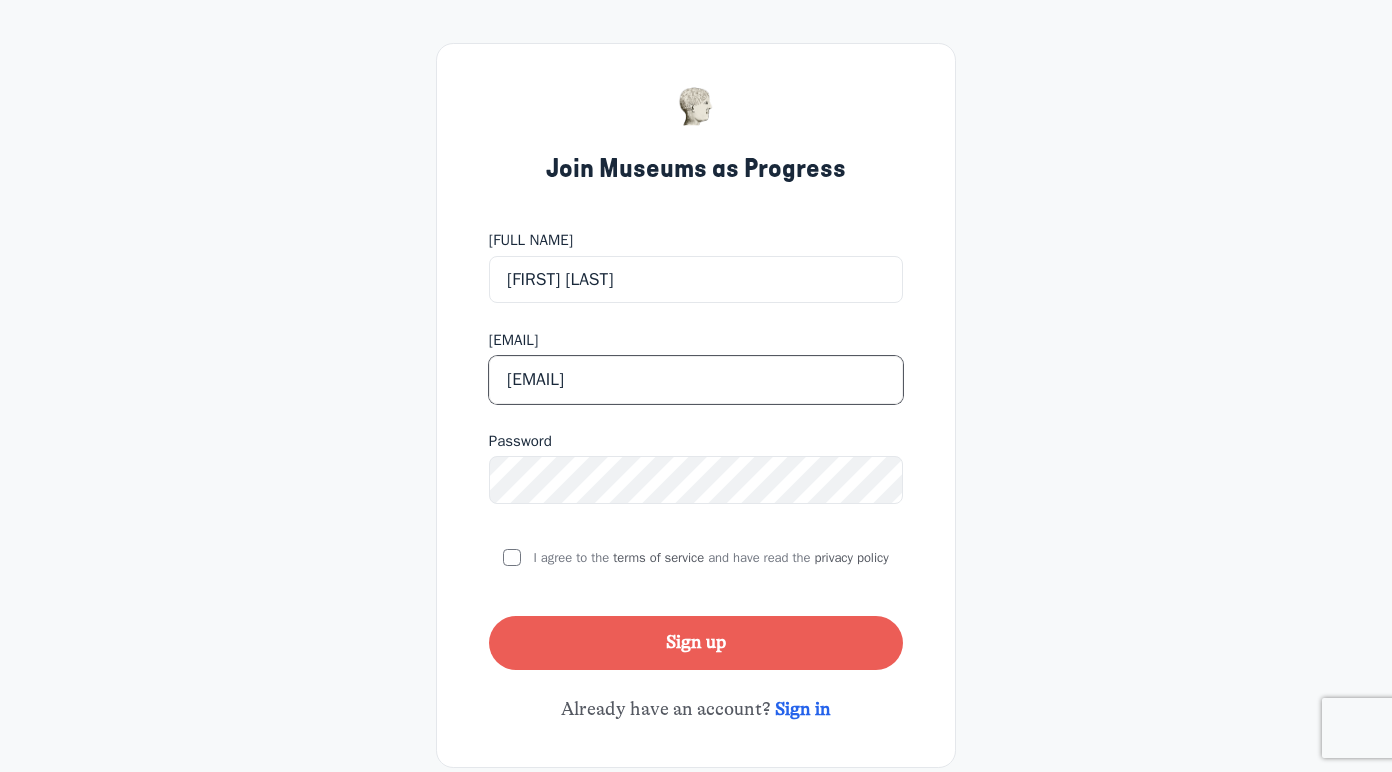 type on "r-trinkley@nga.gov" 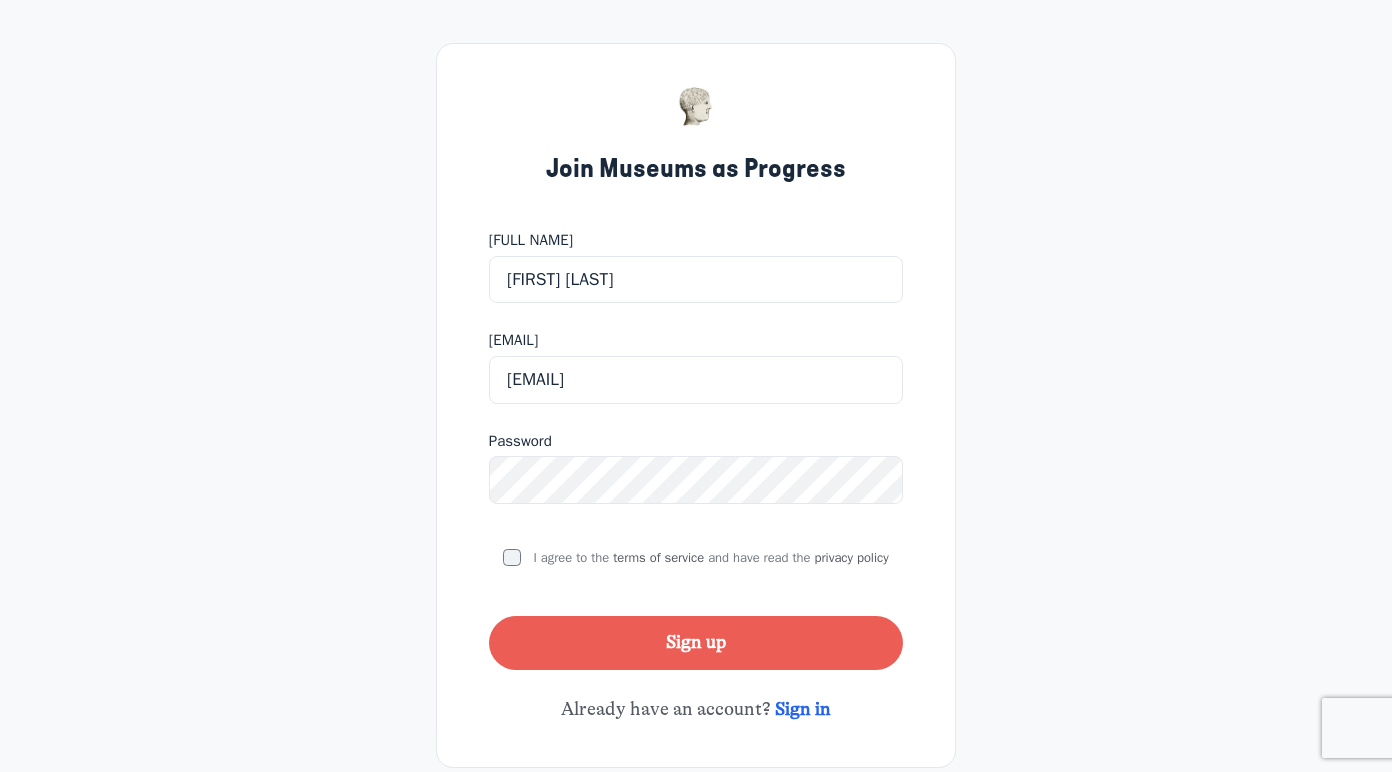 click on "I agree to the   terms of service   and have read the   privacy policy" at bounding box center (511, 557) 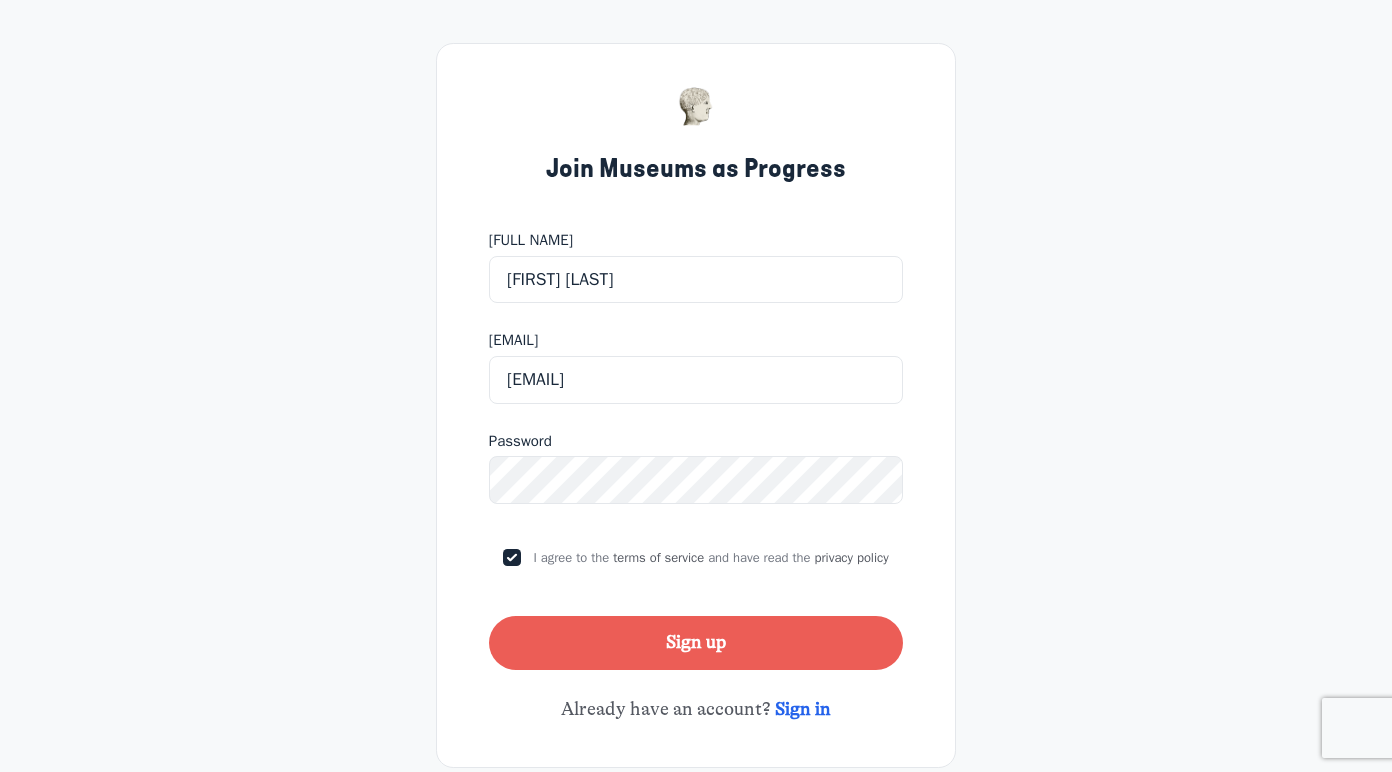 checkbox on "true" 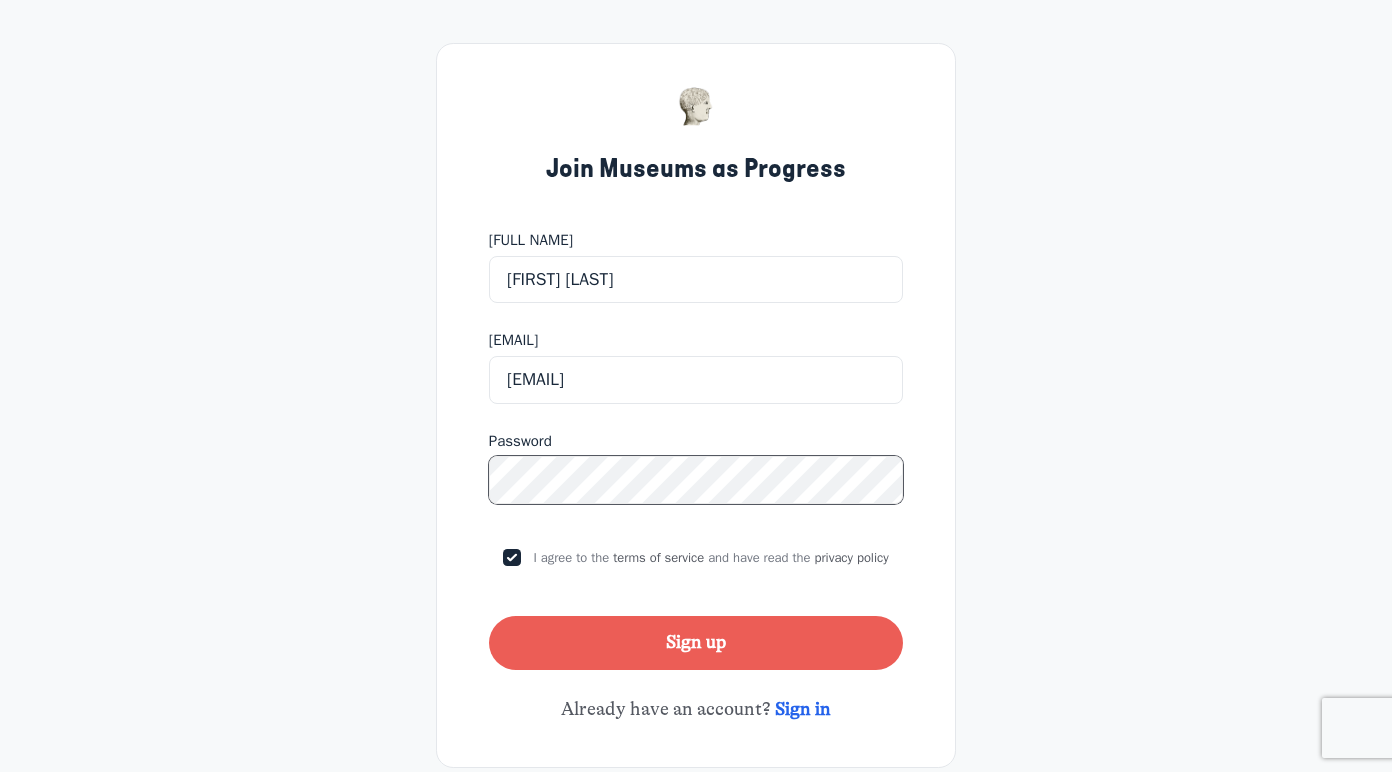 click on "Sign up" at bounding box center (696, 643) 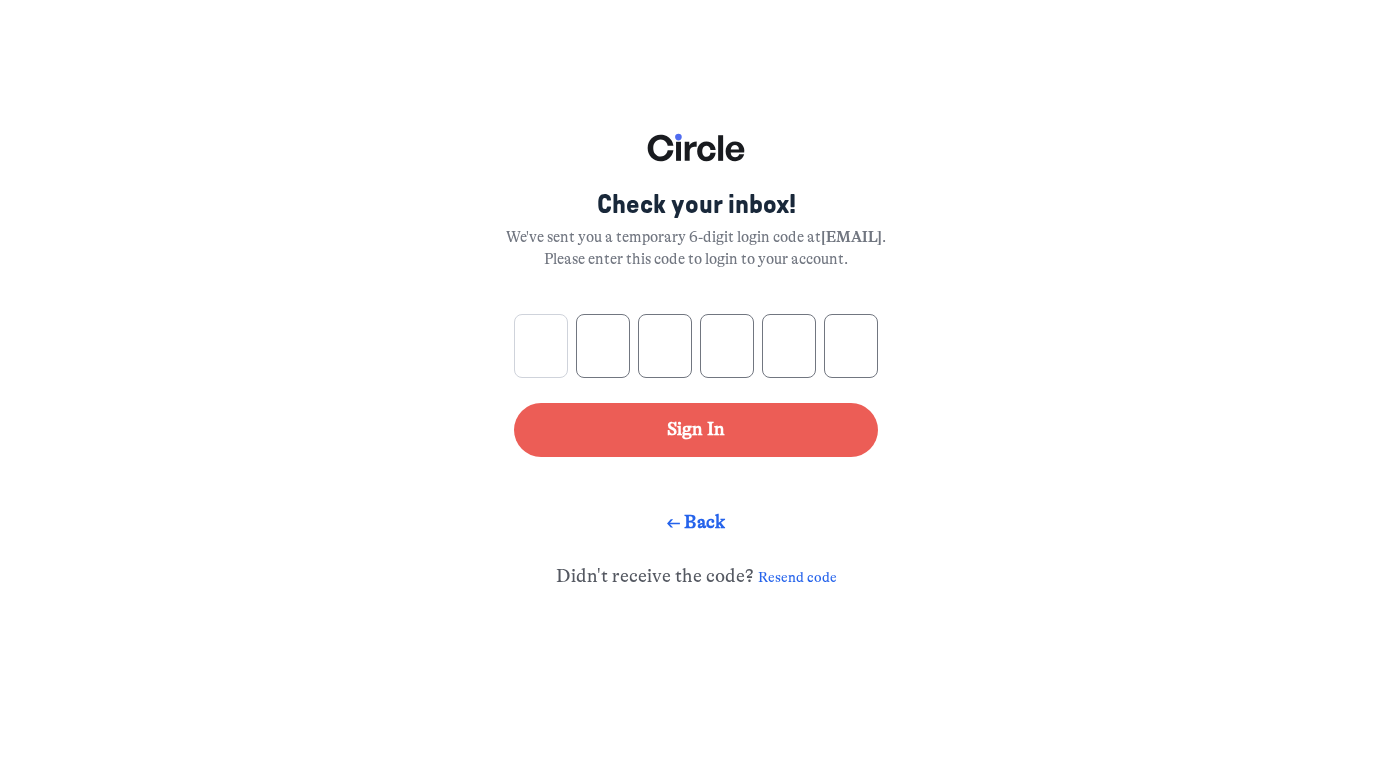 scroll, scrollTop: 0, scrollLeft: 0, axis: both 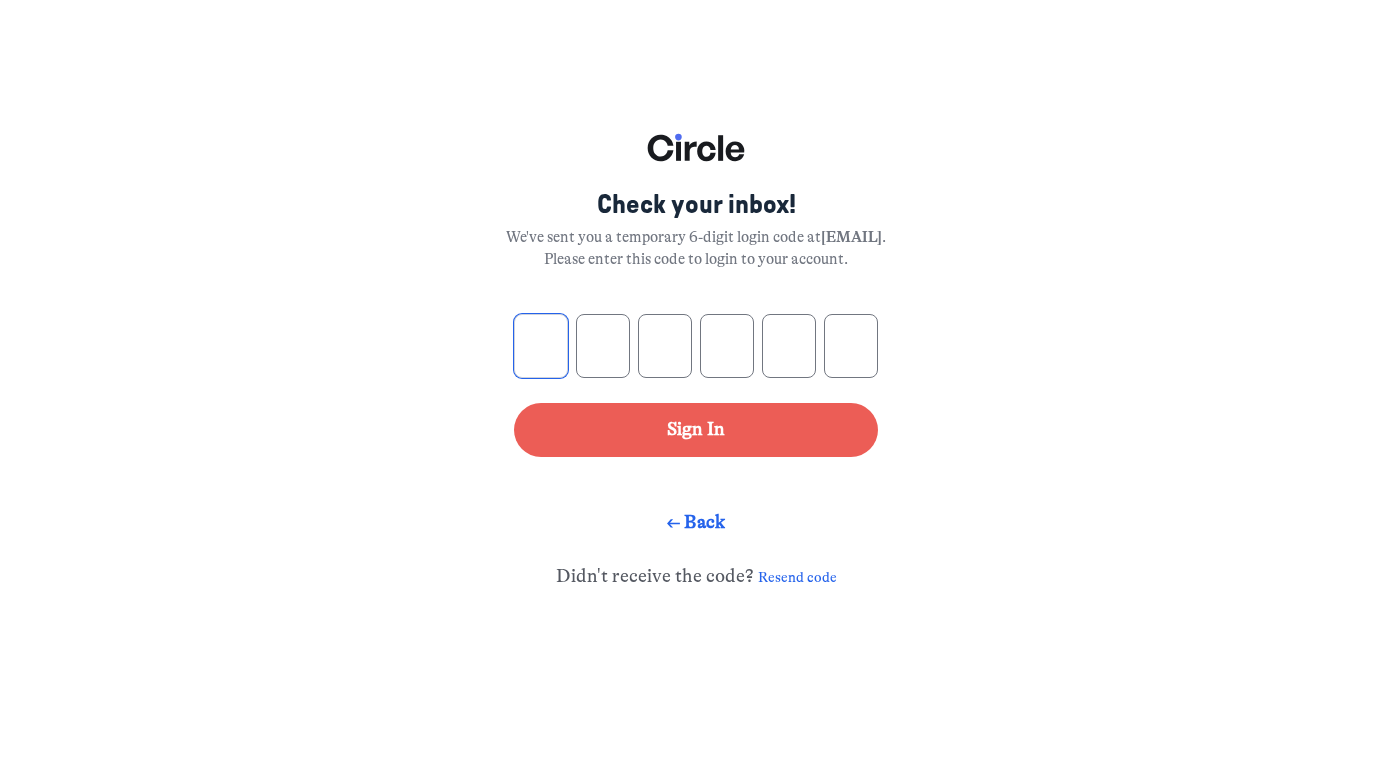 type on "0" 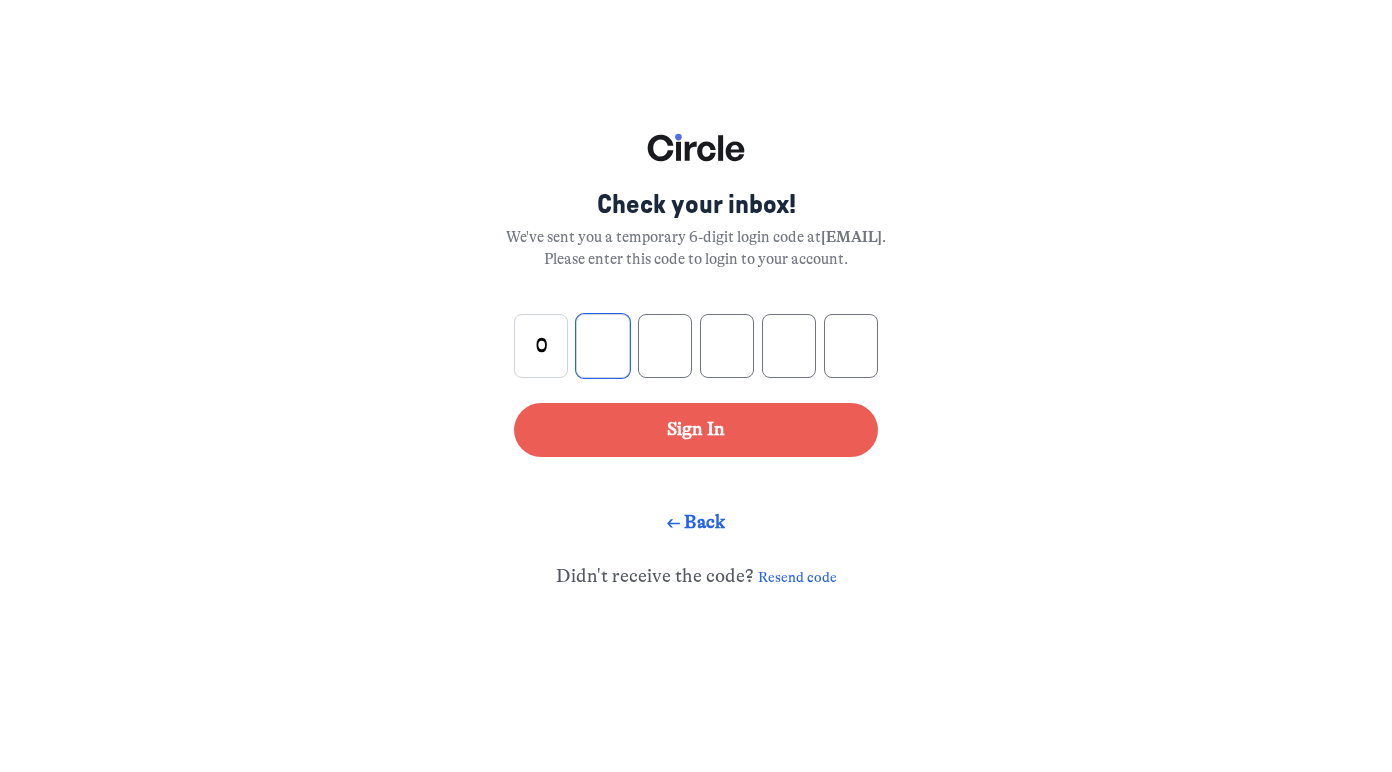 type on "7" 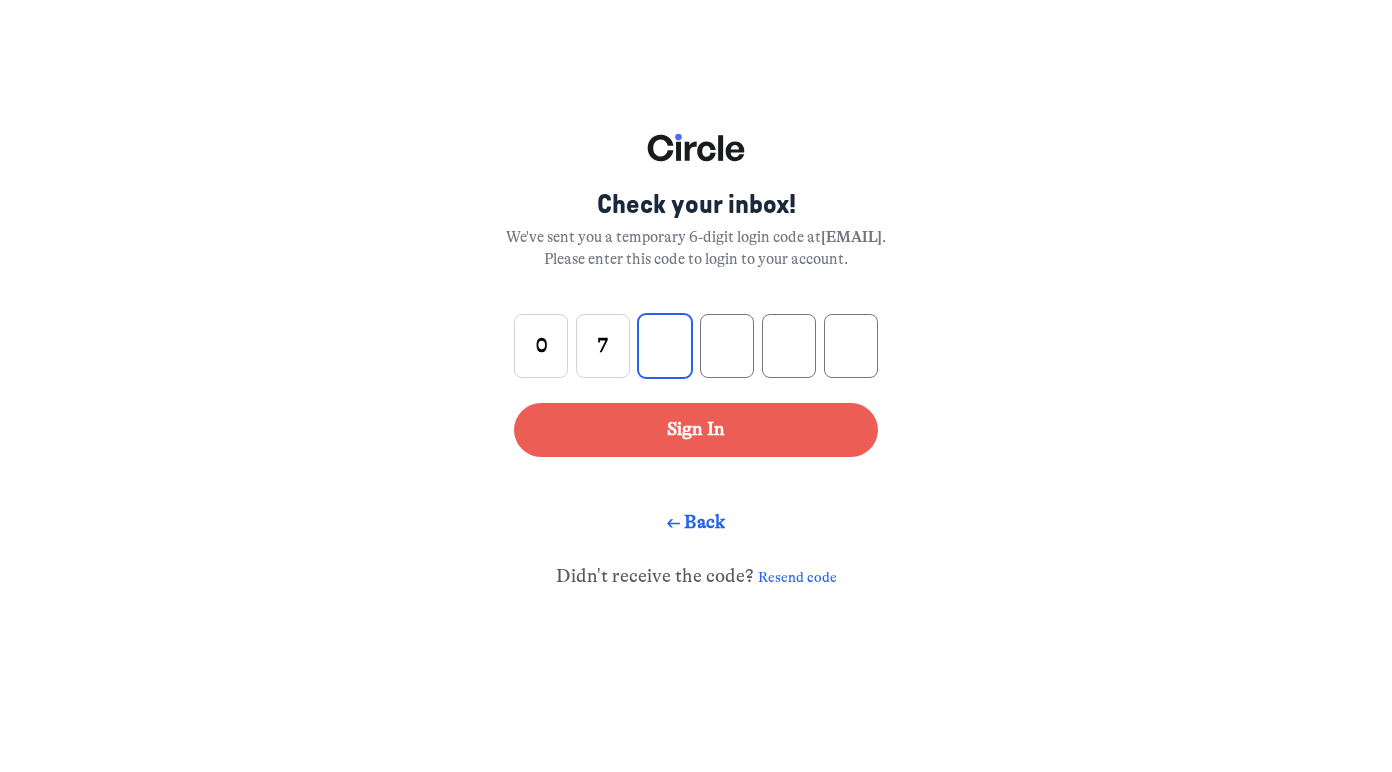 type on "4" 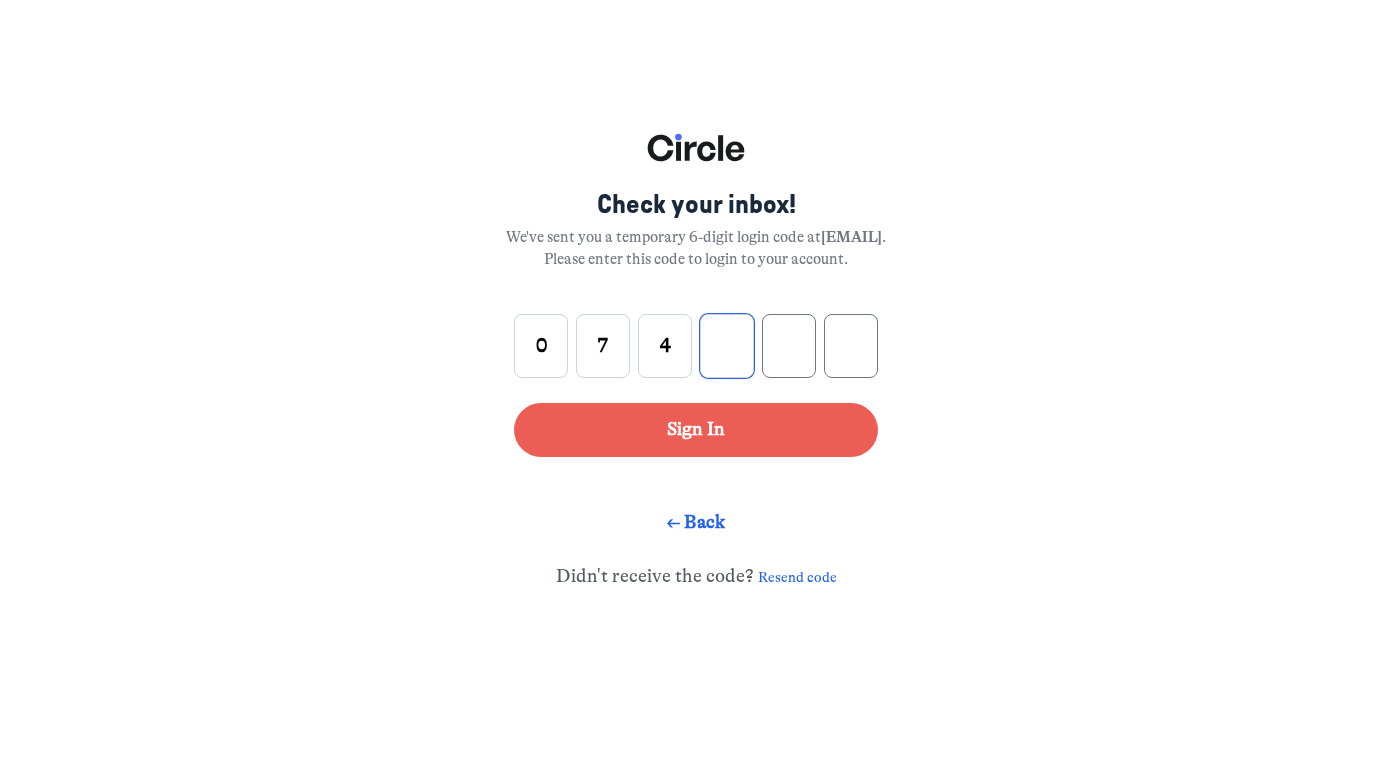 type on "5" 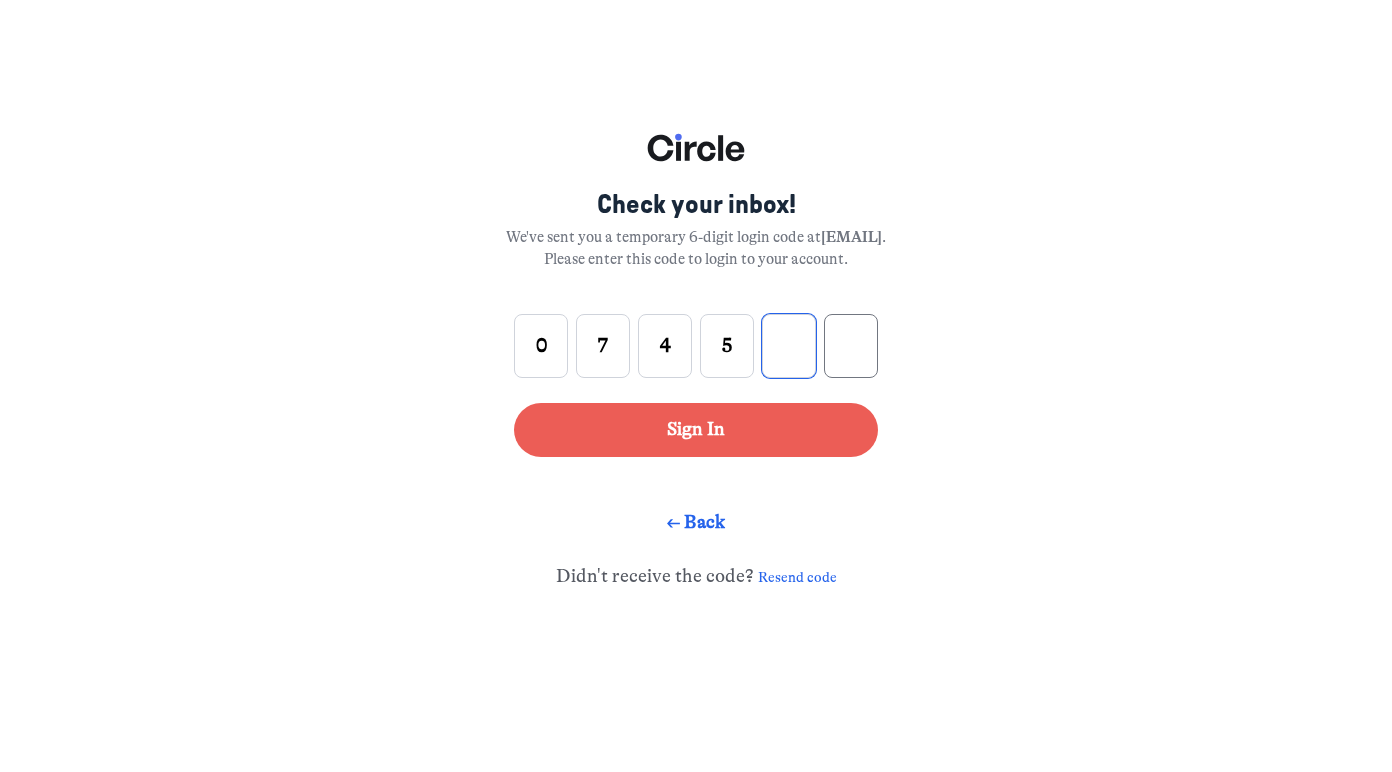 type on "6" 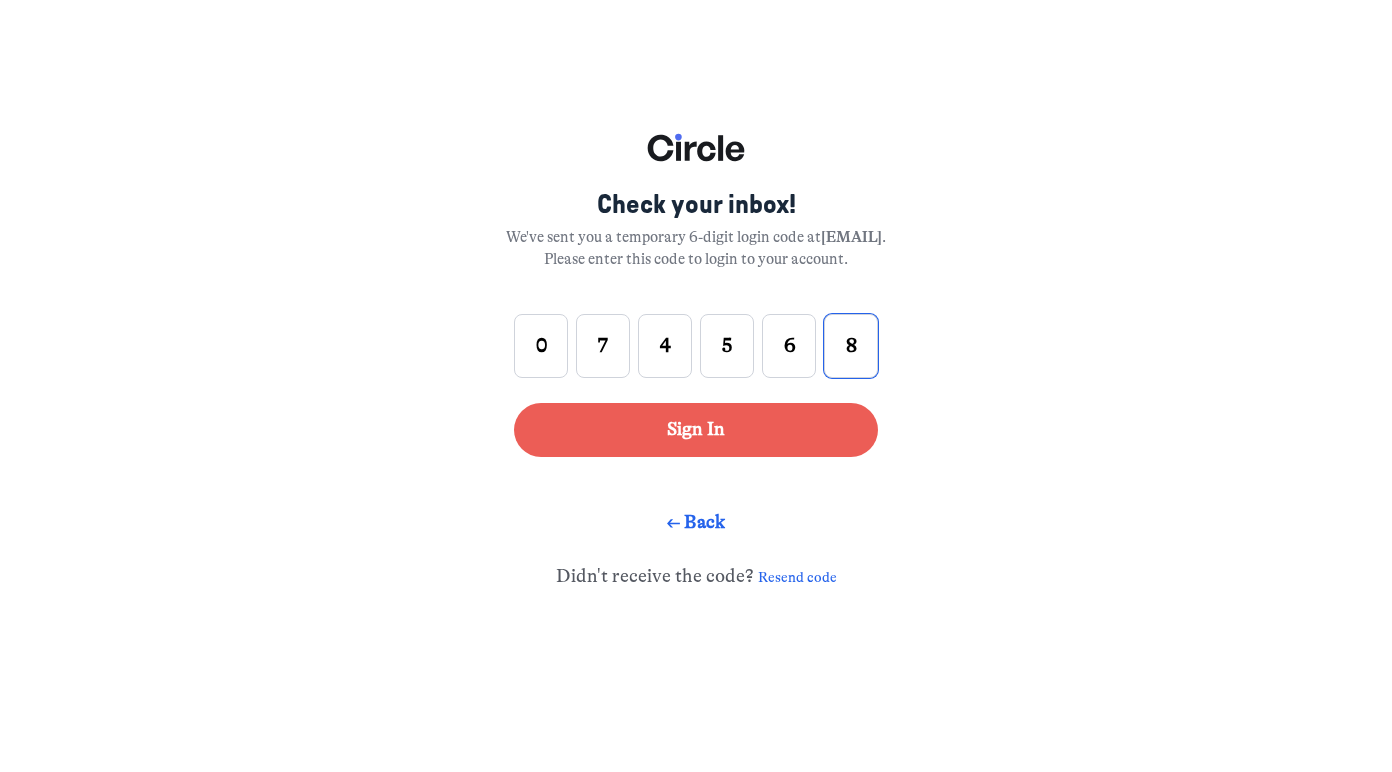 type on "8" 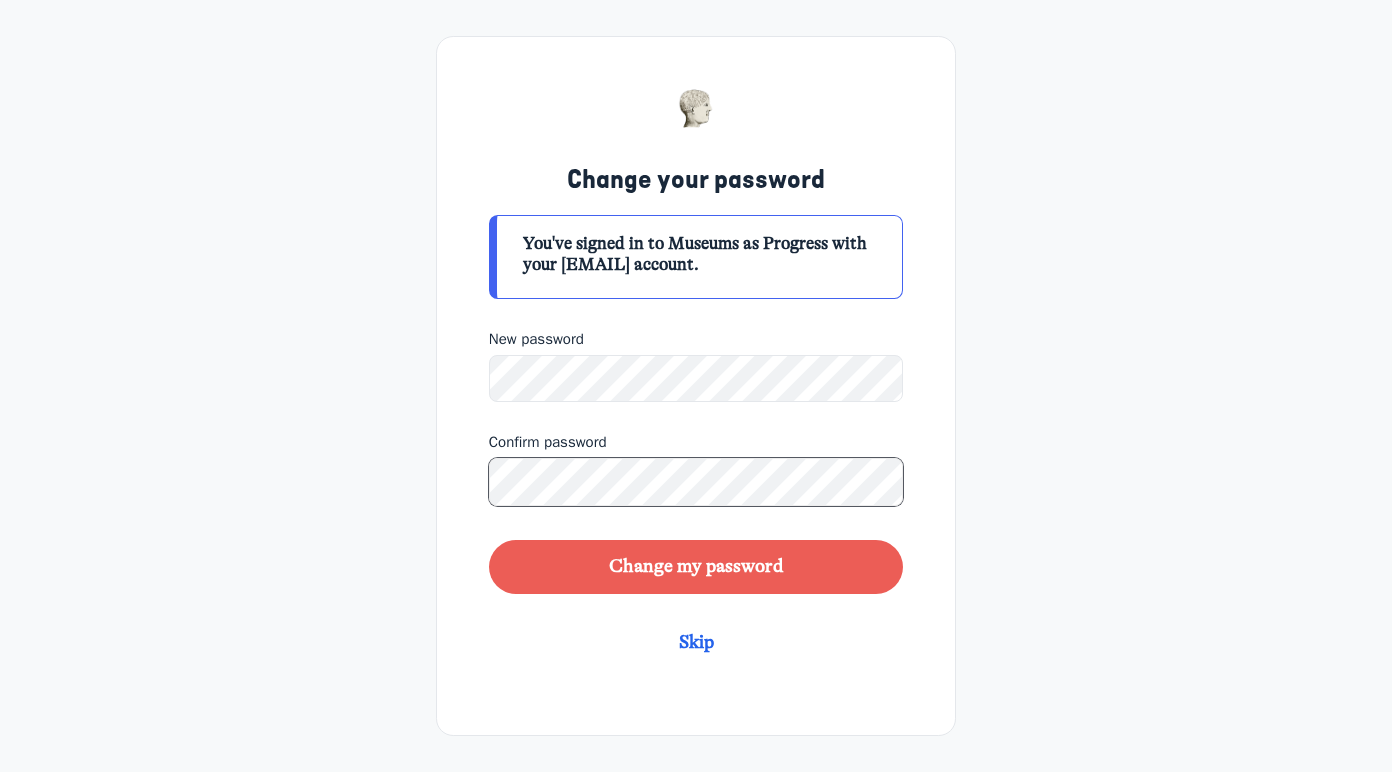 click on "Change my password" at bounding box center (696, 567) 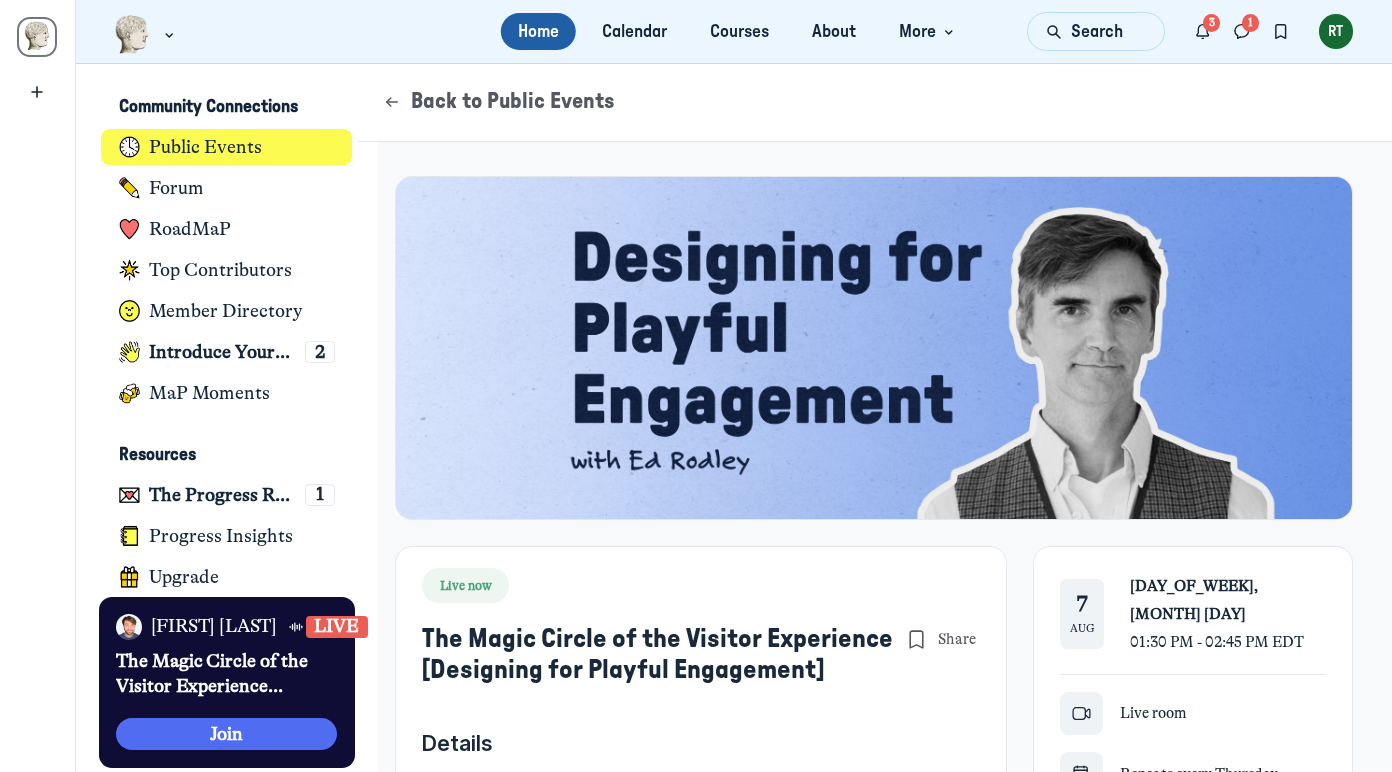 scroll, scrollTop: 0, scrollLeft: 0, axis: both 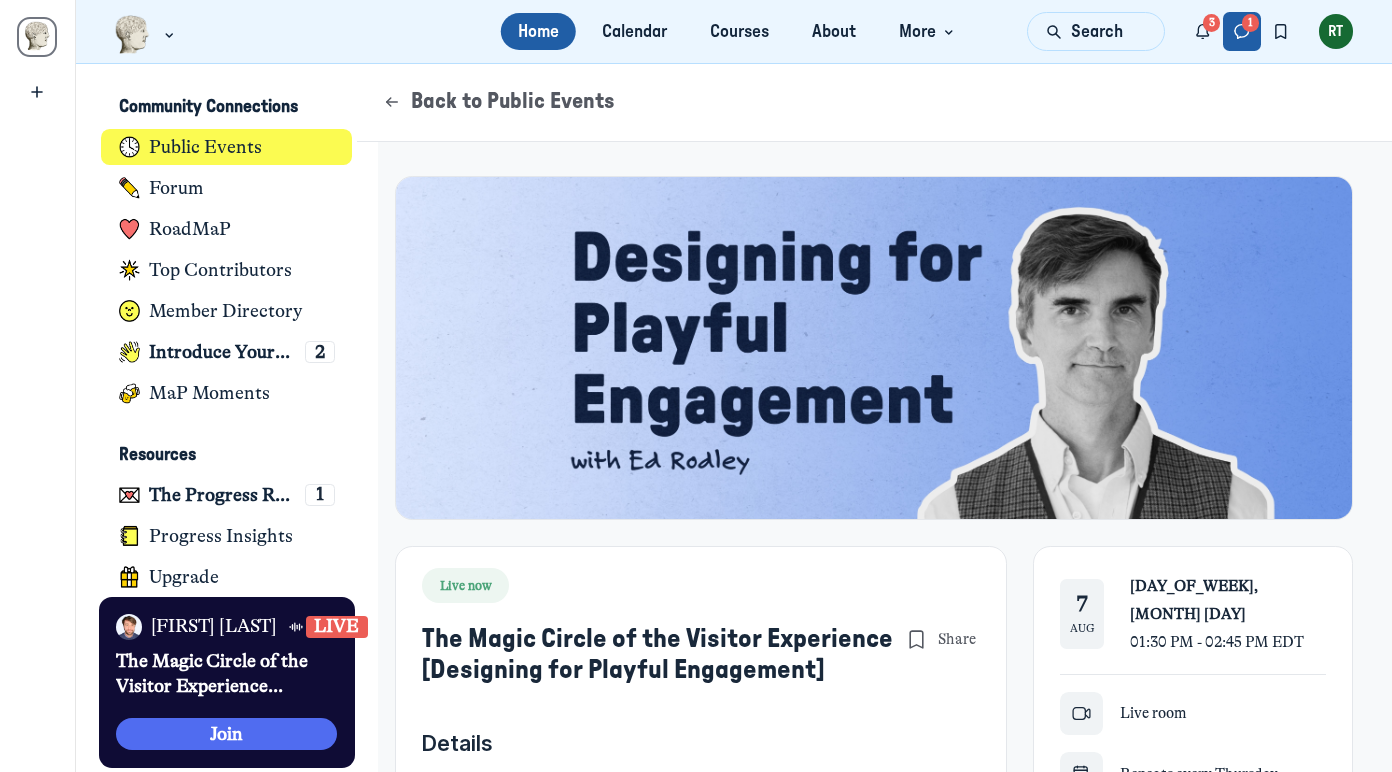 click at bounding box center (1242, 31) 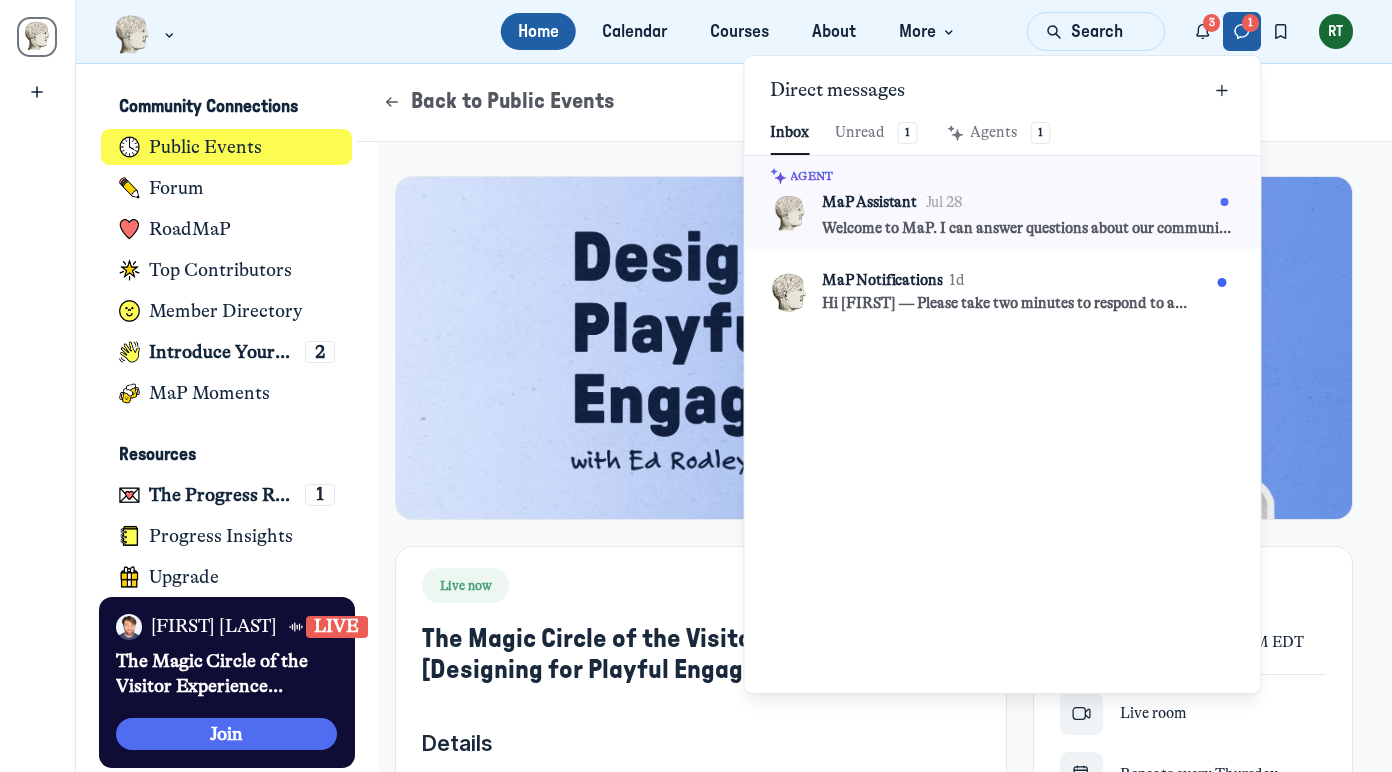 scroll, scrollTop: 2722, scrollLeft: 4661, axis: both 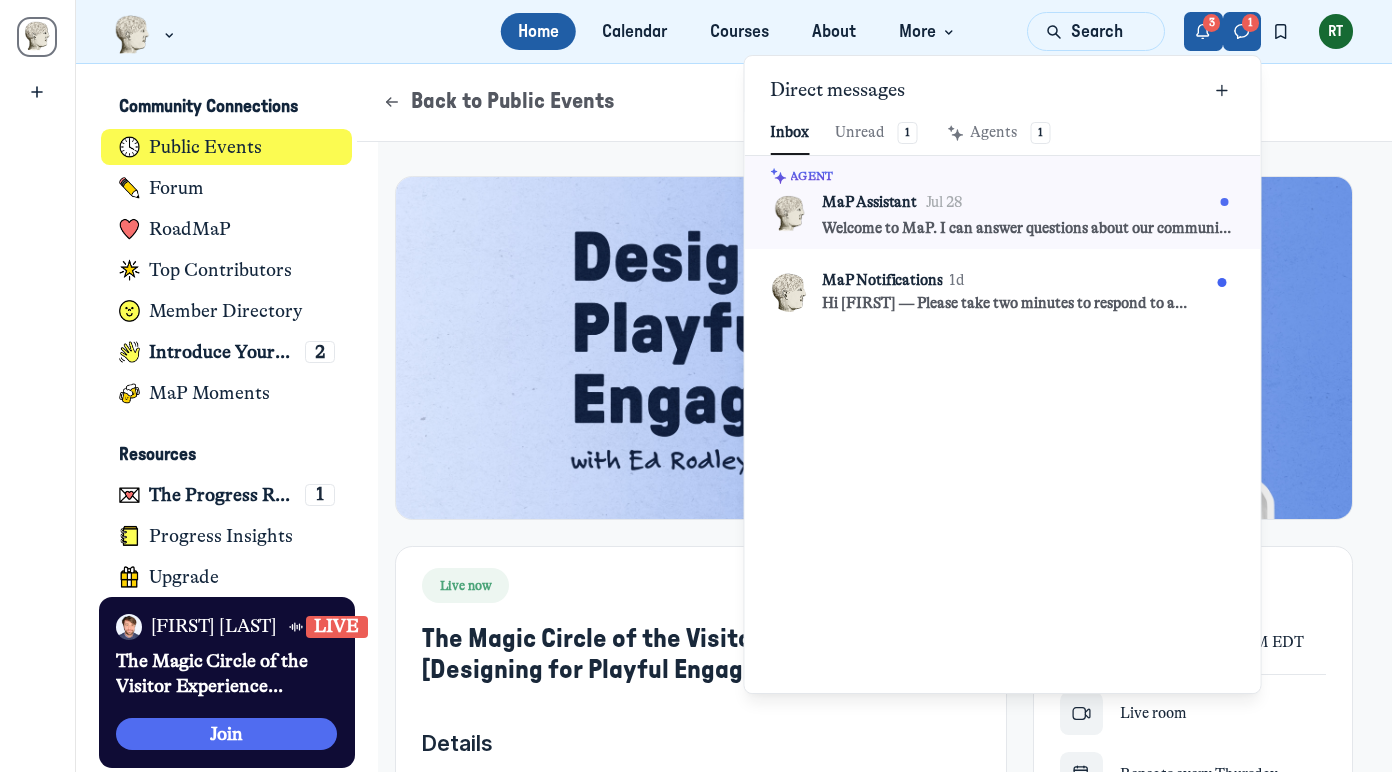 click 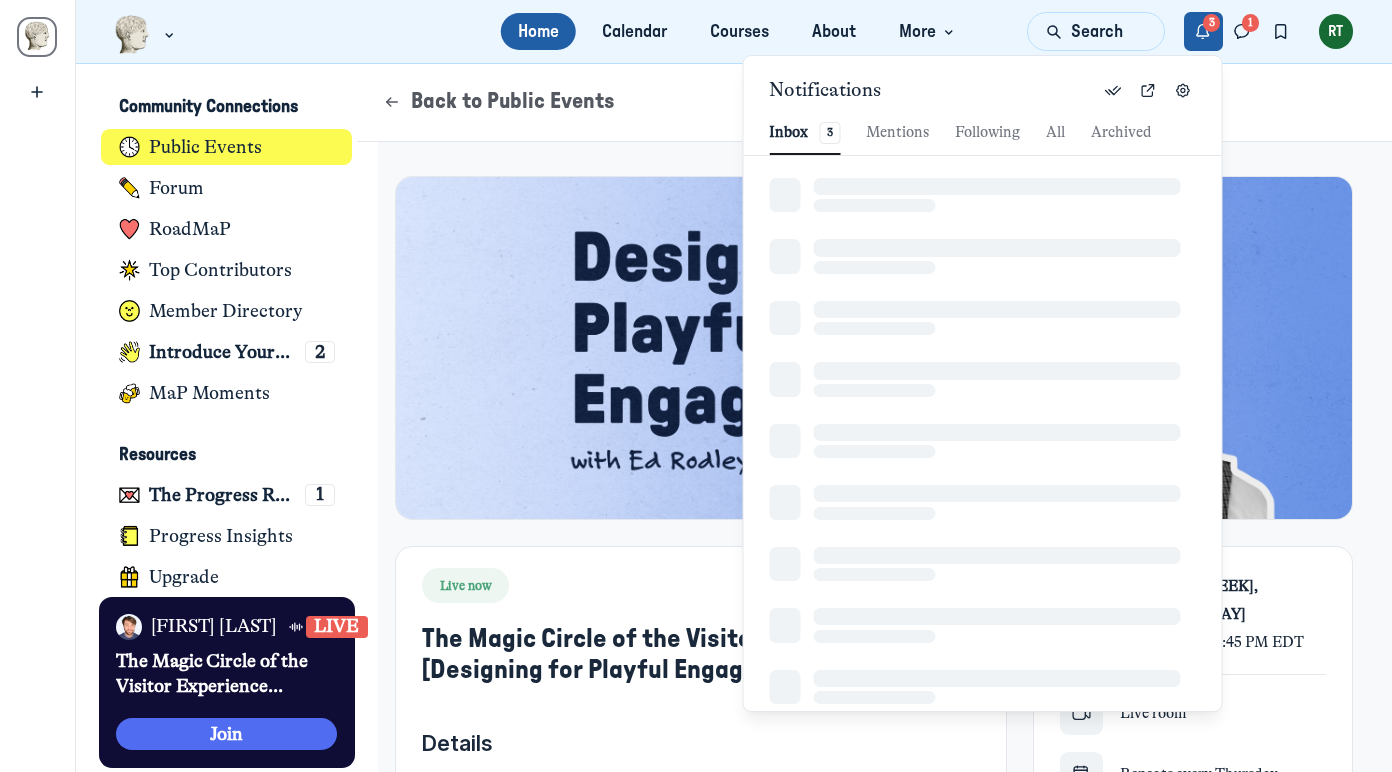scroll, scrollTop: 2722, scrollLeft: 4354, axis: both 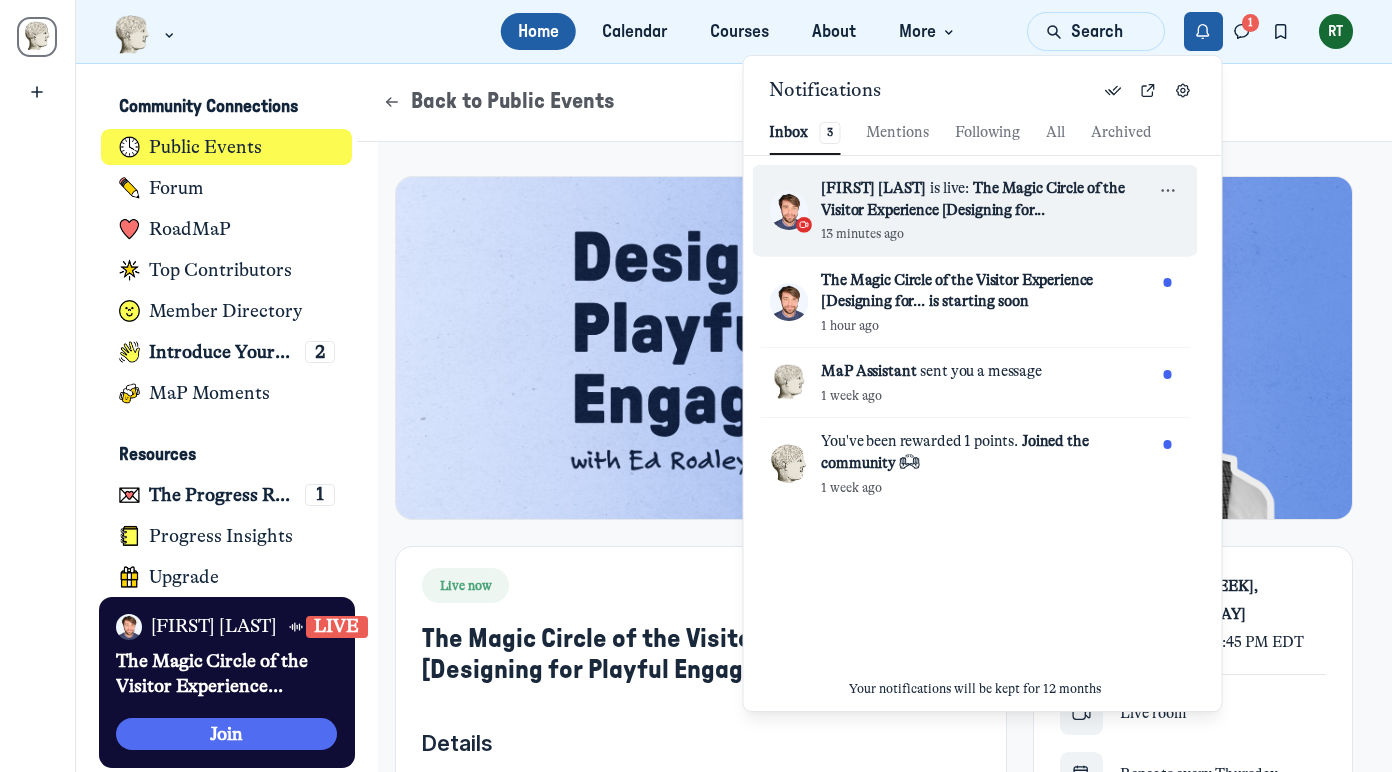 click on "Kyle Bowen   is live:   The Magic Circle of the Visitor Experience [Designing for... 13 minutes ago" at bounding box center (987, 210) 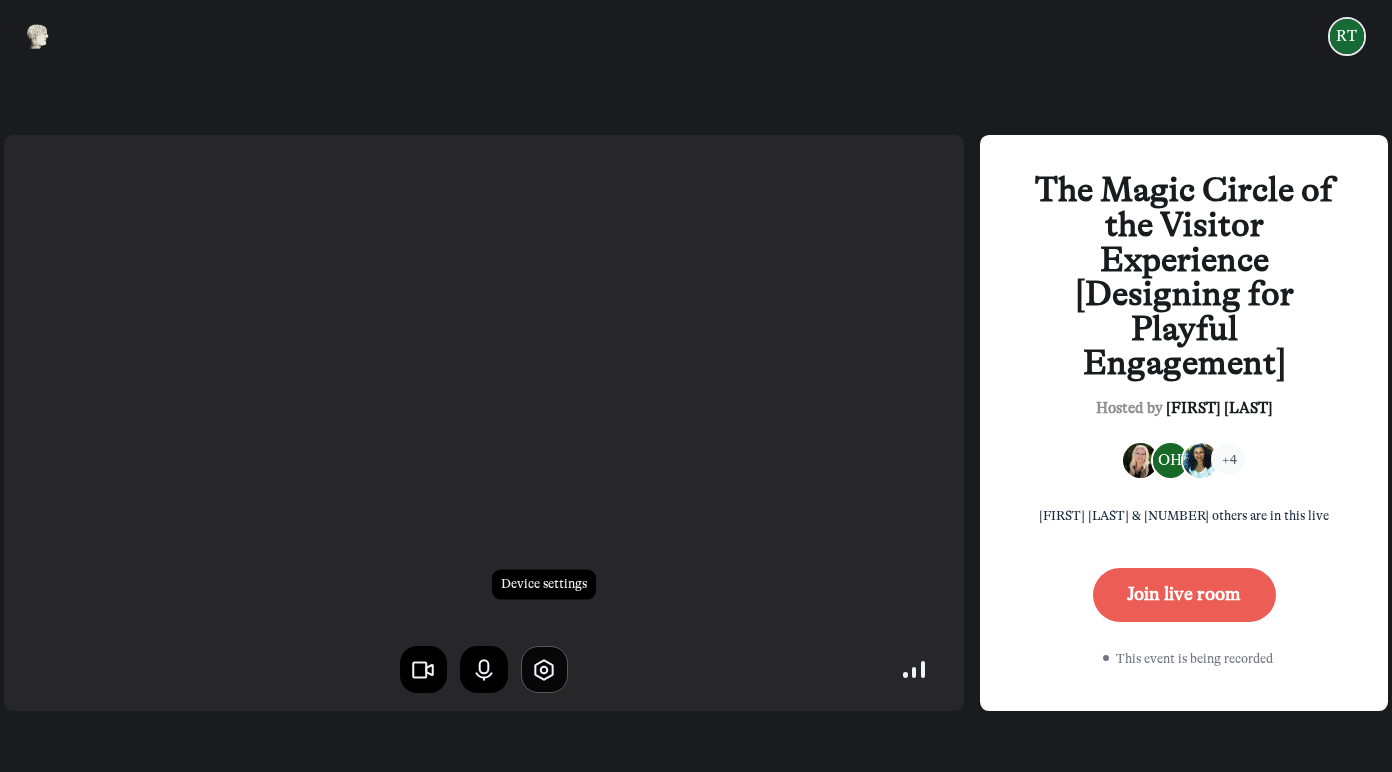 click 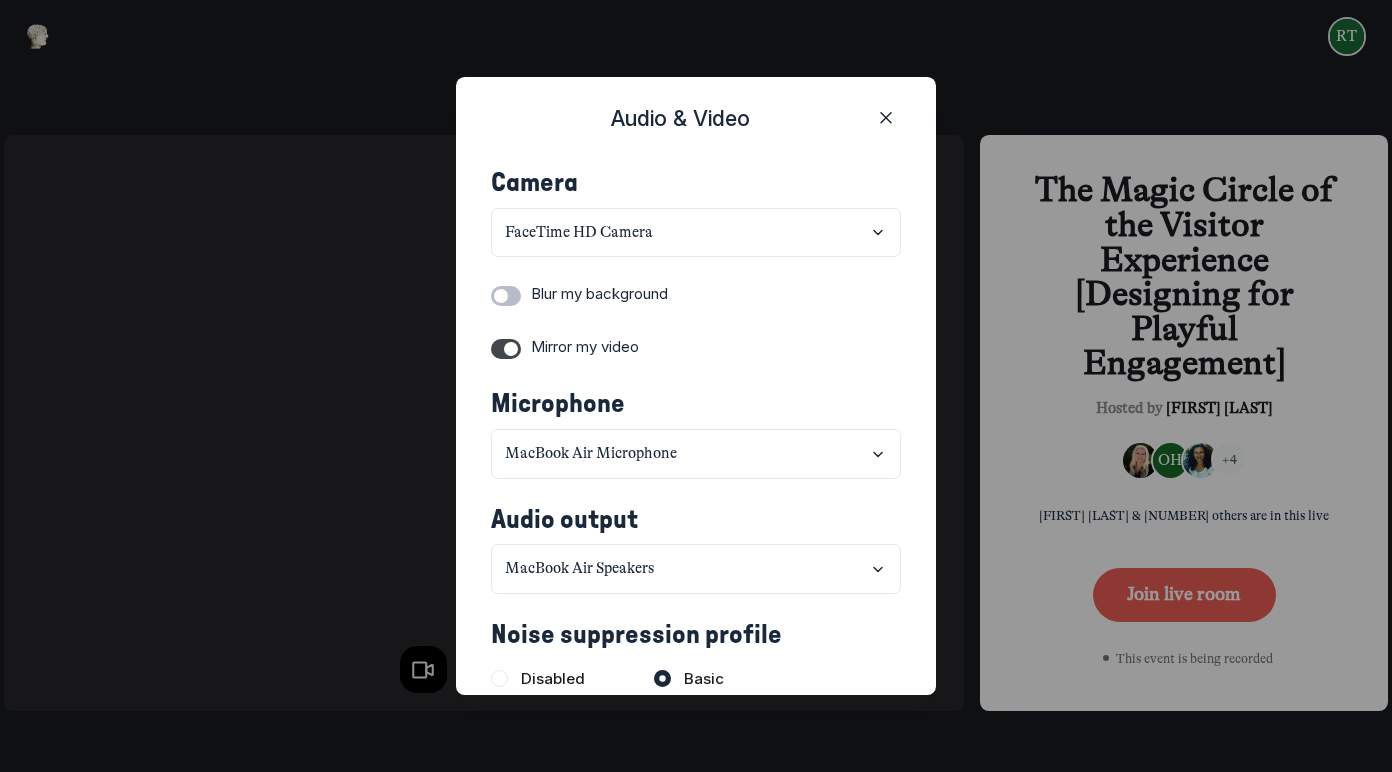 click on "Toggle switch" at bounding box center (506, 296) 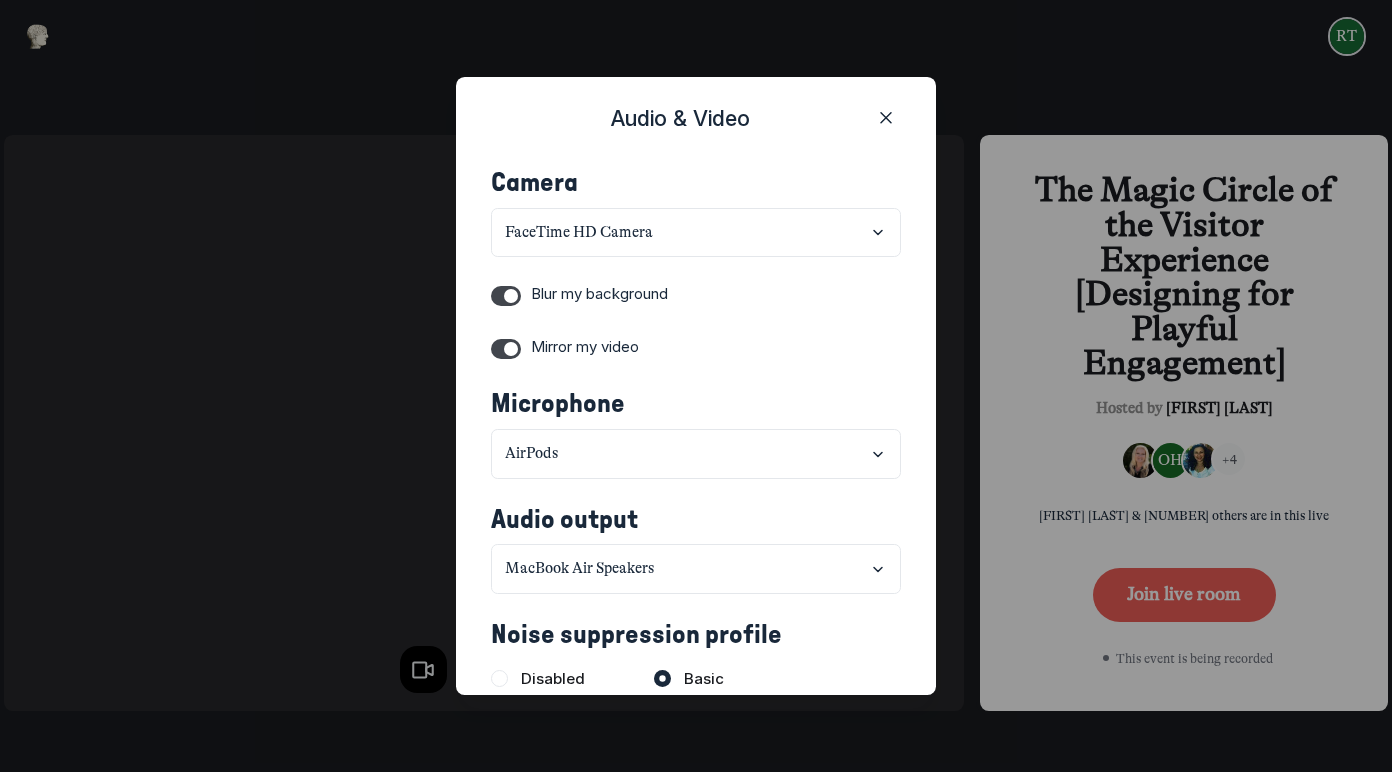 scroll, scrollTop: 0, scrollLeft: 0, axis: both 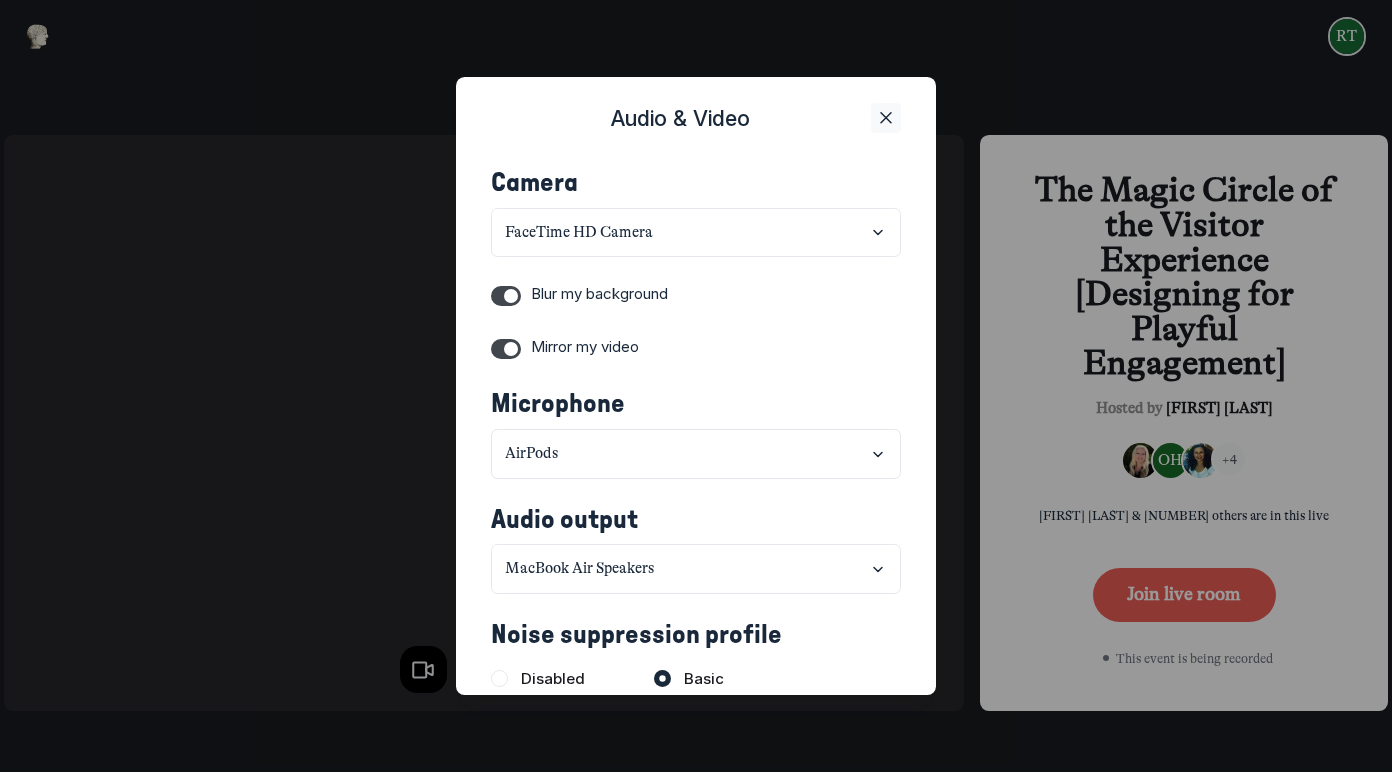 click at bounding box center (886, 118) 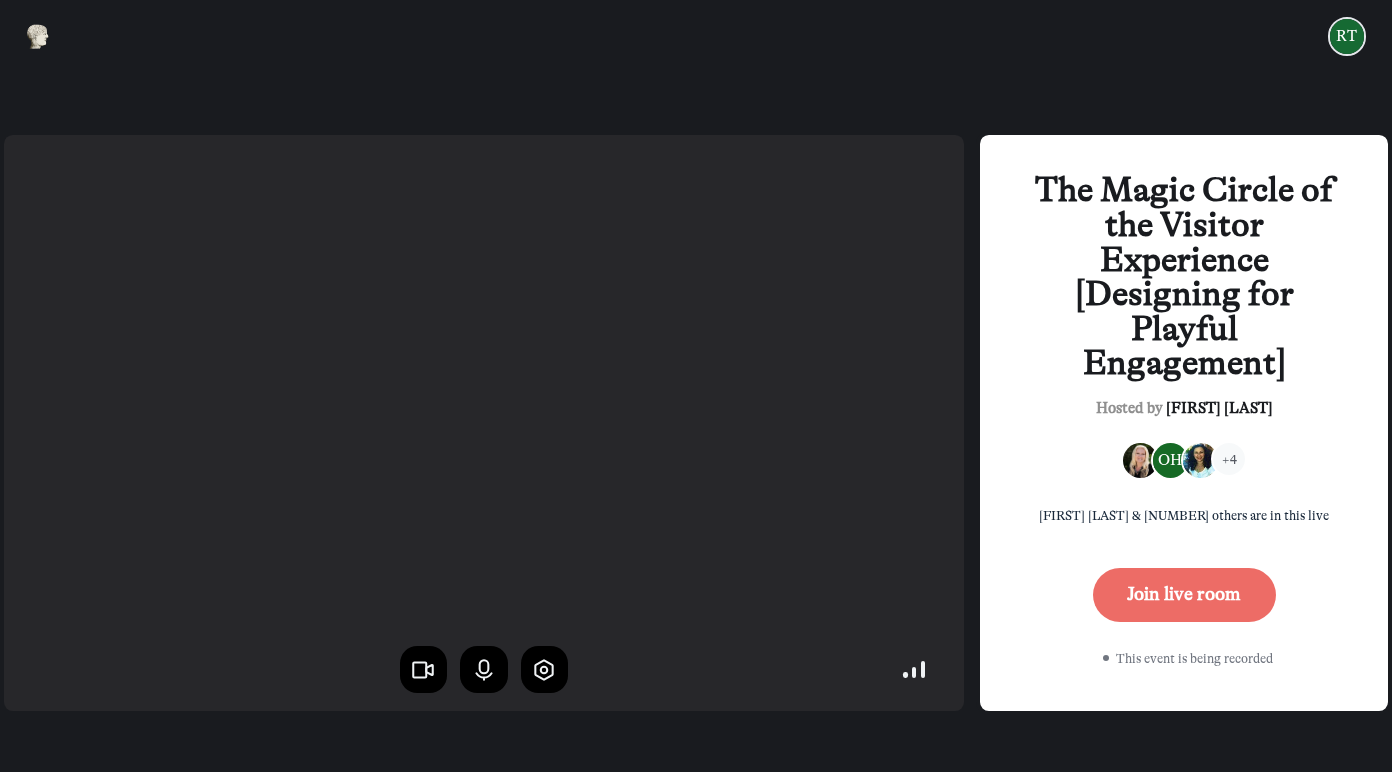 click on "Join live room" at bounding box center [1184, 595] 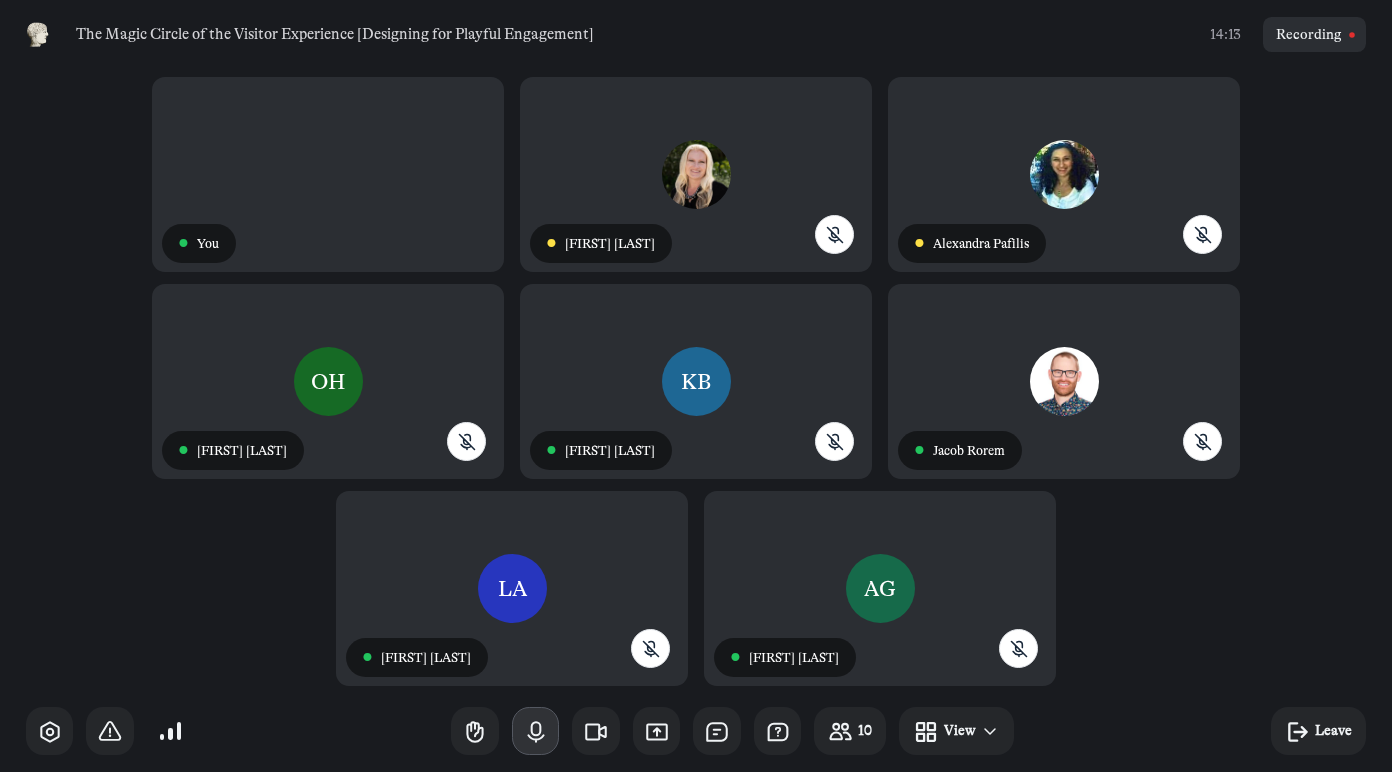 click 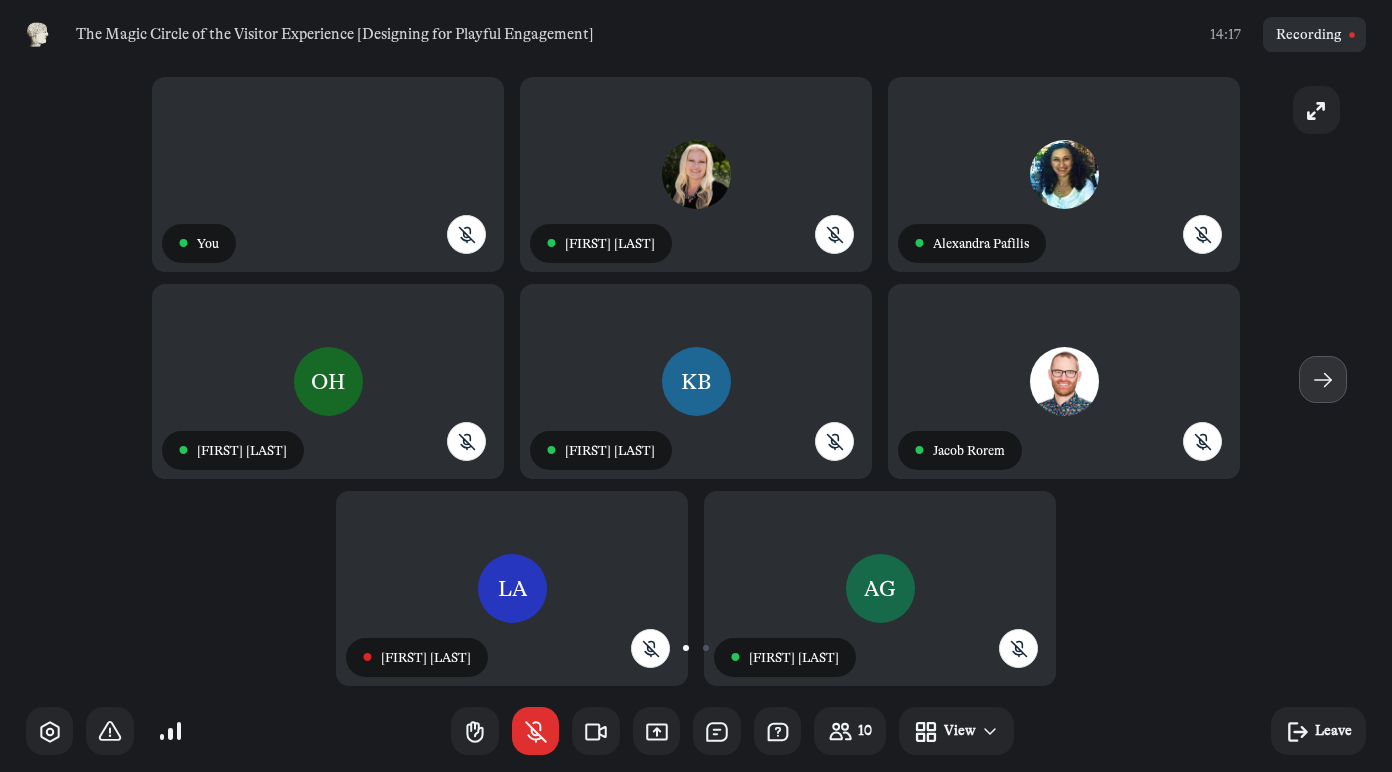 click at bounding box center [1323, 380] 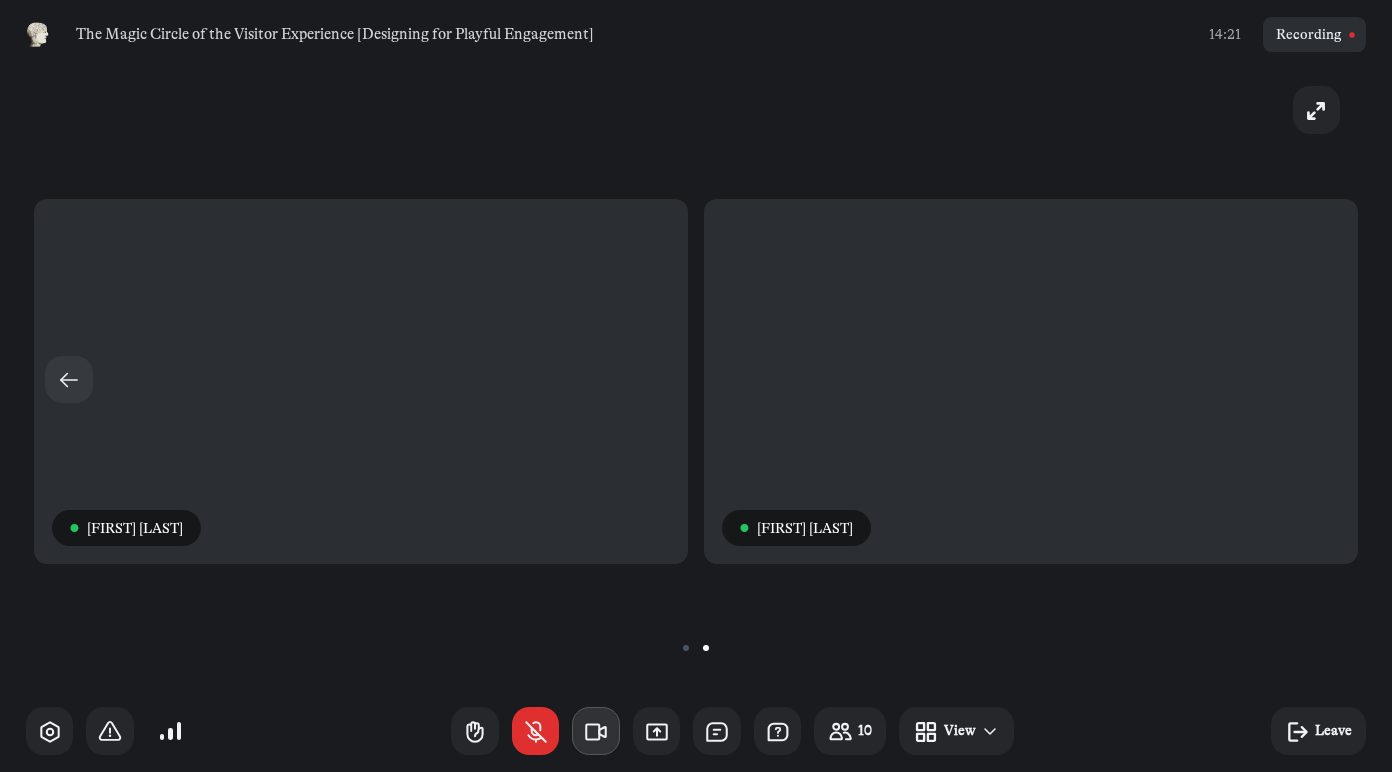 click 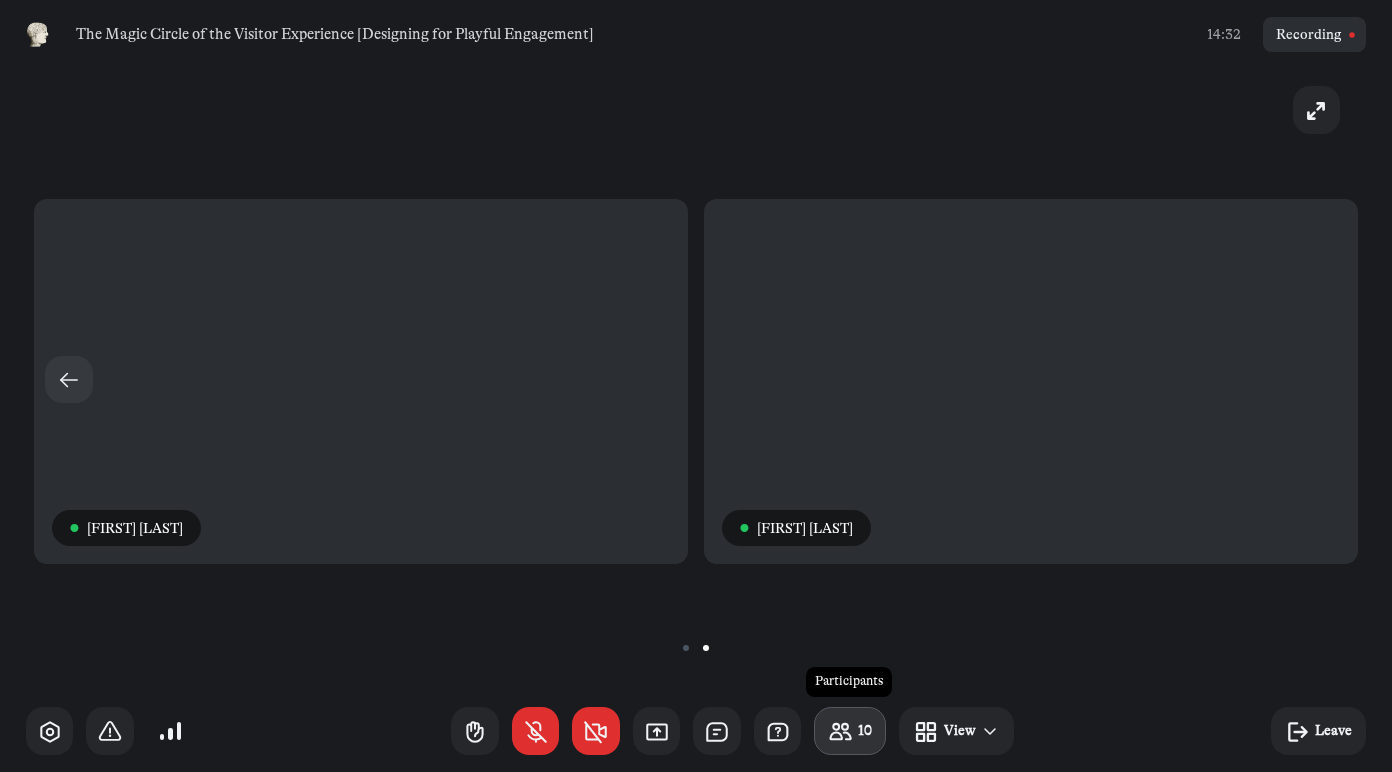 click on "10" at bounding box center (865, 730) 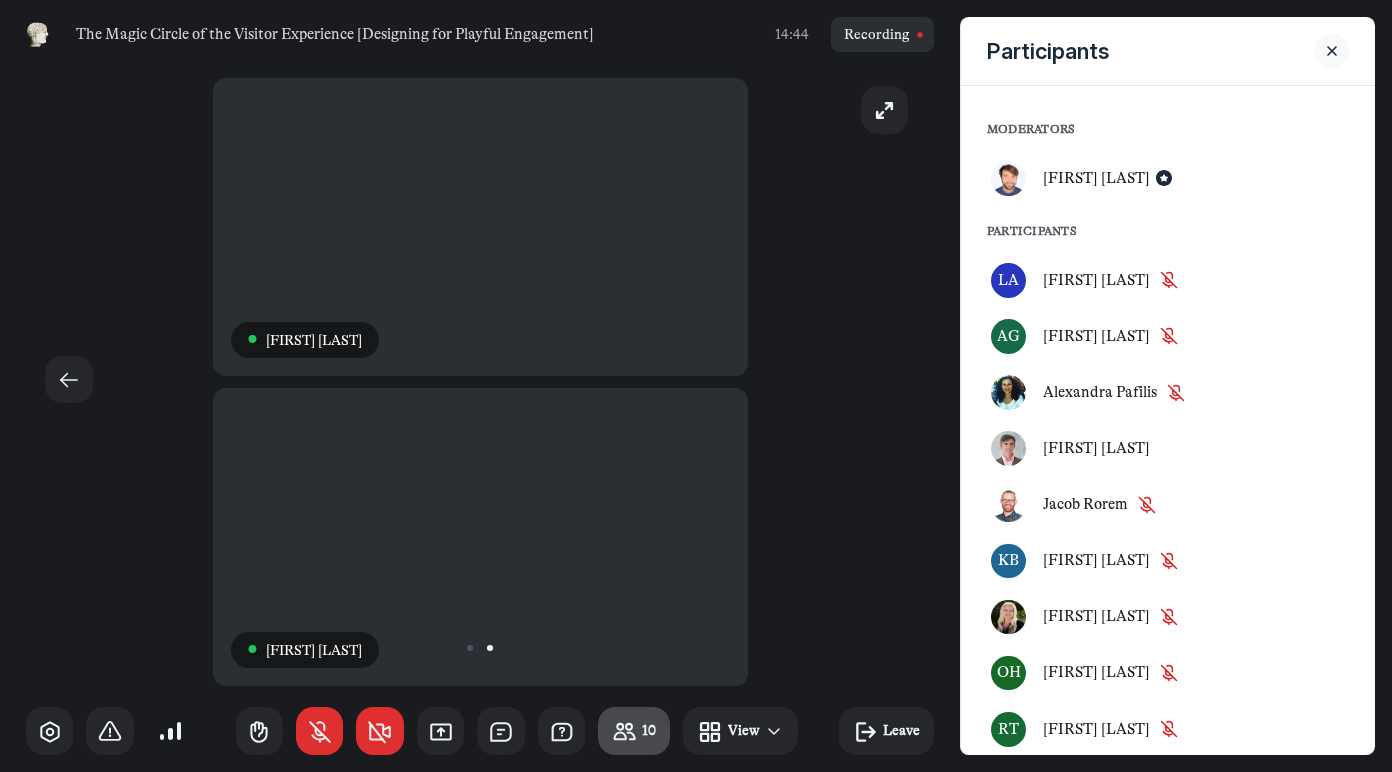 scroll, scrollTop: 0, scrollLeft: 0, axis: both 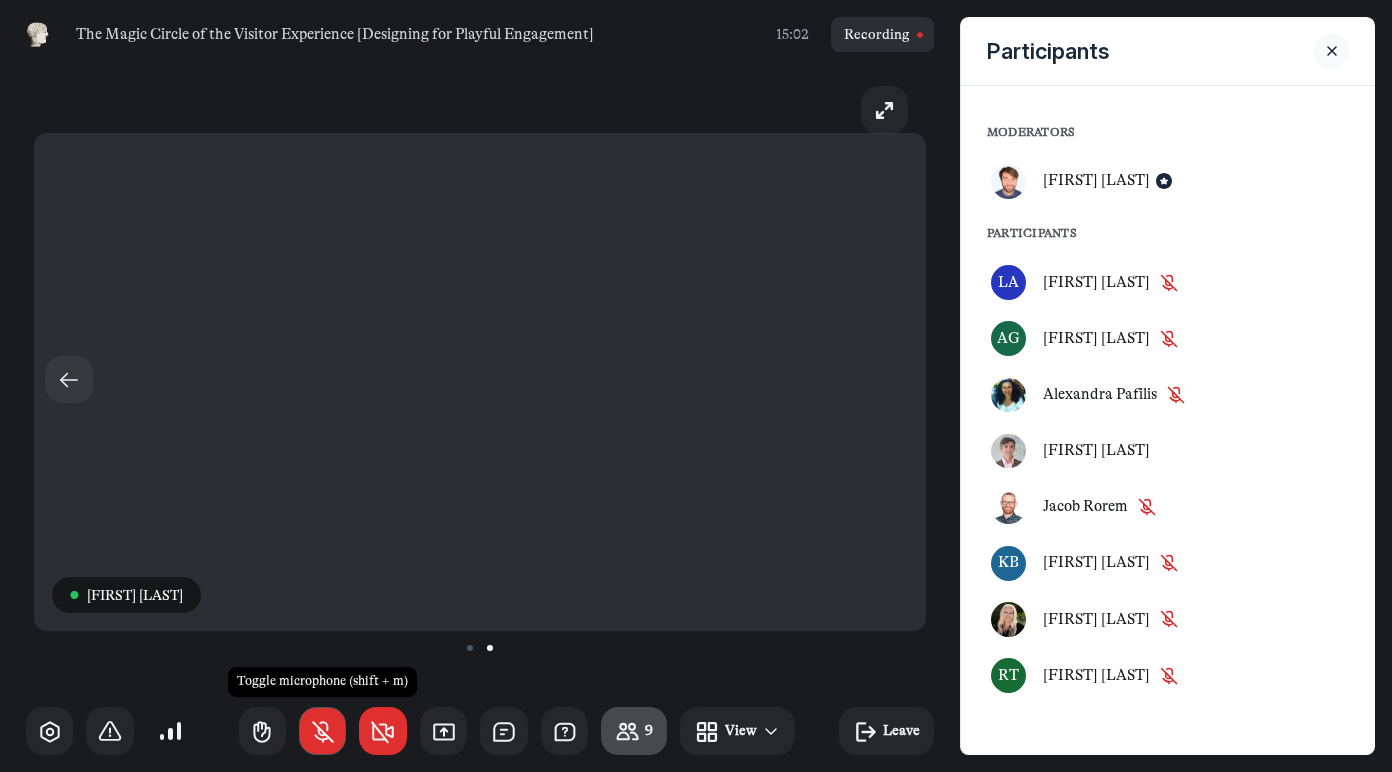 click 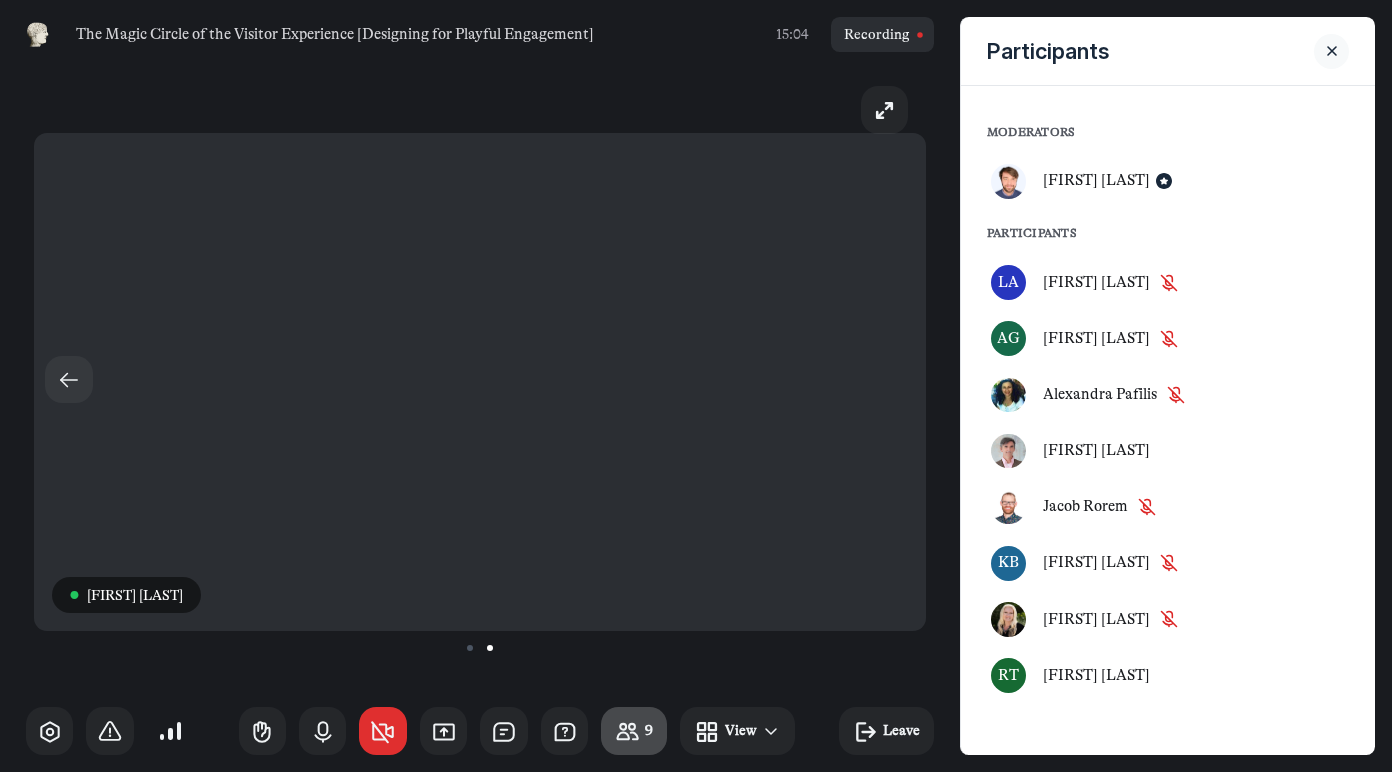 click 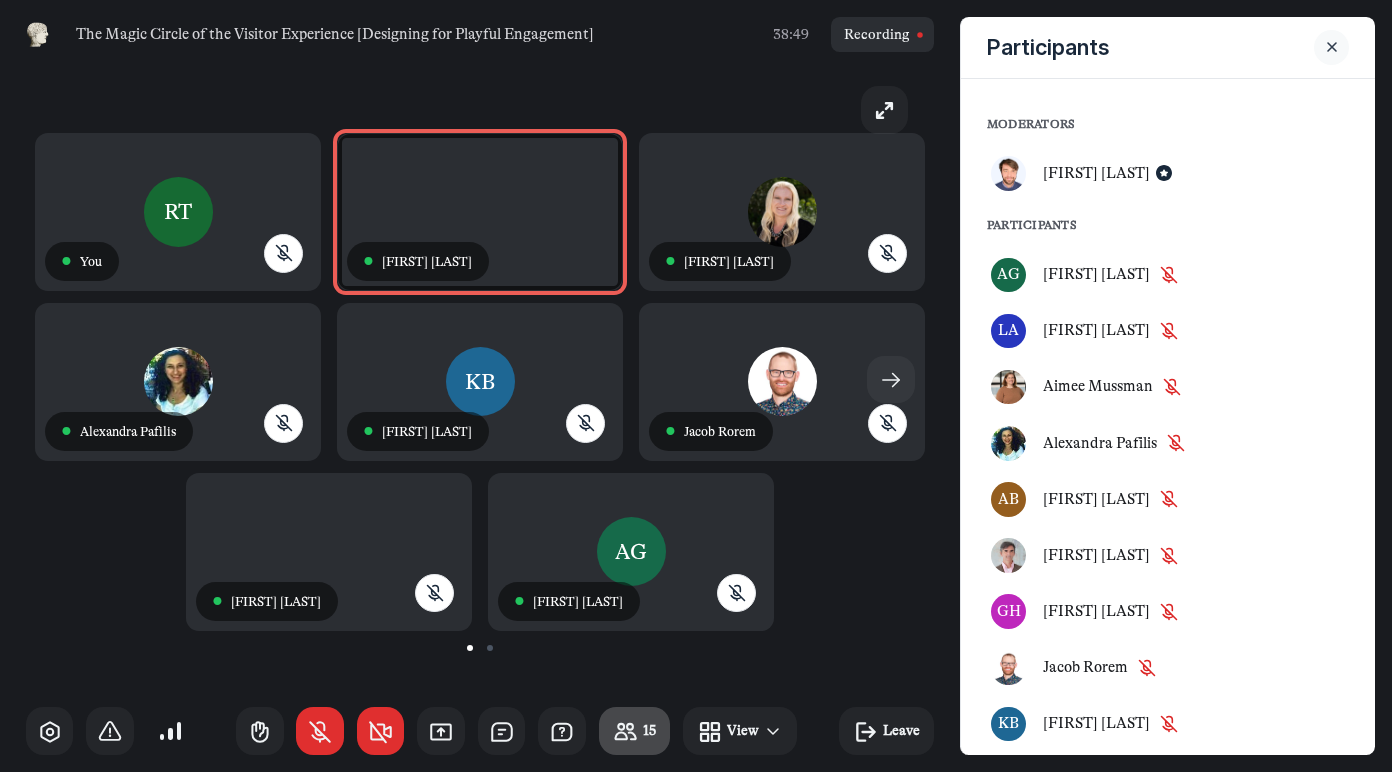 click 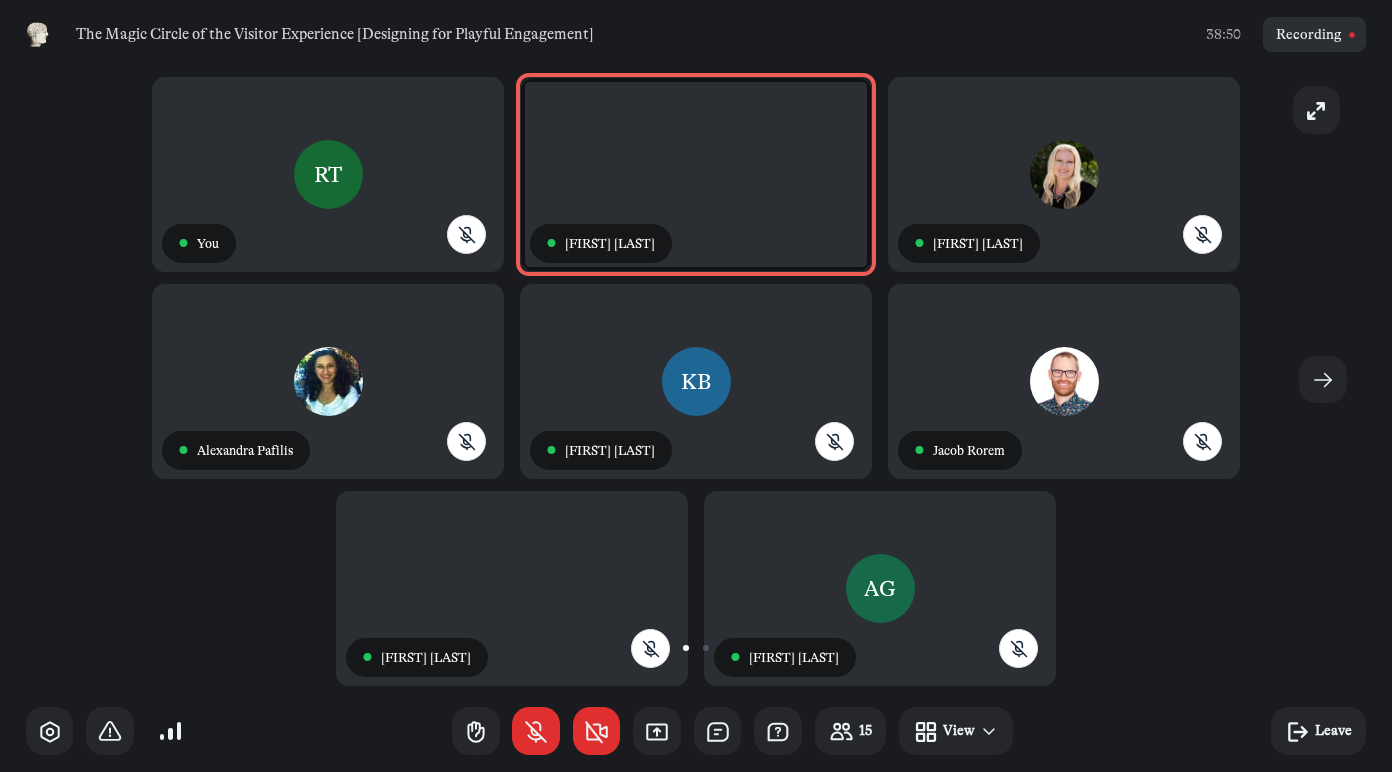 click at bounding box center (696, 647) 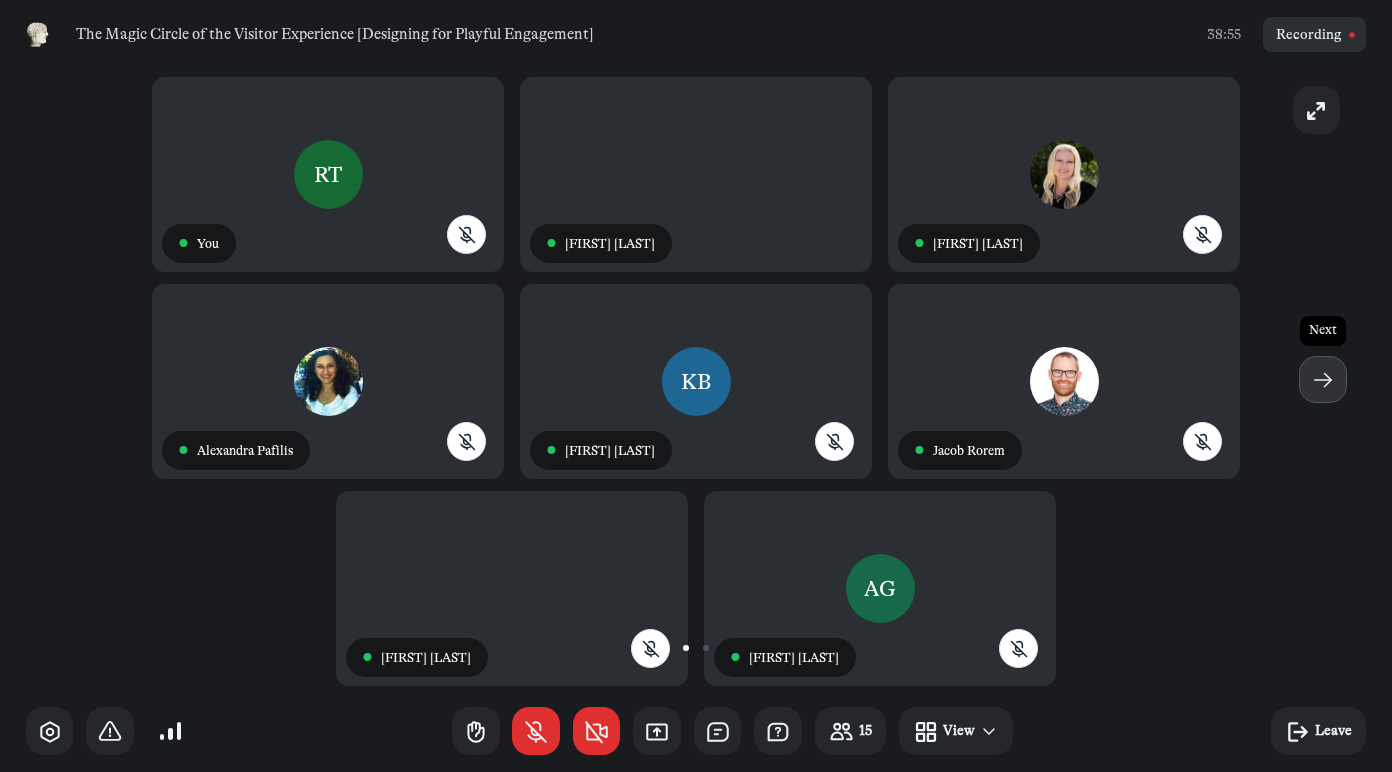 click at bounding box center (1323, 380) 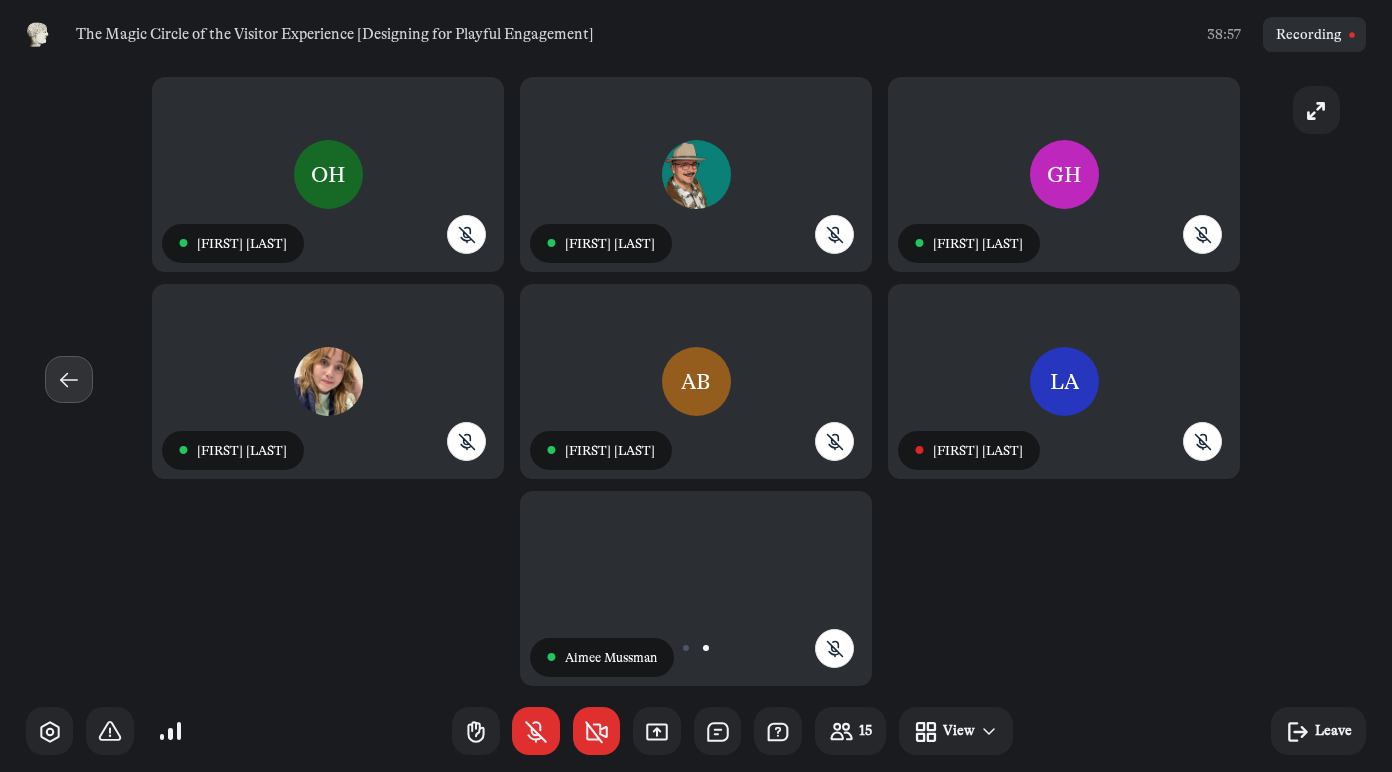 click 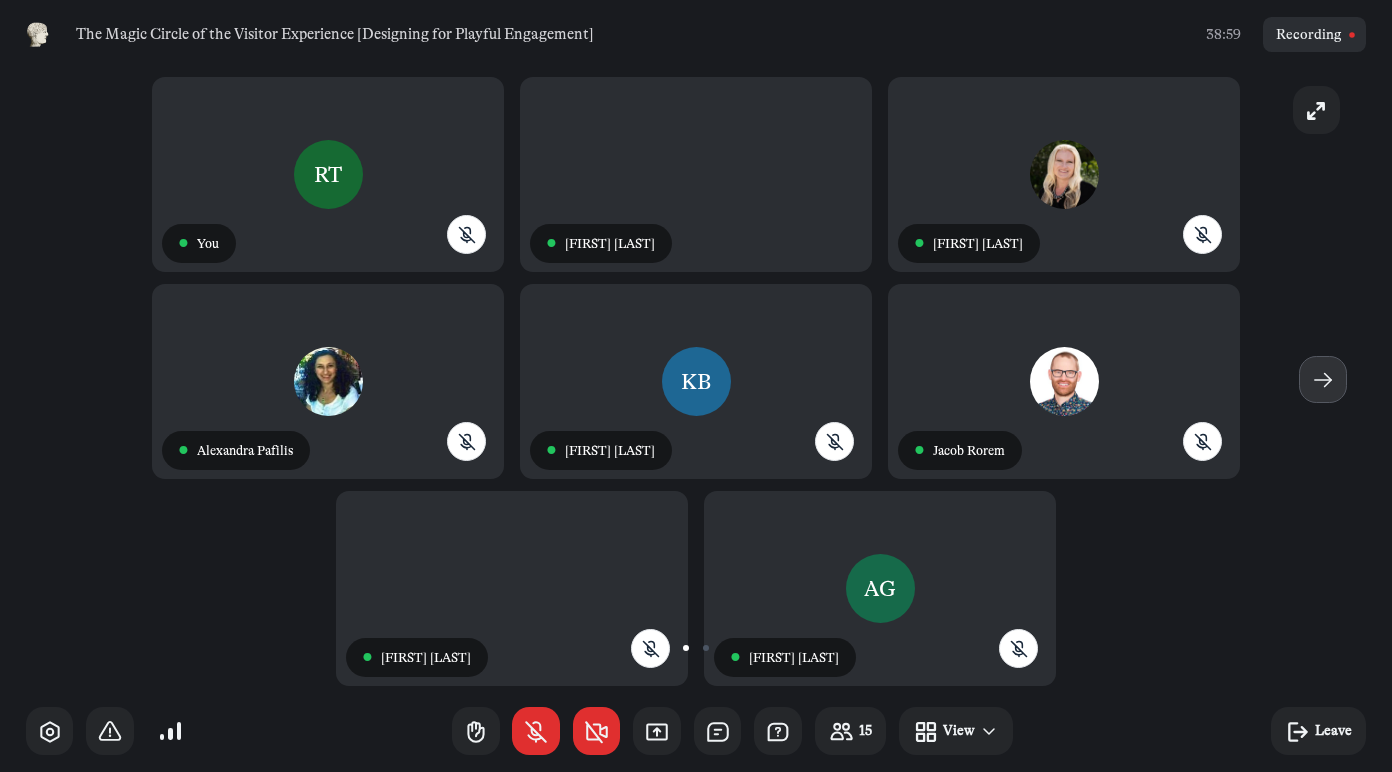 click at bounding box center (1323, 380) 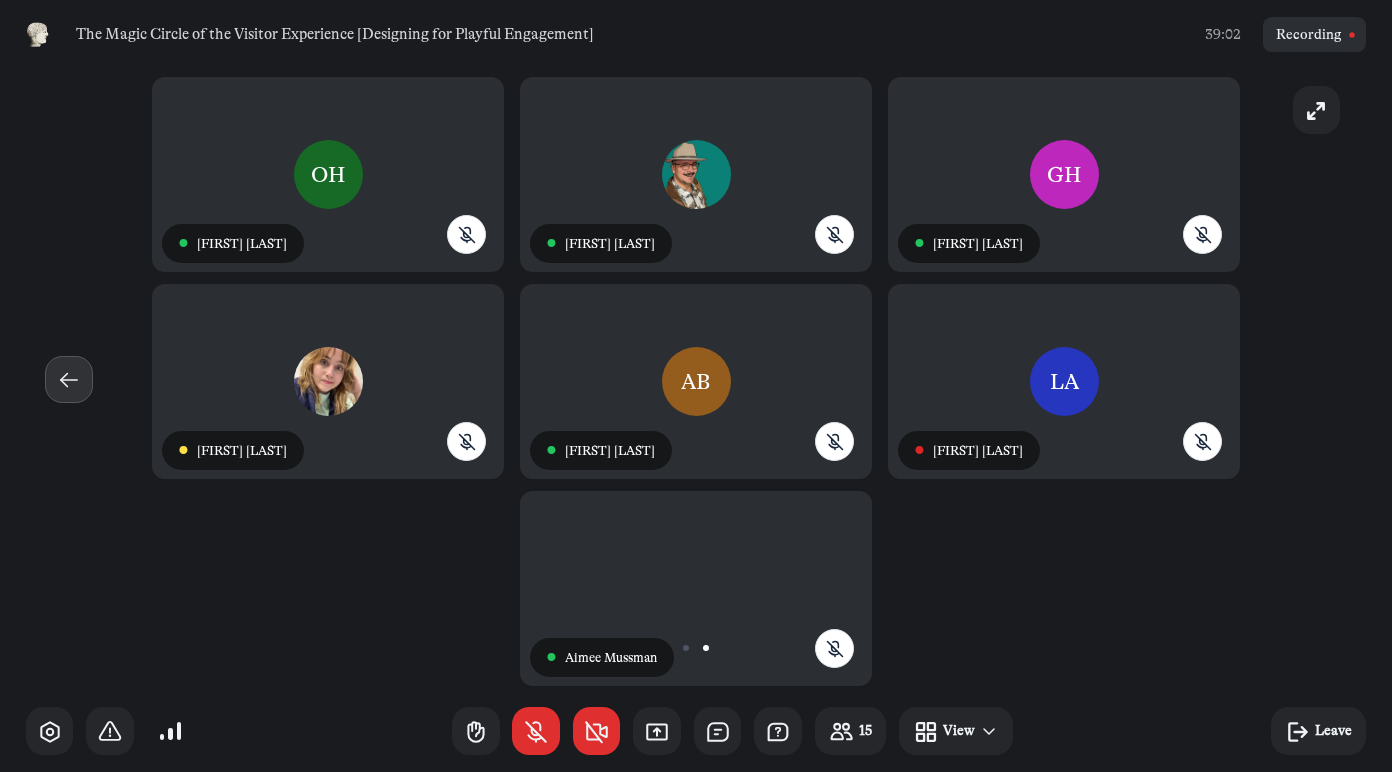 click 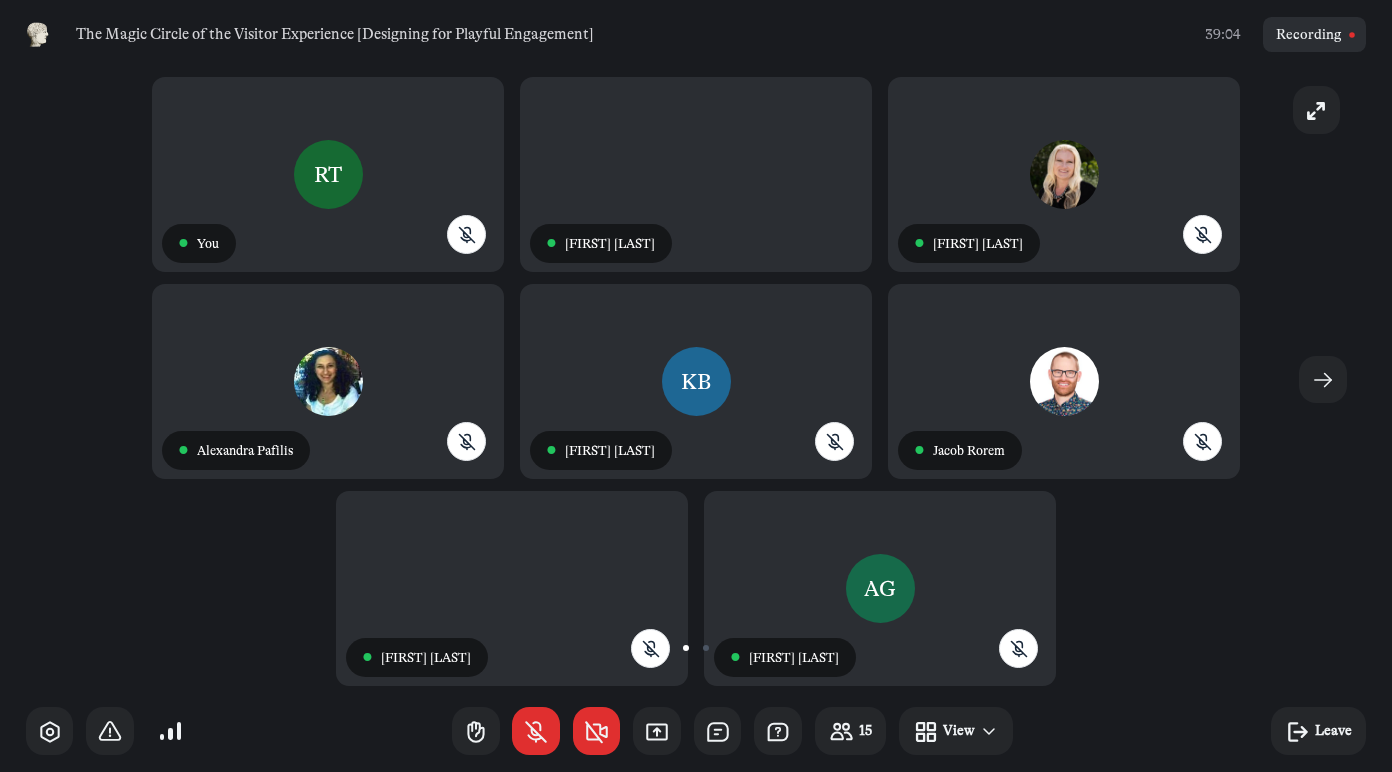 click at bounding box center [696, 647] 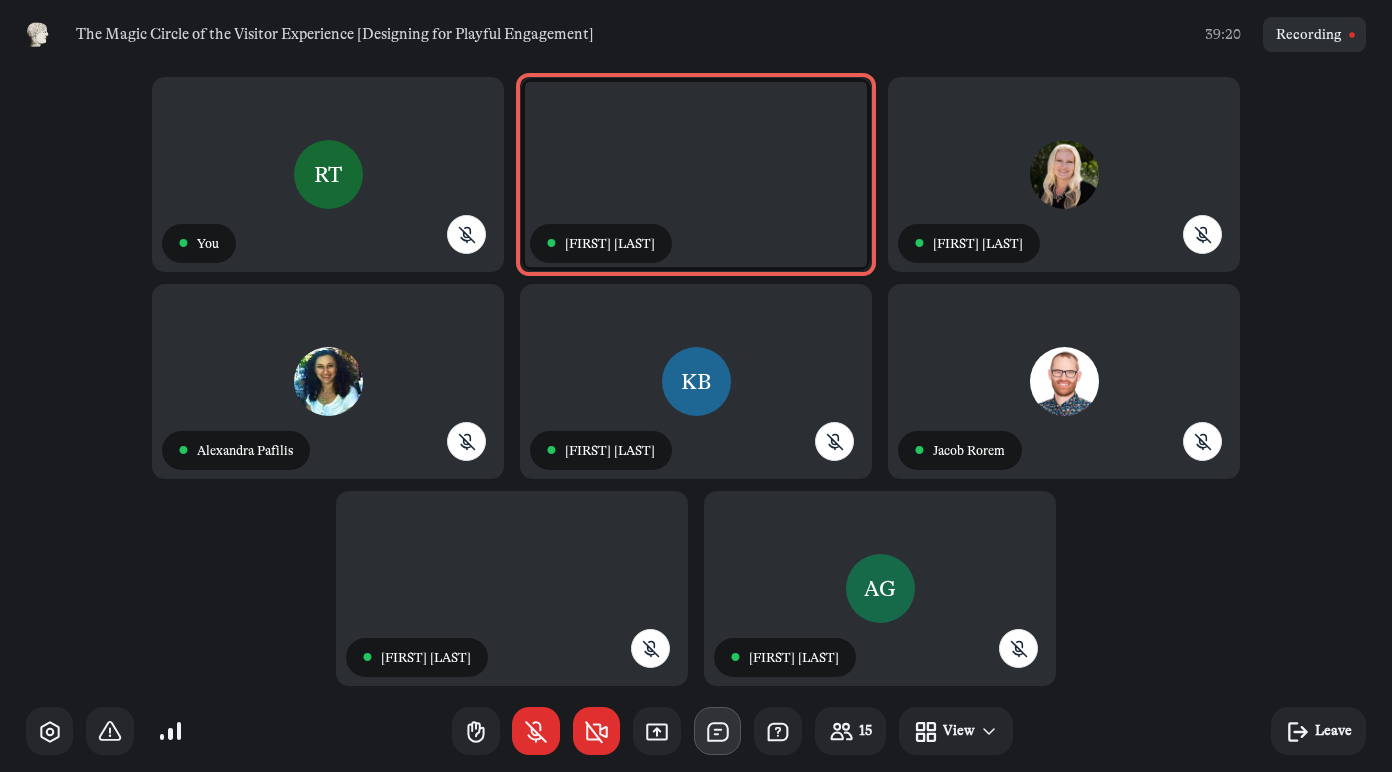 click at bounding box center [718, 731] 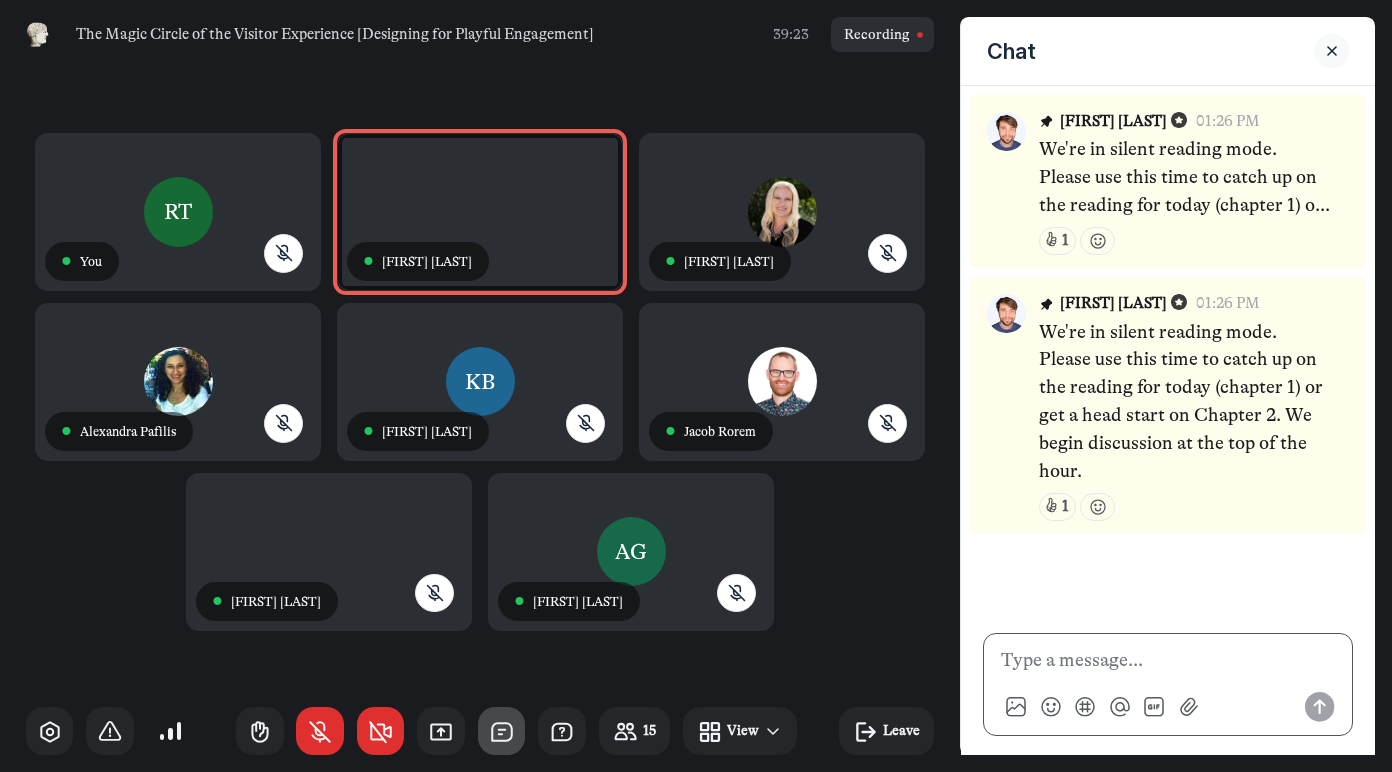click at bounding box center [1168, 661] 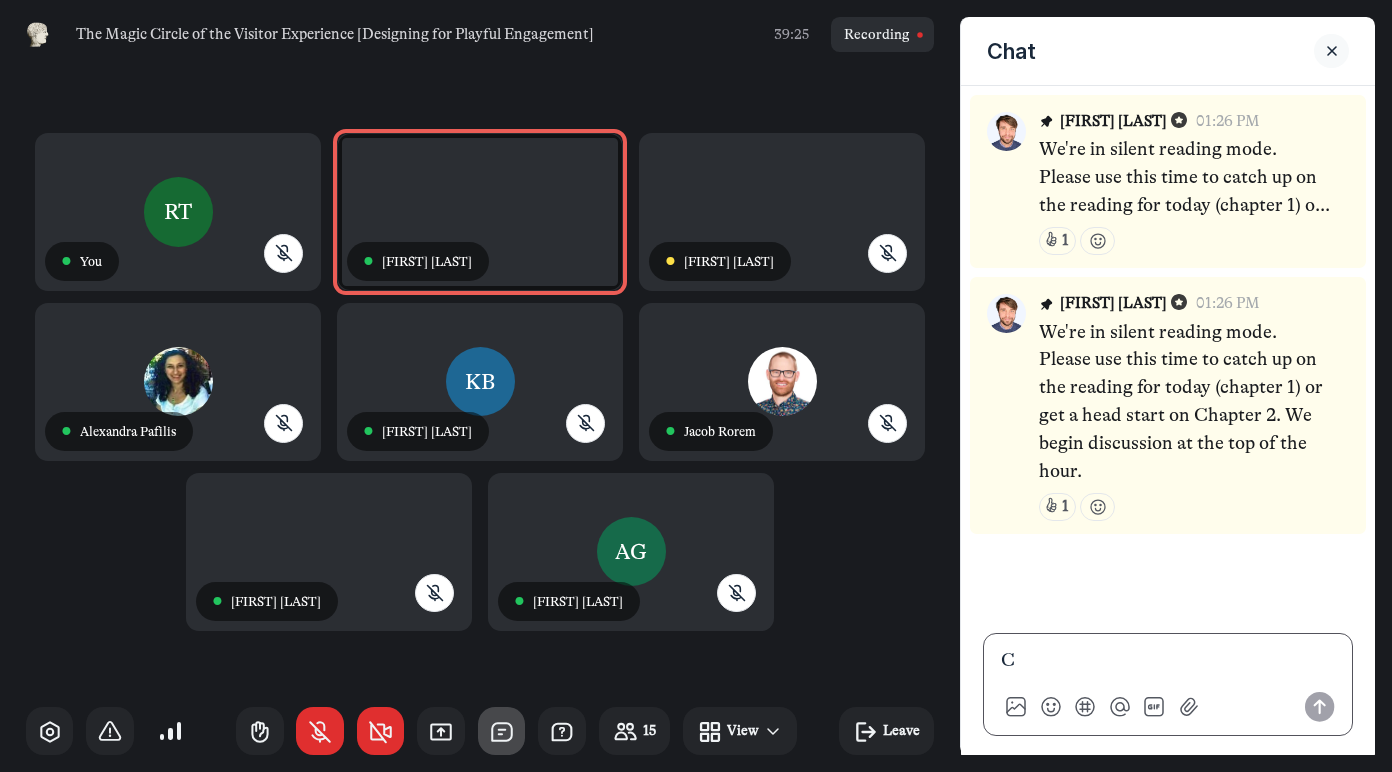 type 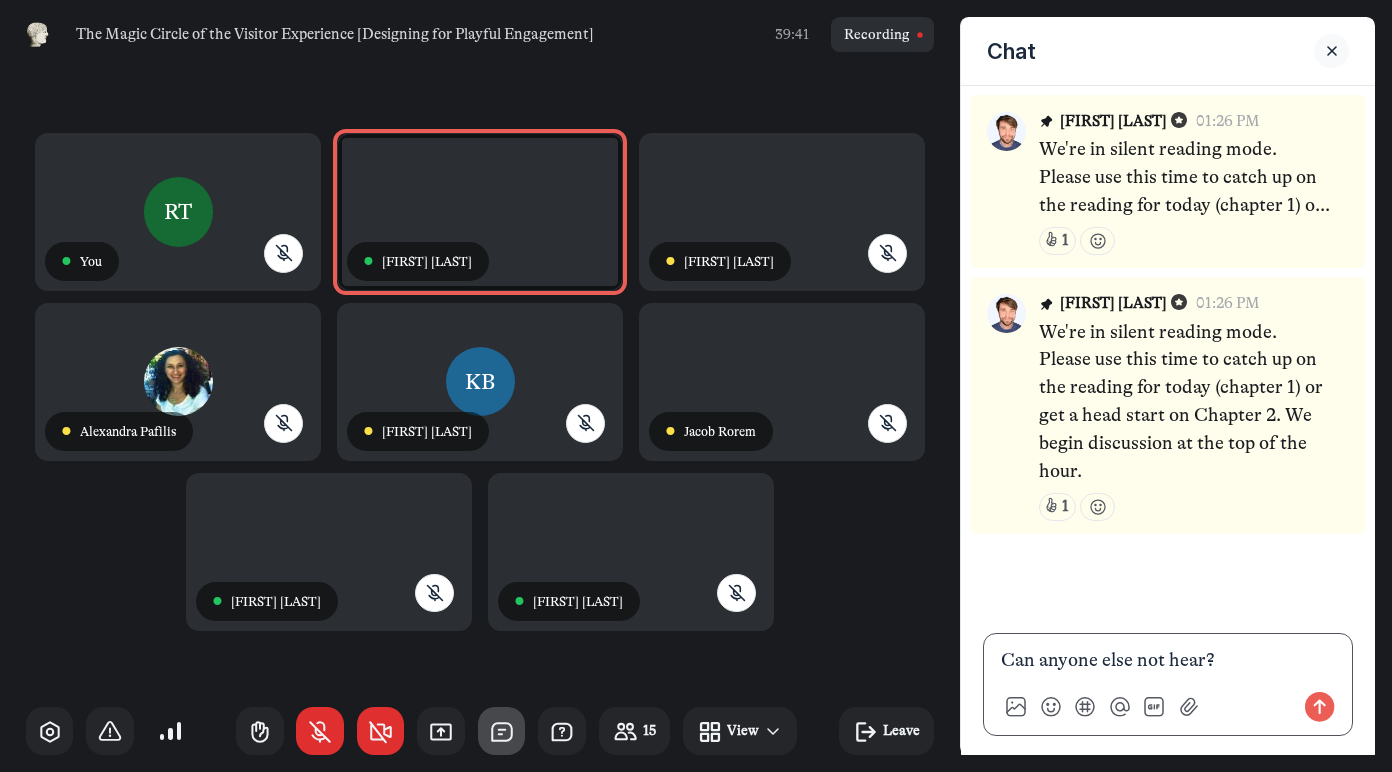 click on "Can anyone else not hear?" at bounding box center (1168, 661) 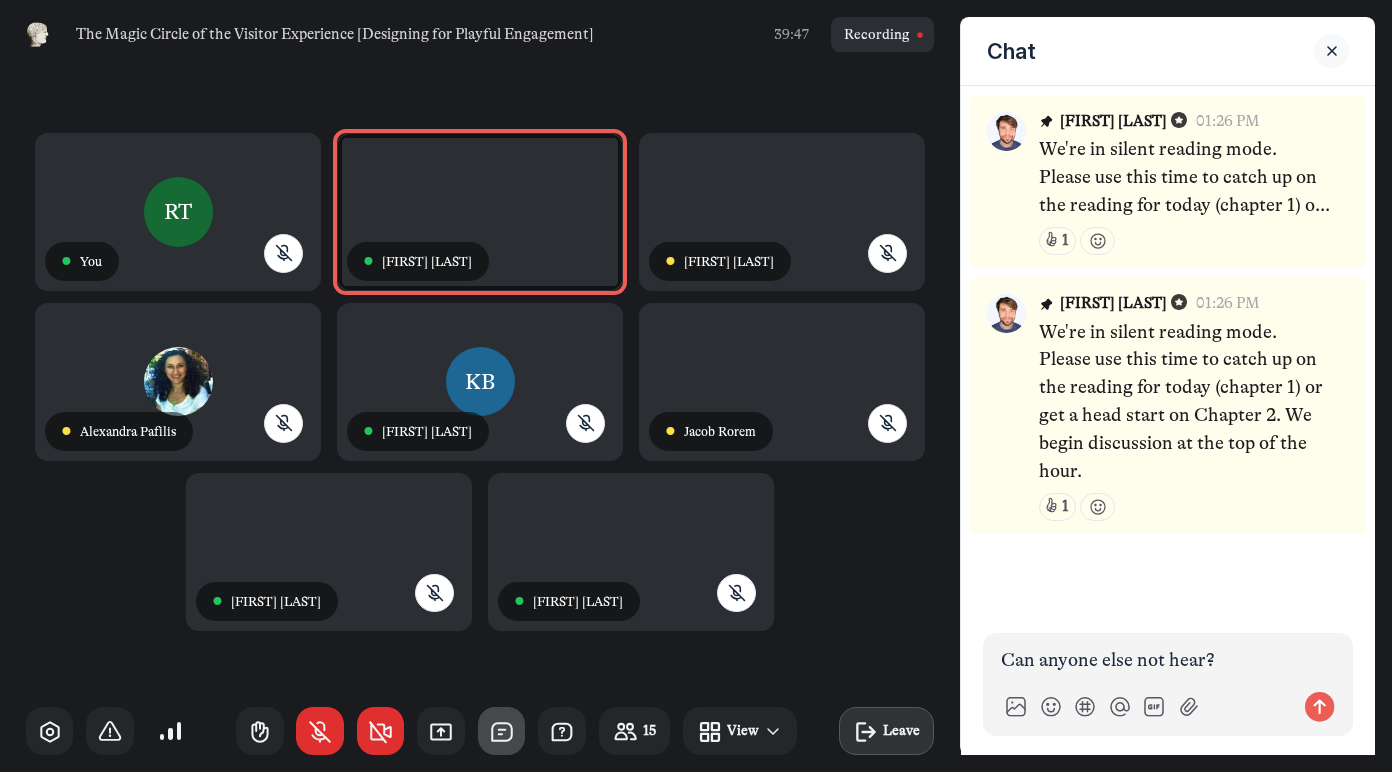click on "Leave" at bounding box center (901, 730) 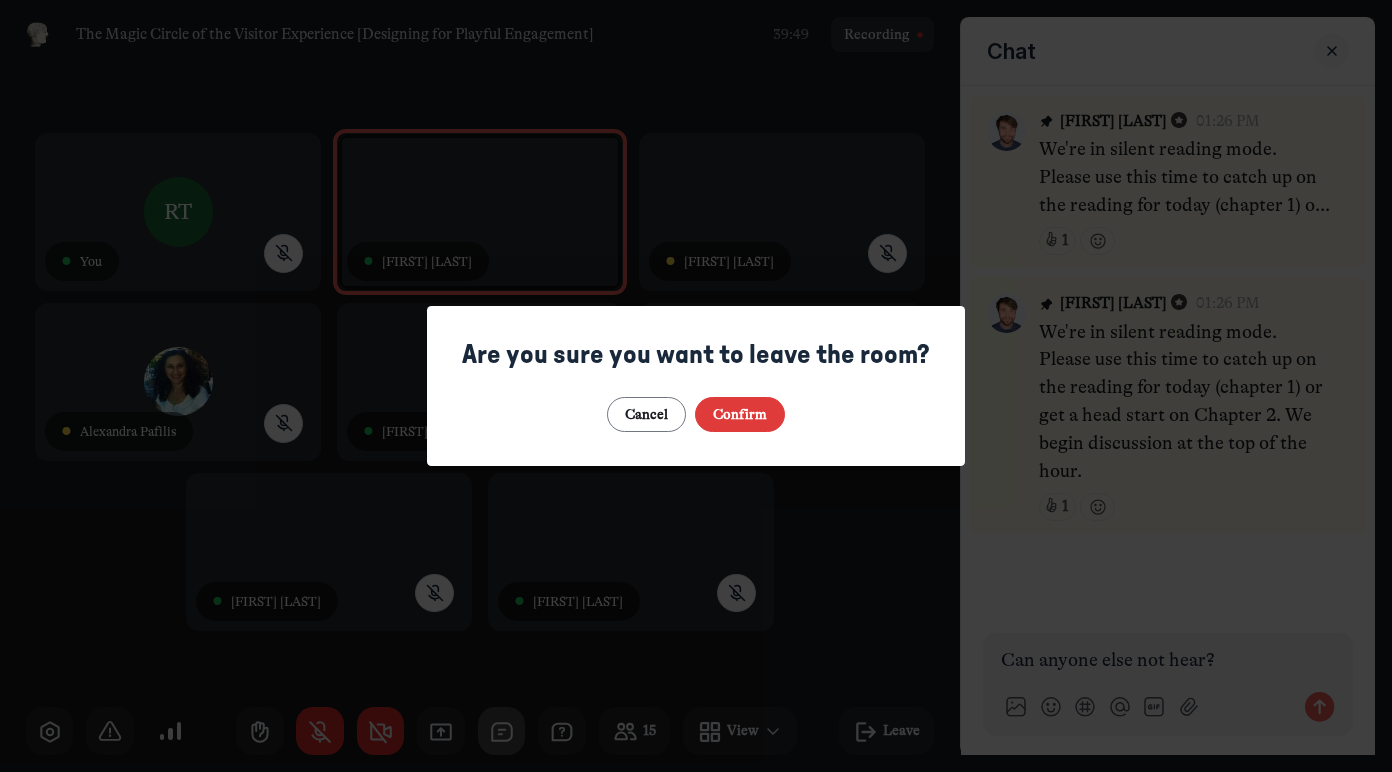 click on "Confirm" at bounding box center [740, 414] 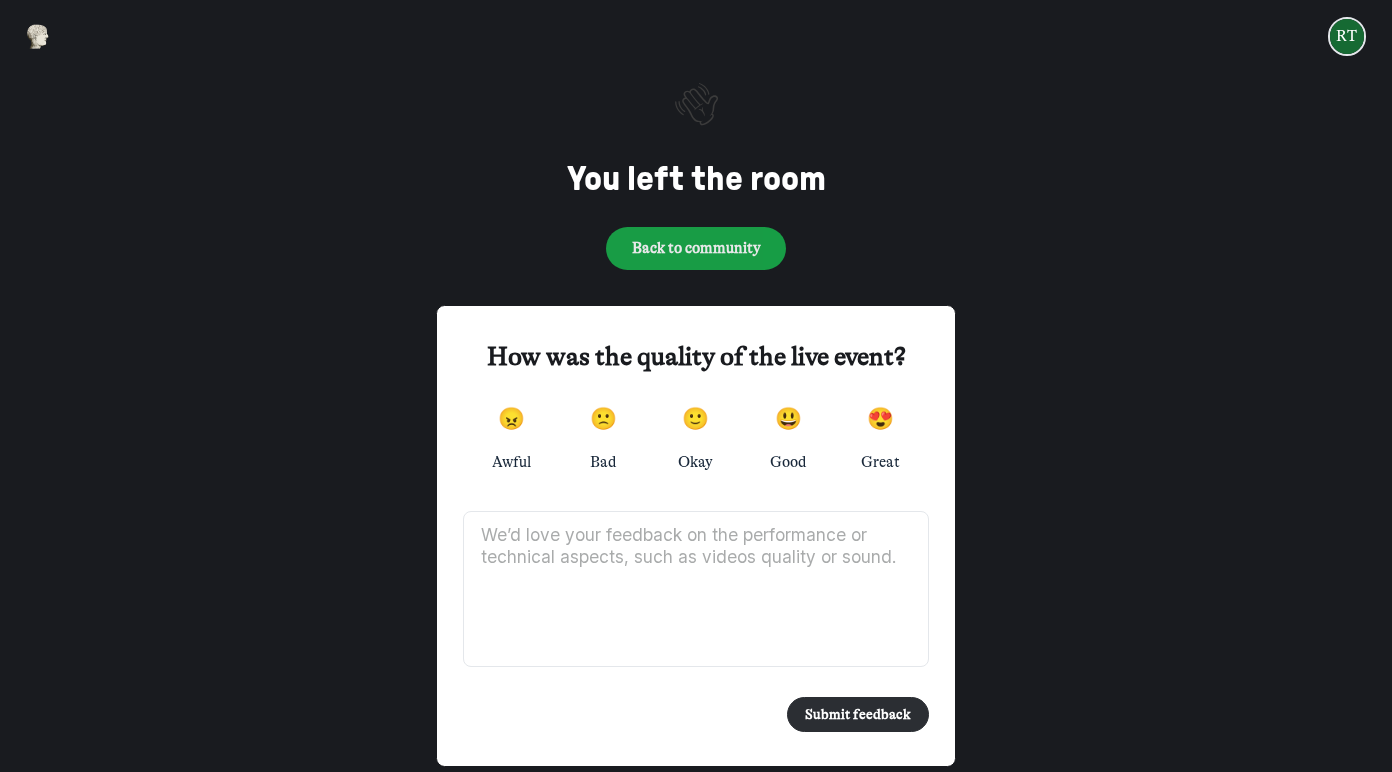 click on "Back to community" at bounding box center [696, 248] 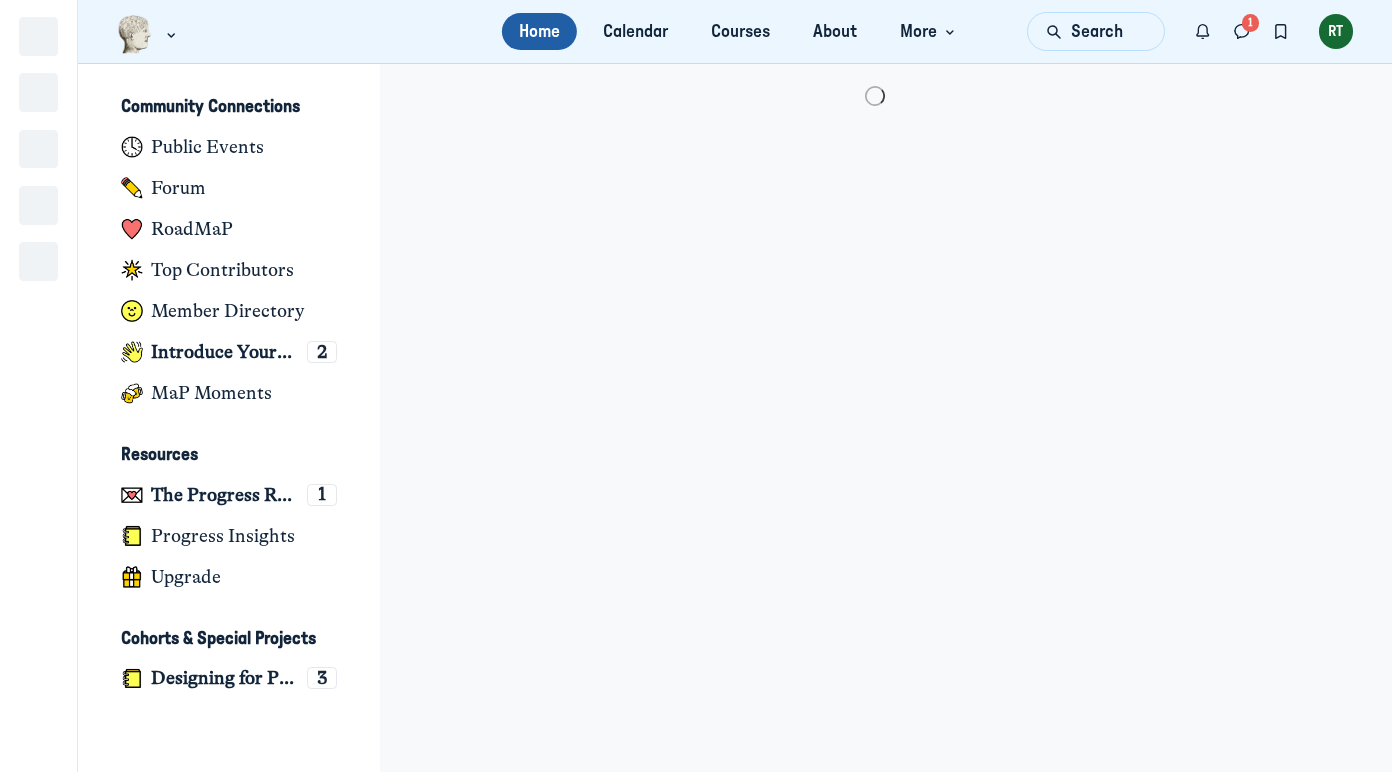scroll, scrollTop: 4962, scrollLeft: 3931, axis: both 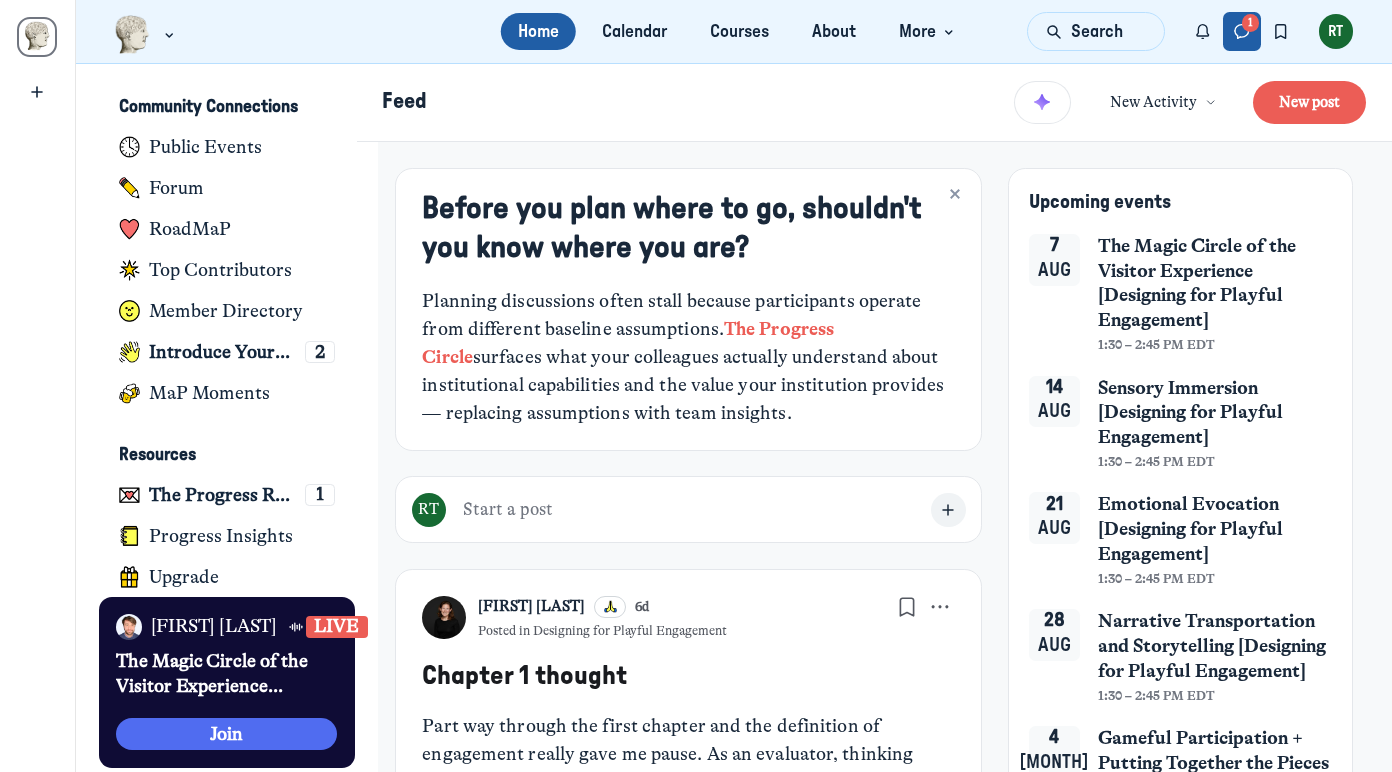 click at bounding box center [1242, 31] 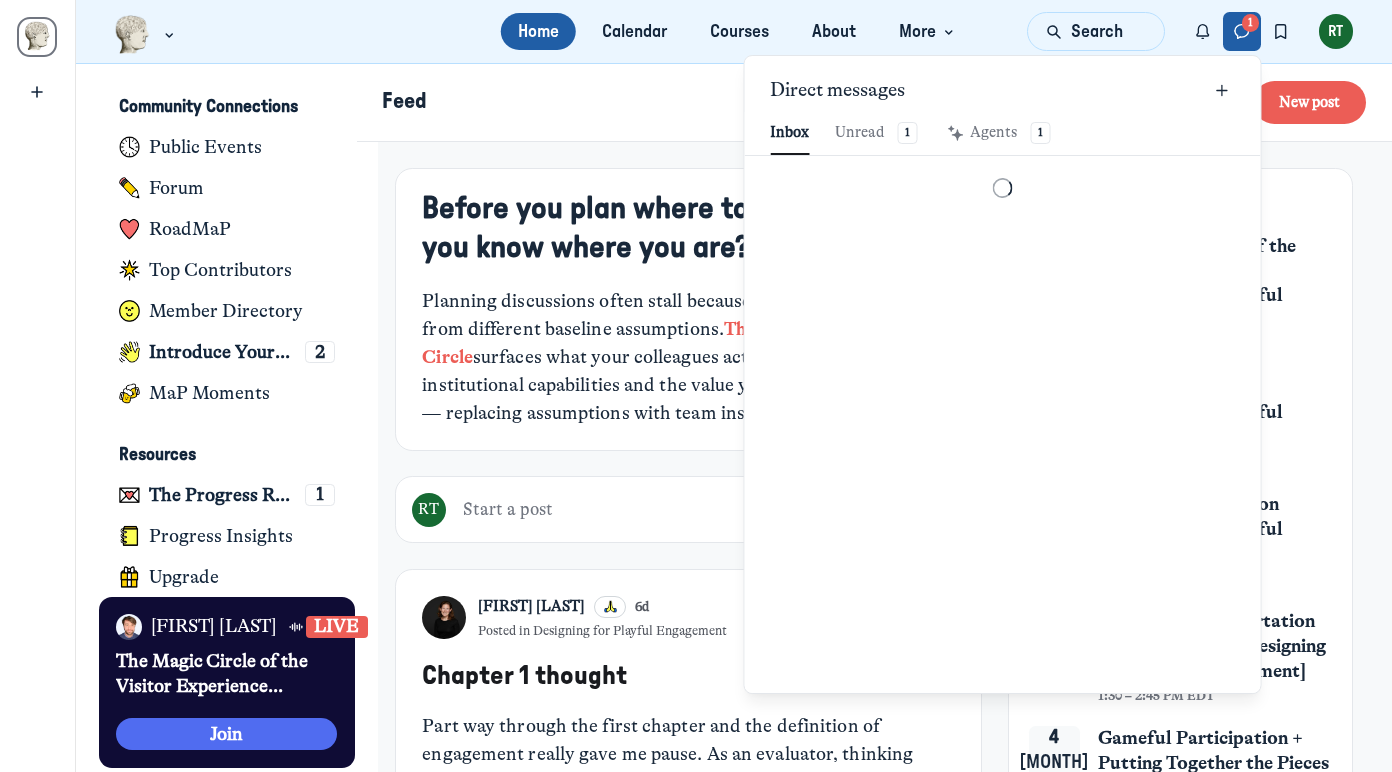 scroll, scrollTop: 2722, scrollLeft: 4661, axis: both 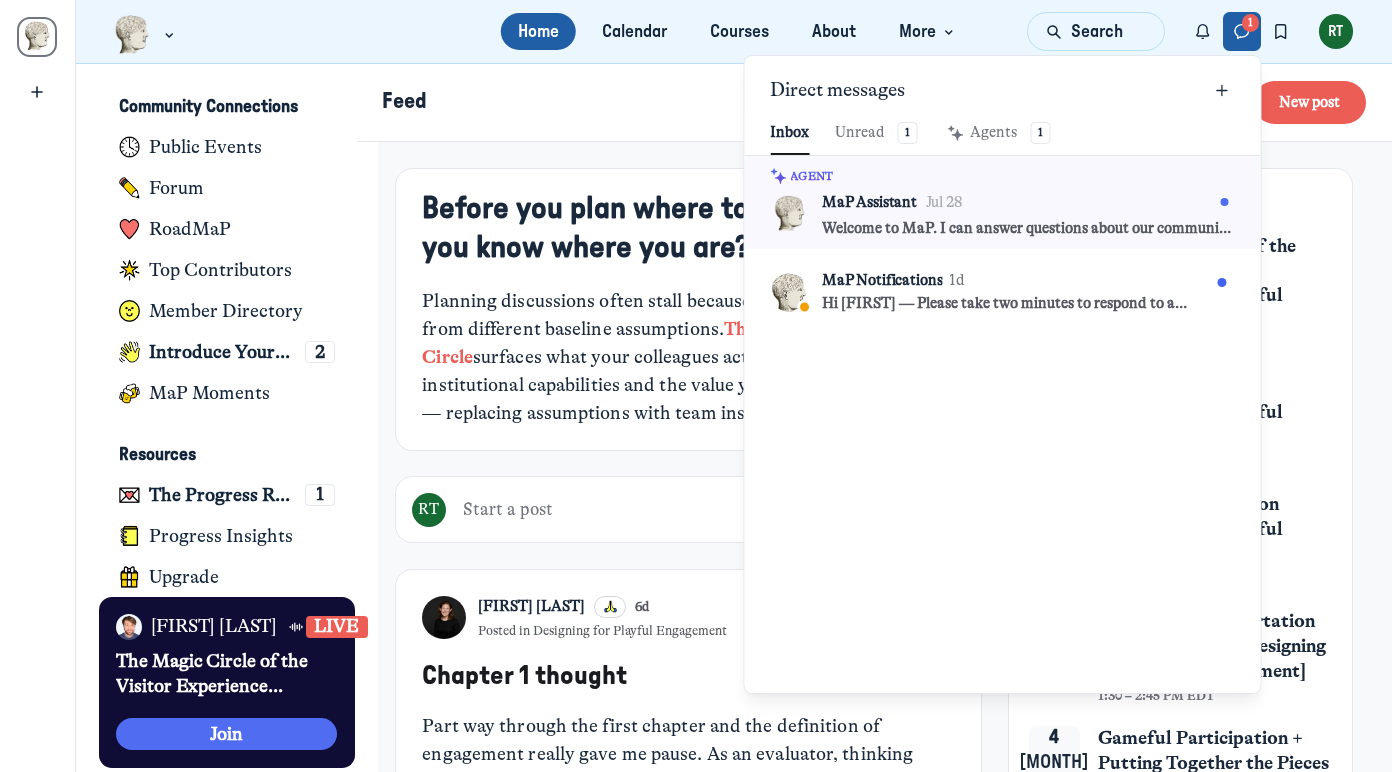 click on "Before you plan where to go, shouldn't you know where you are?
Planning discussions often stall because participants operate from different baseline assumptions.  The Progress Circle  surfaces what your colleagues actually understand about institutional capabilities and the value your institution provides — replacing assumptions with team insights.
RT Start a post RE Roslyn Esperon 6d Posted in Designing for Playful Engagement Chapter 1 thought Part way through the first chapter and the definition of engagement really gave me pause. As an evaluator, thinking about engagement as what we are “paying attention to” provides an interesting stem for future interview questions. Looking forward to ... See more AP KB 2 likes 1 comment PH Paul Henningsson 3d Posted in Introduce Yourself Share Hello, See more KB 1 like 0 comments KB Kyle Bowen Admin +3 6d Posted in Designing for Playful Engagement FJJMA Live Music Night (Call for Projects) Hi everyone — As part of our event series with  Ed Rodley LM RT" at bounding box center [874, 2718] 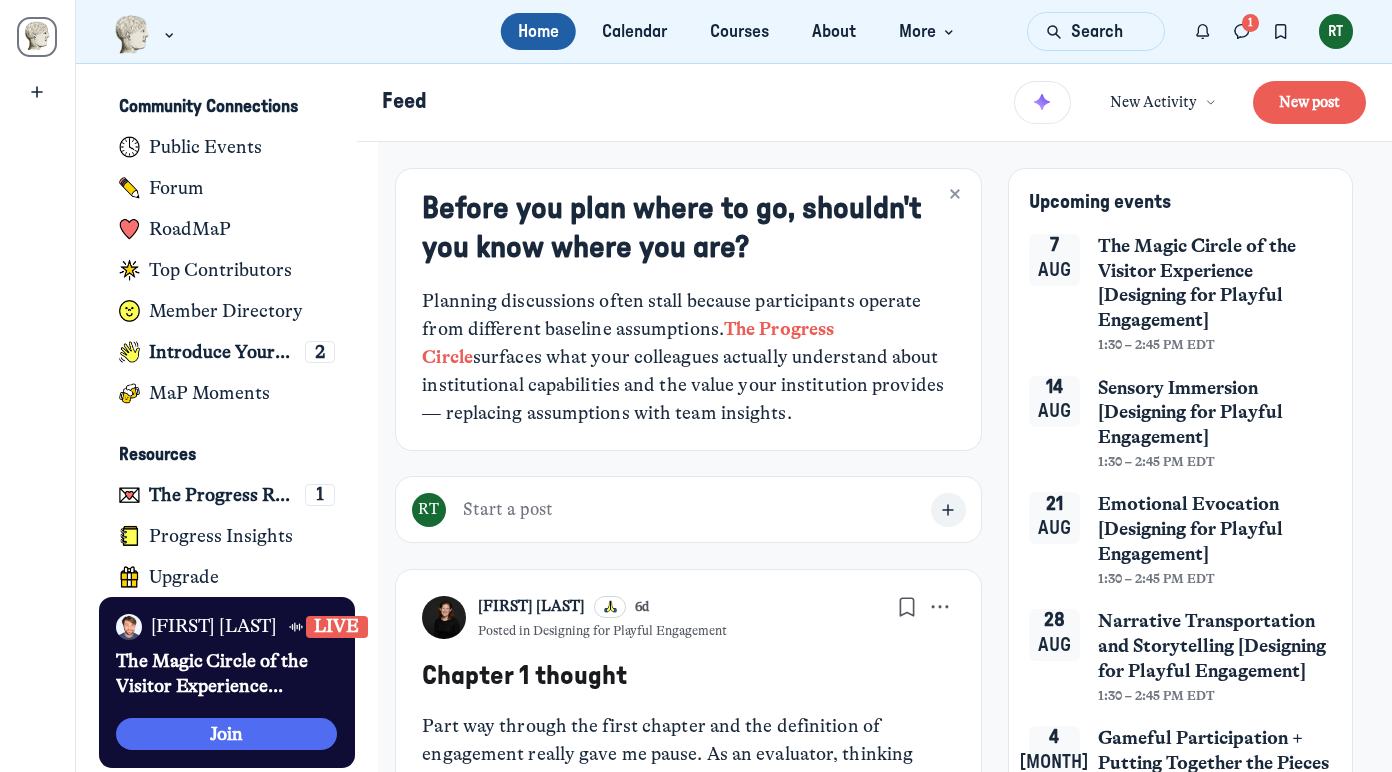 click on "The Magic Circle of the Visitor Experience [Designing for Playful Engagement]" at bounding box center [1215, 283] 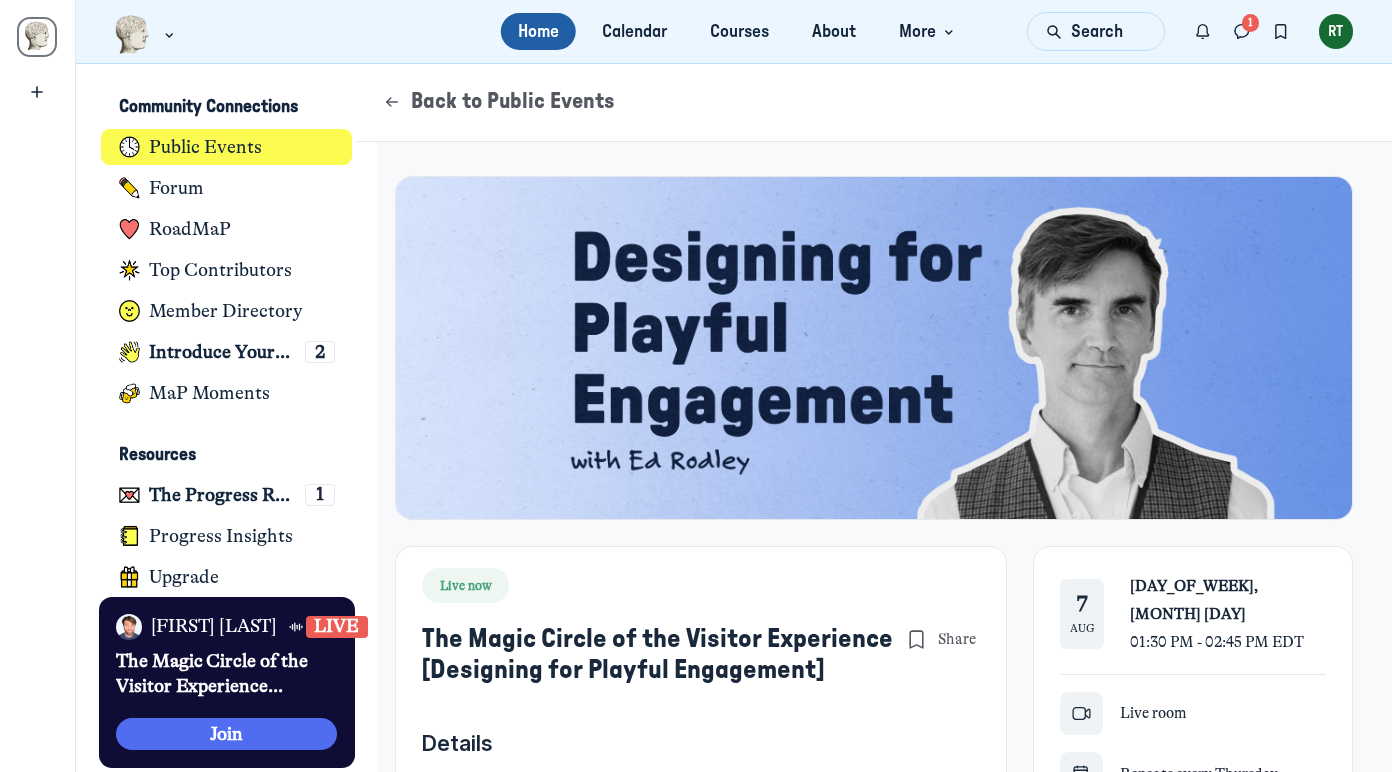 click on "RT" at bounding box center (1336, 31) 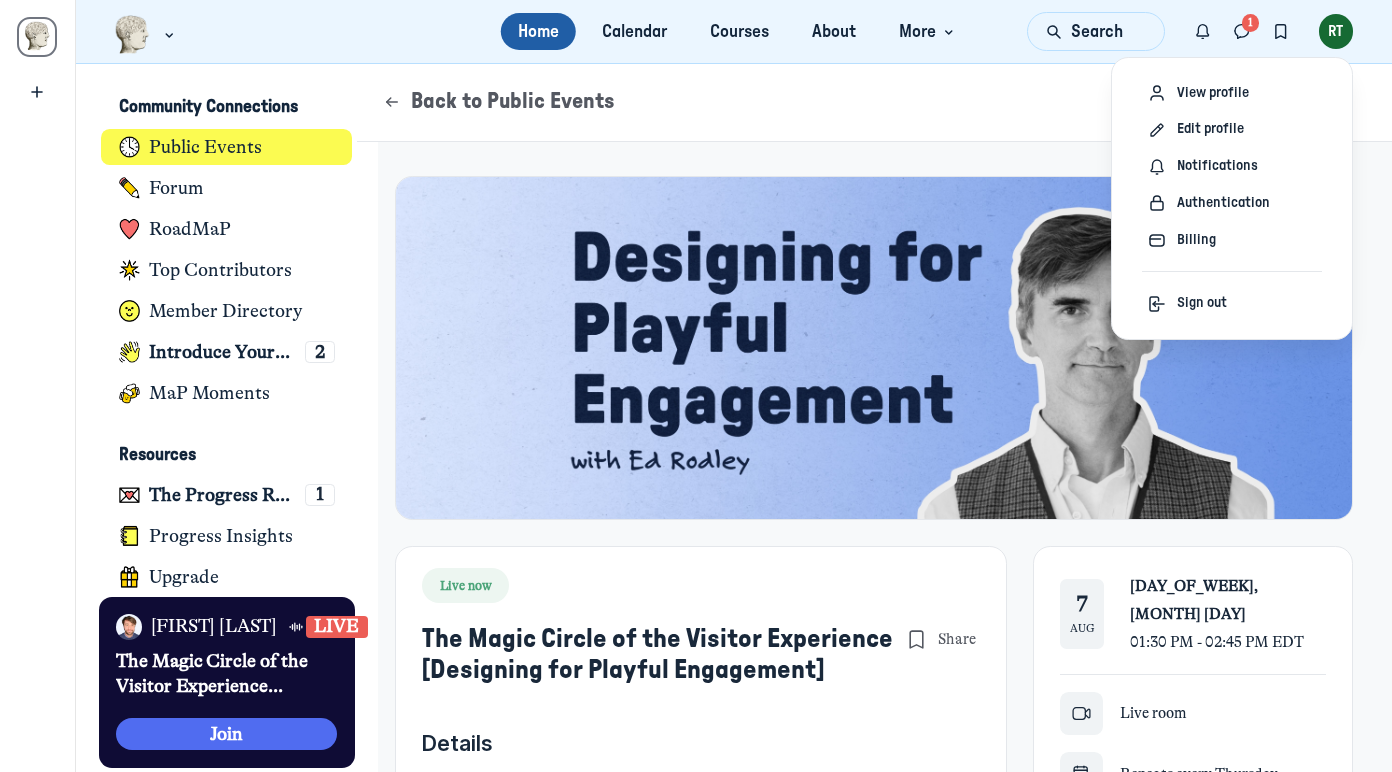 click on "RT" at bounding box center (1336, 31) 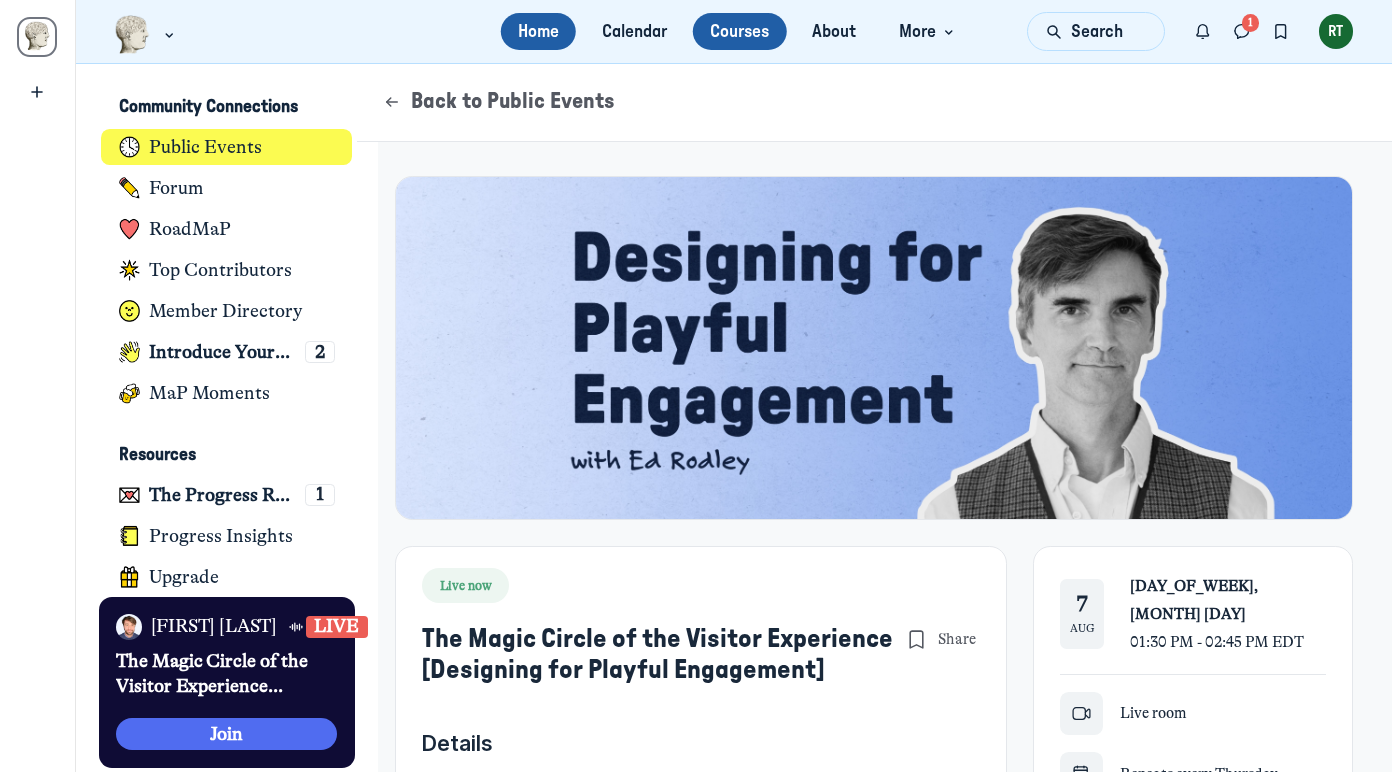 click on "Courses" at bounding box center [740, 31] 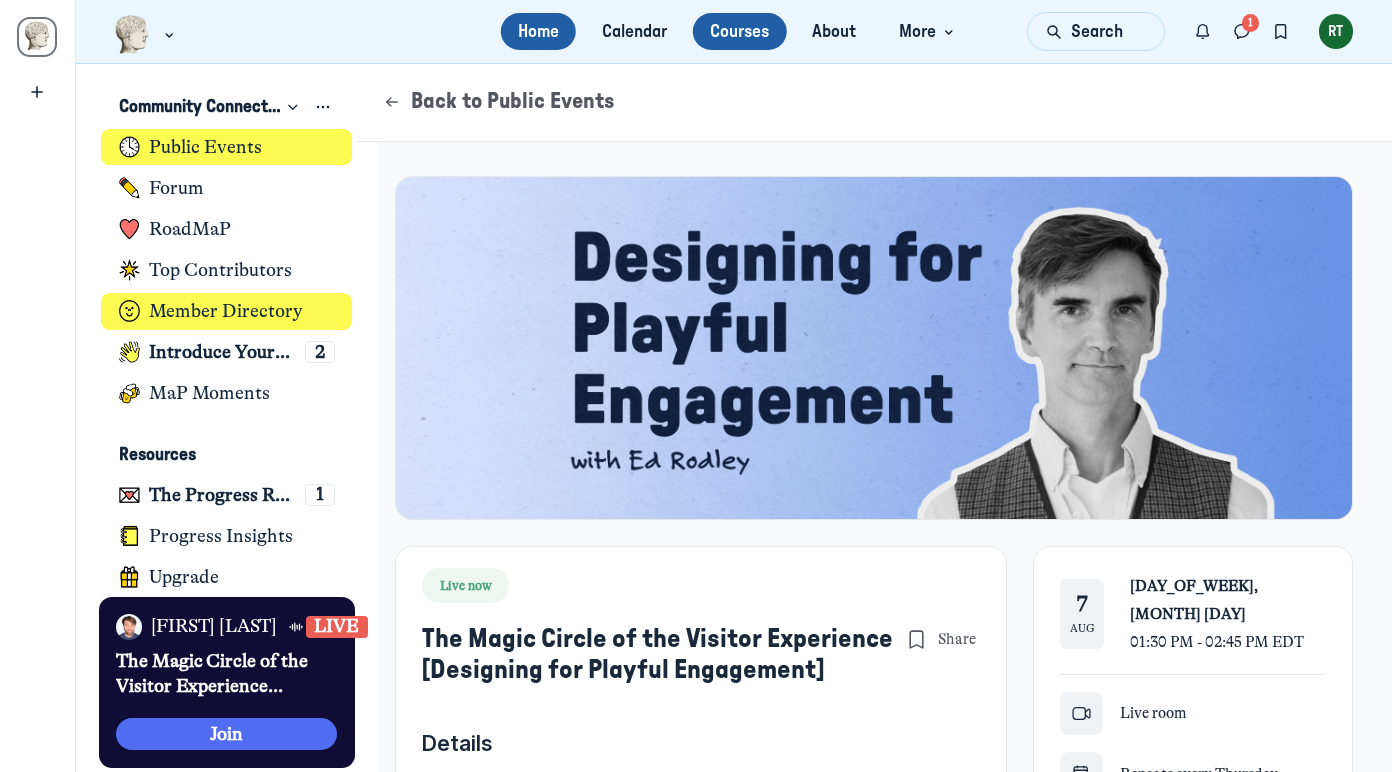 scroll, scrollTop: 4962, scrollLeft: 3931, axis: both 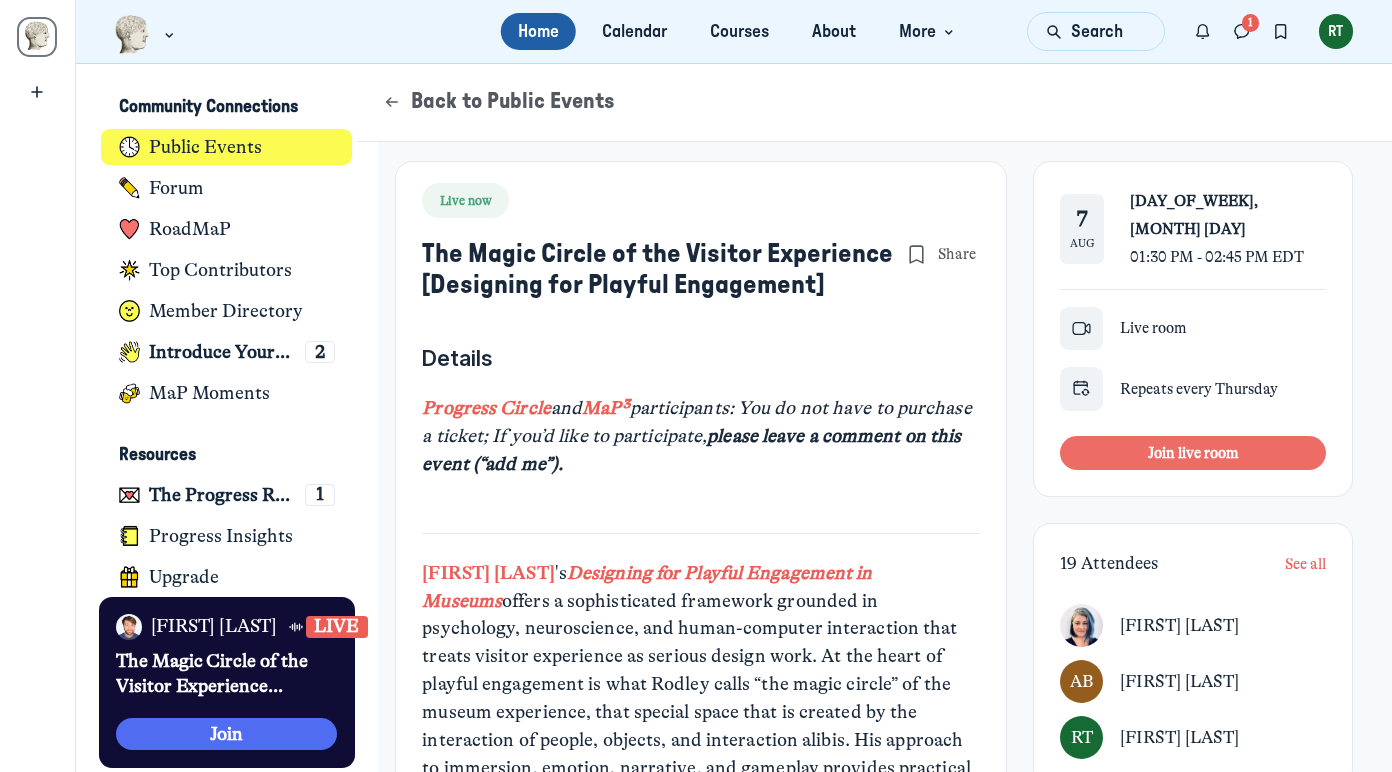 click on "Join live room" at bounding box center [1193, 453] 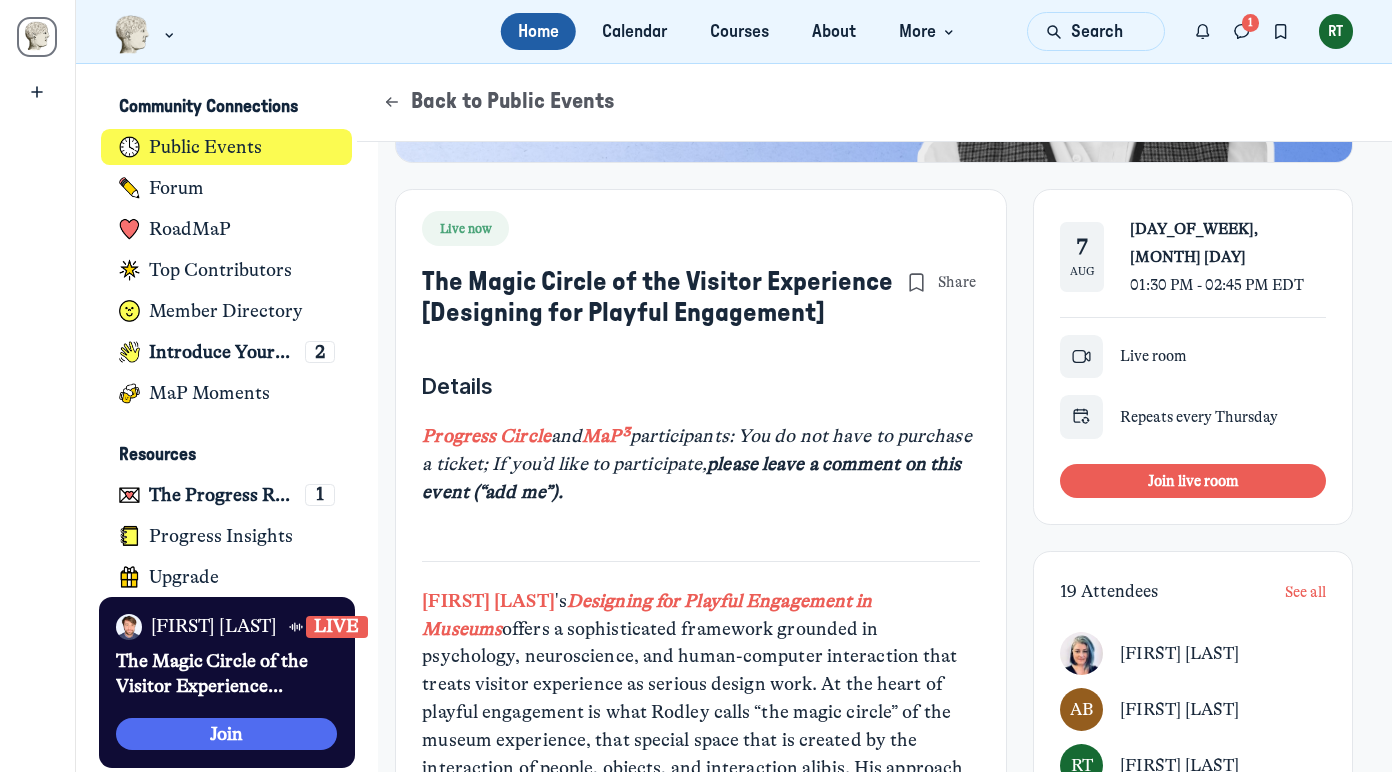 scroll, scrollTop: 361, scrollLeft: 0, axis: vertical 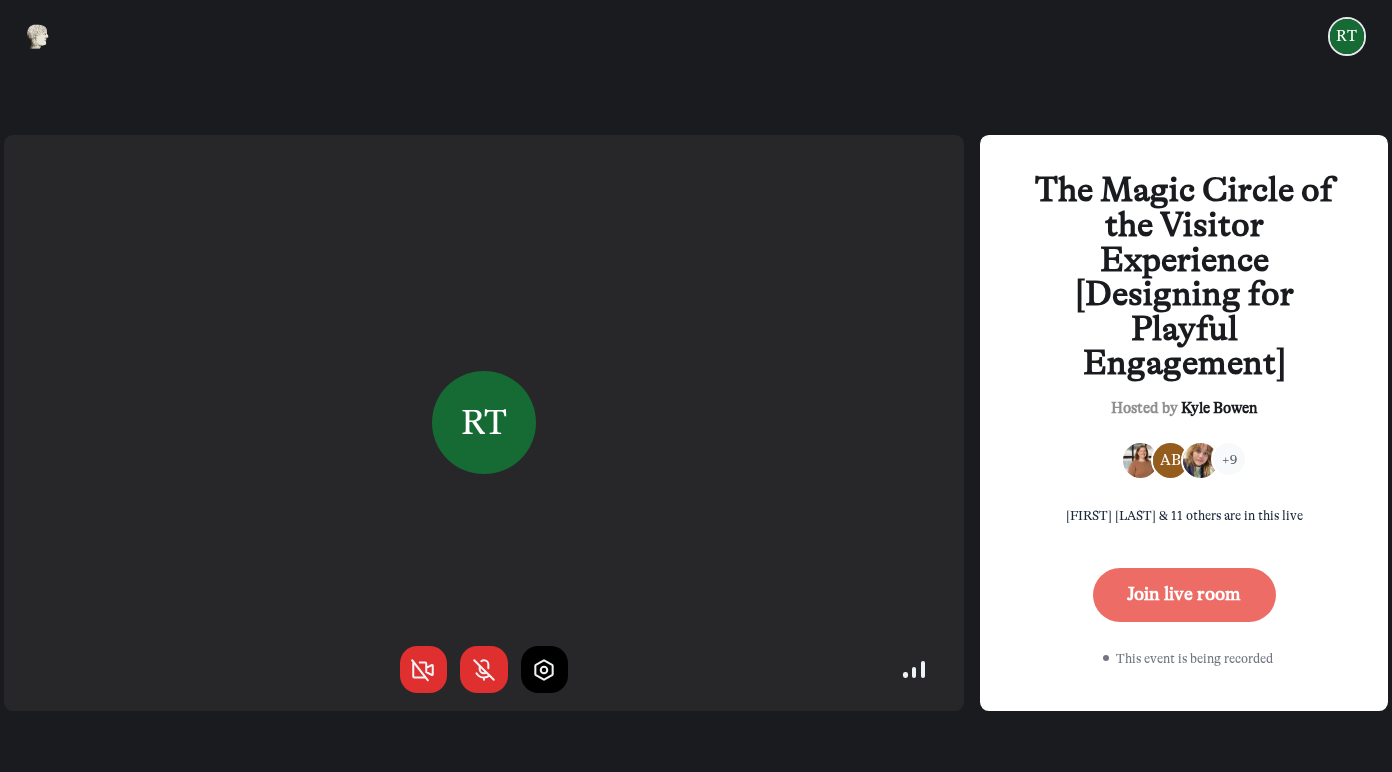click on "Join live room" at bounding box center (1184, 595) 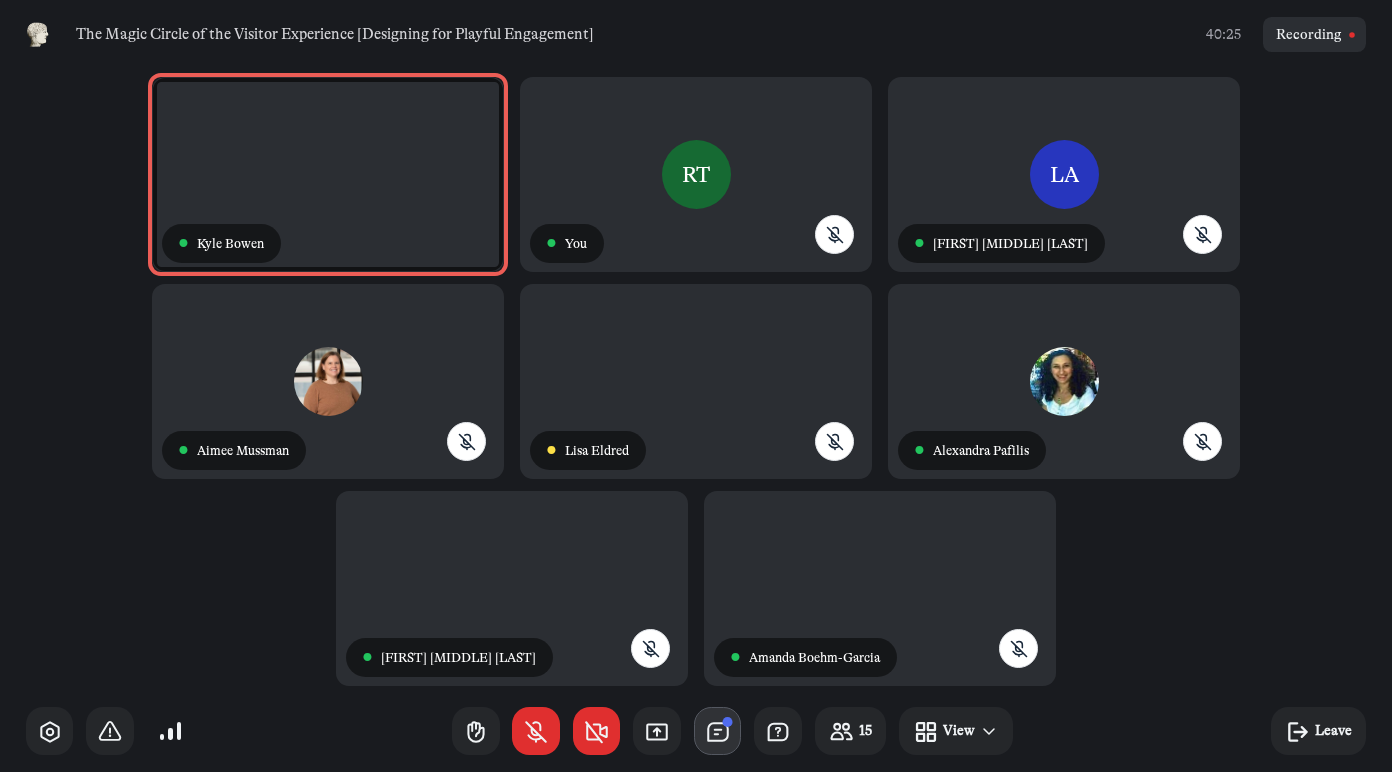 click 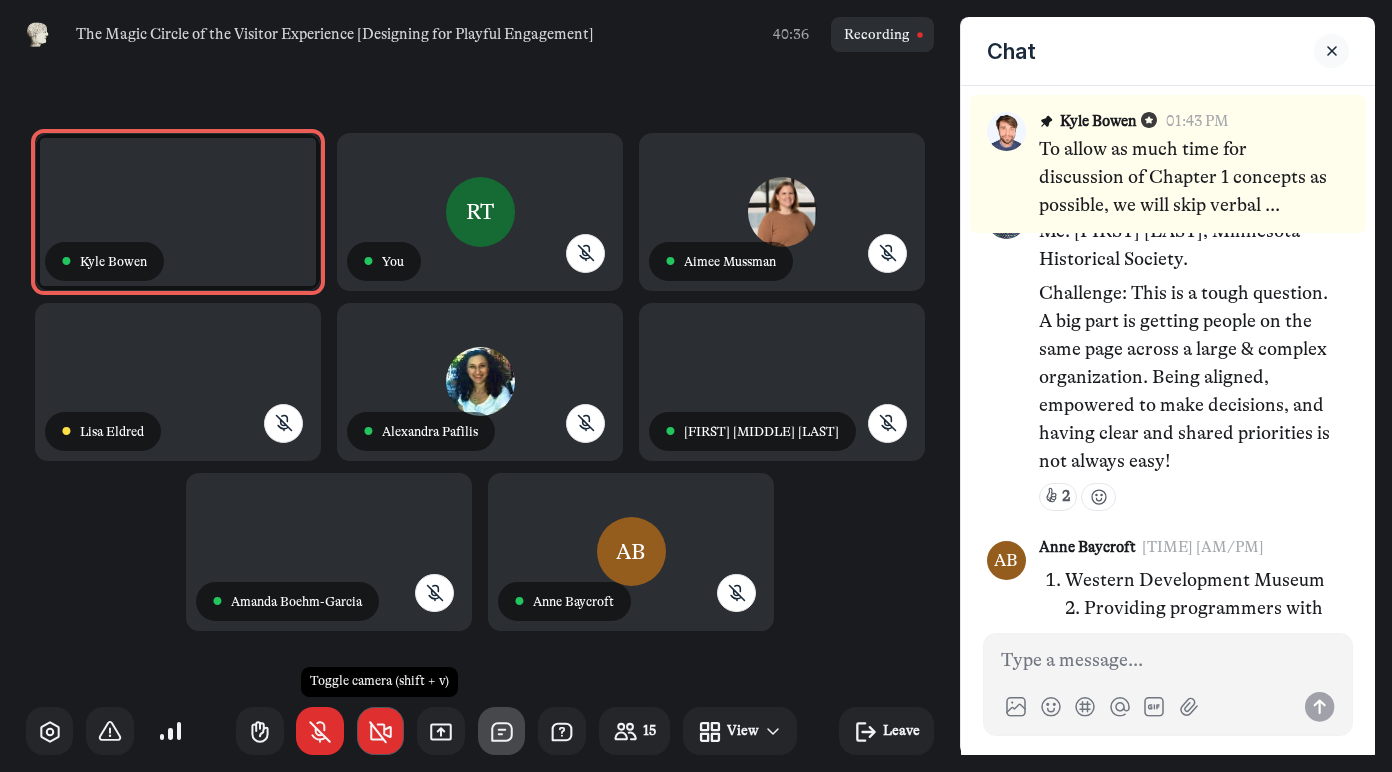 scroll, scrollTop: 3590, scrollLeft: 0, axis: vertical 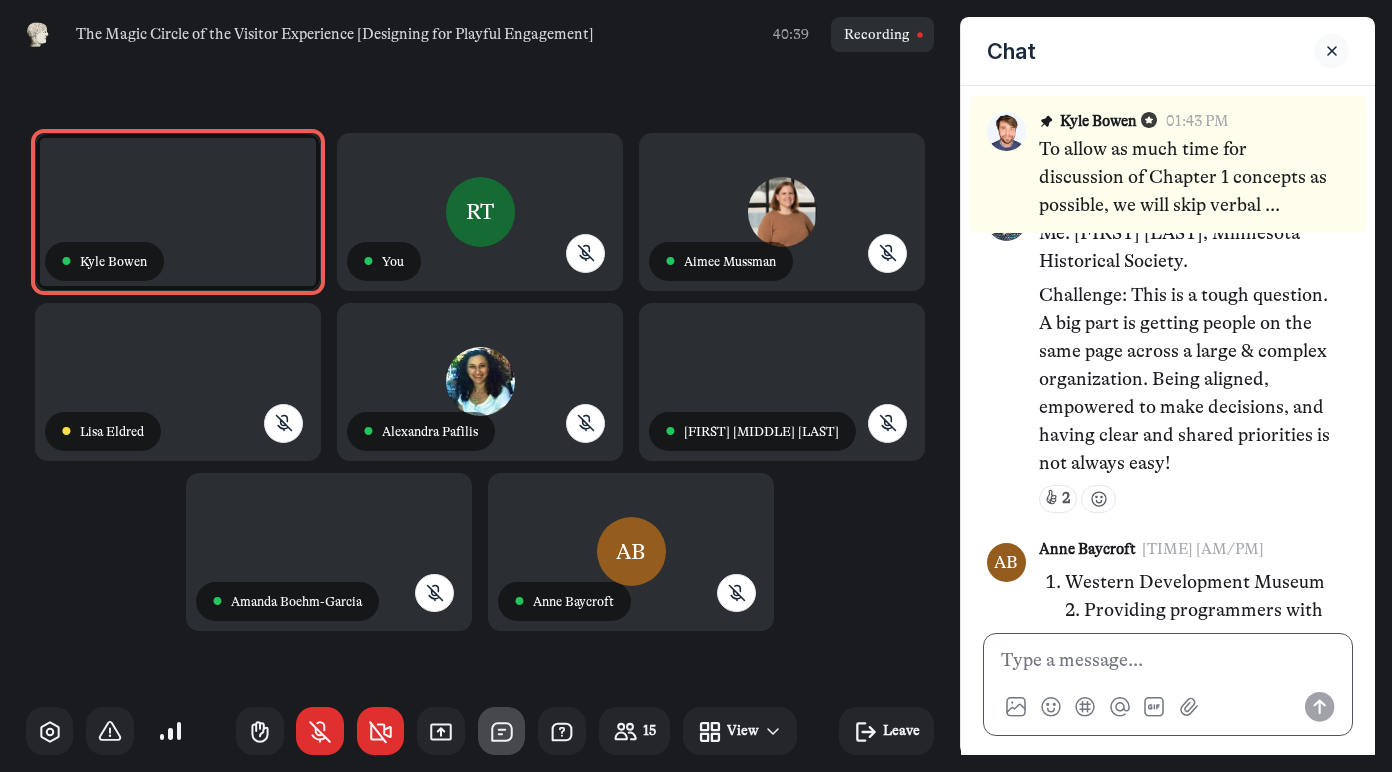click at bounding box center (1168, 661) 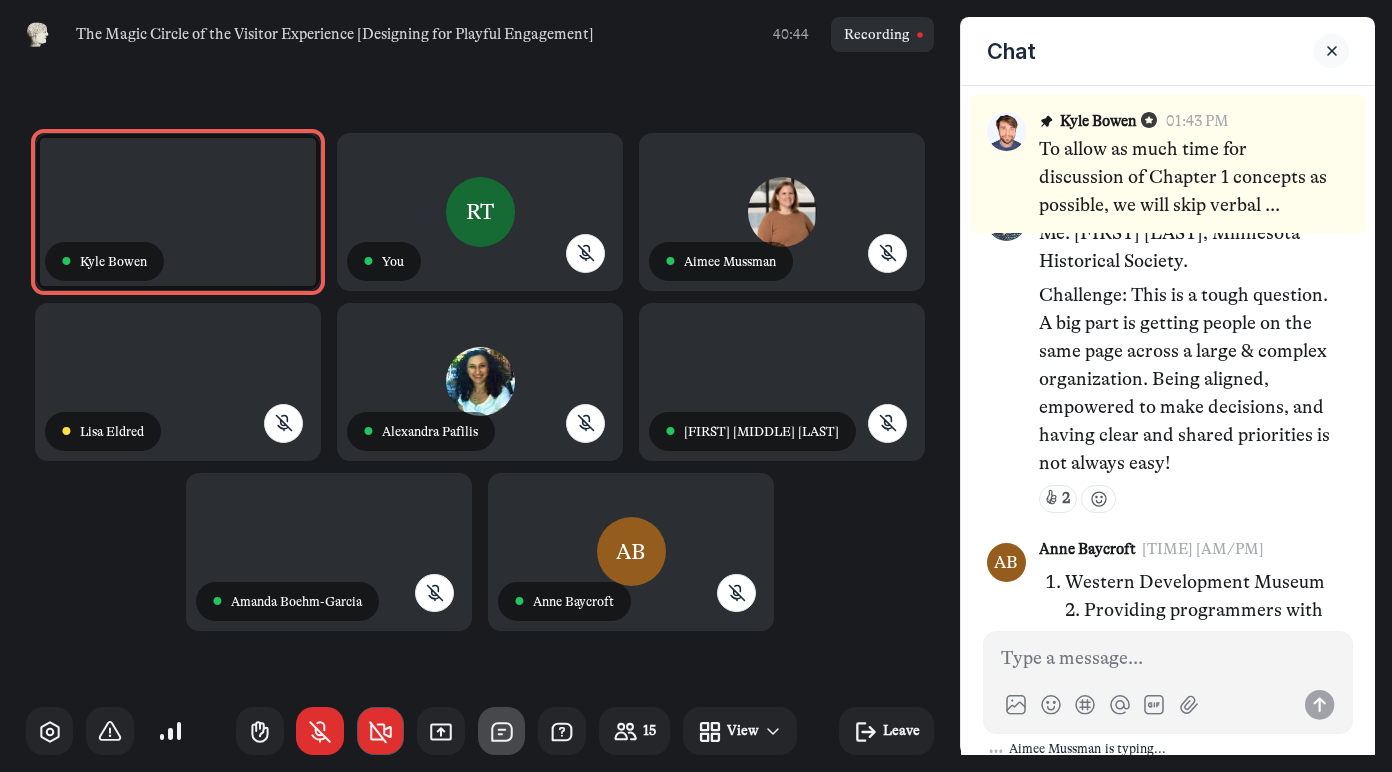 click 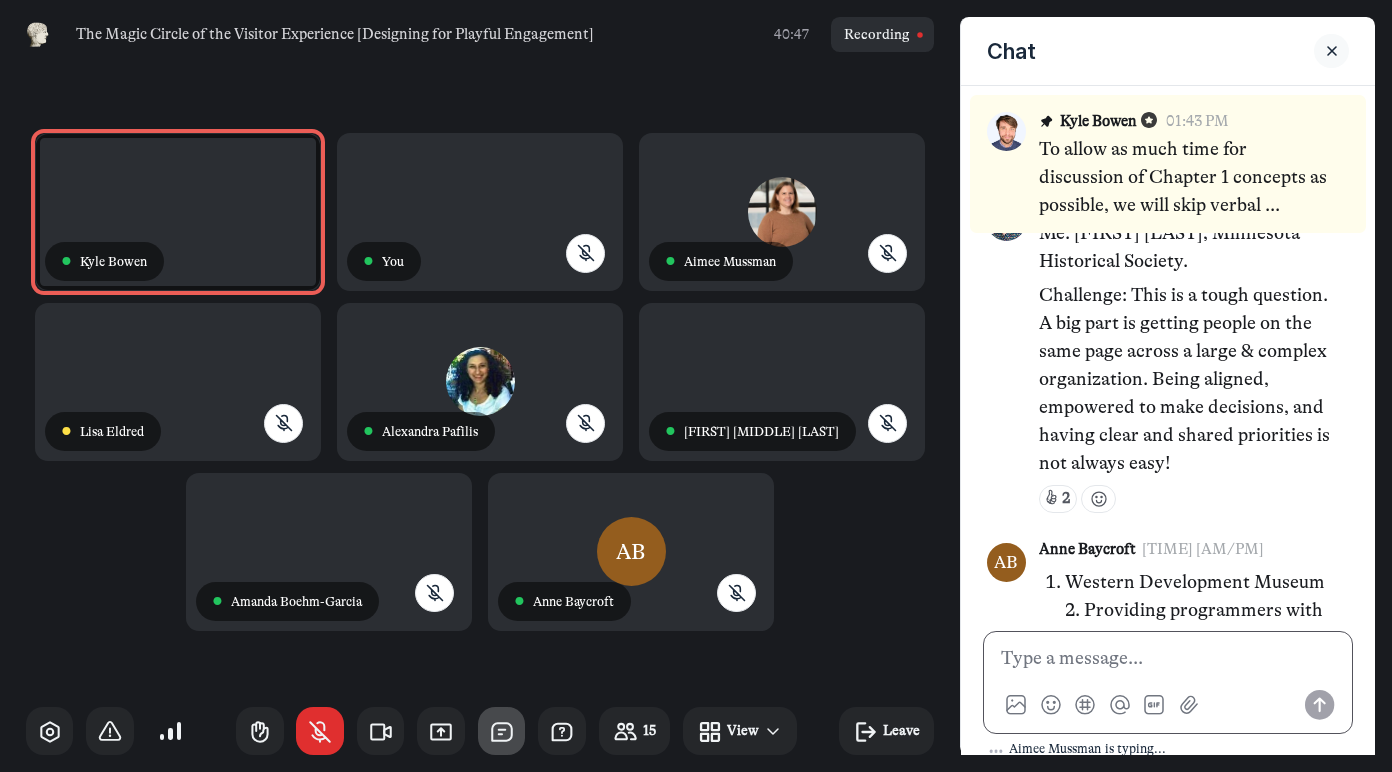 click at bounding box center [1168, 659] 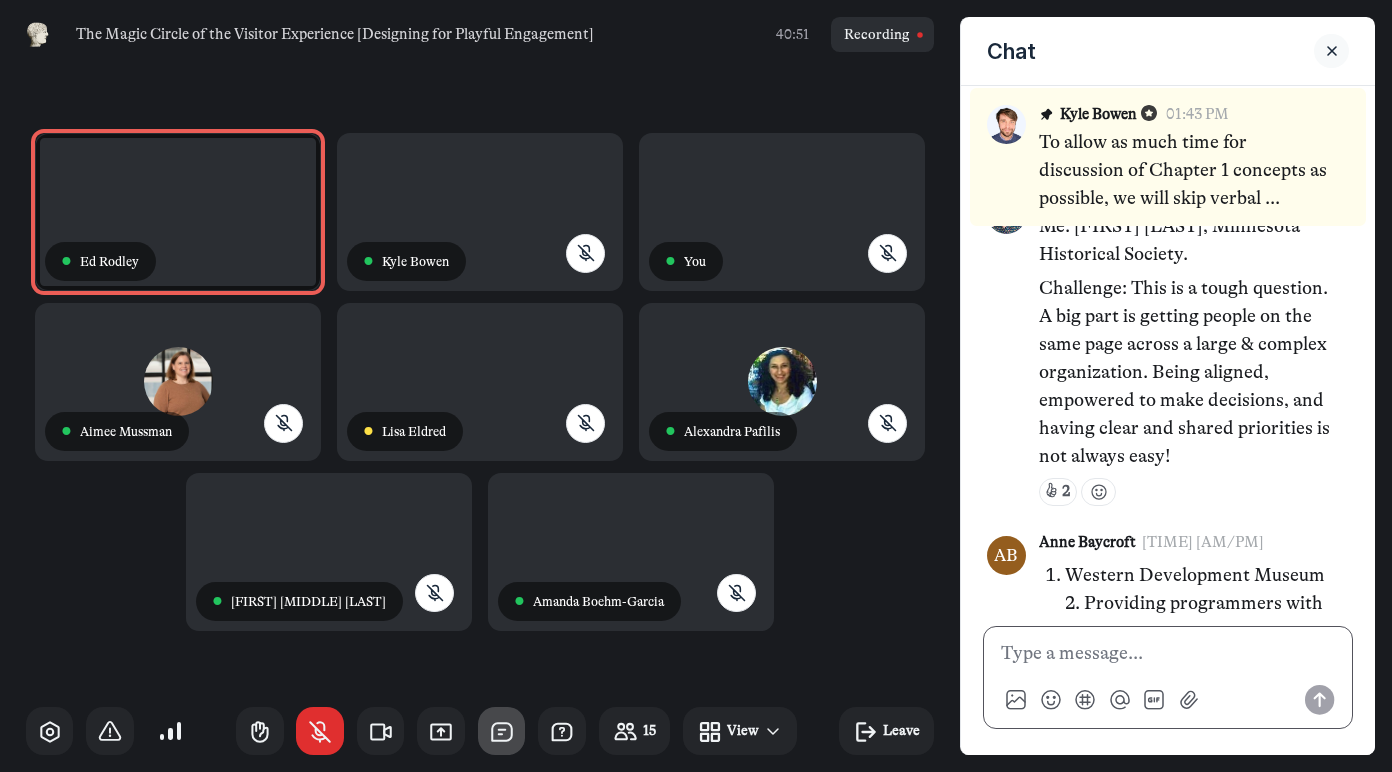scroll, scrollTop: 7, scrollLeft: 0, axis: vertical 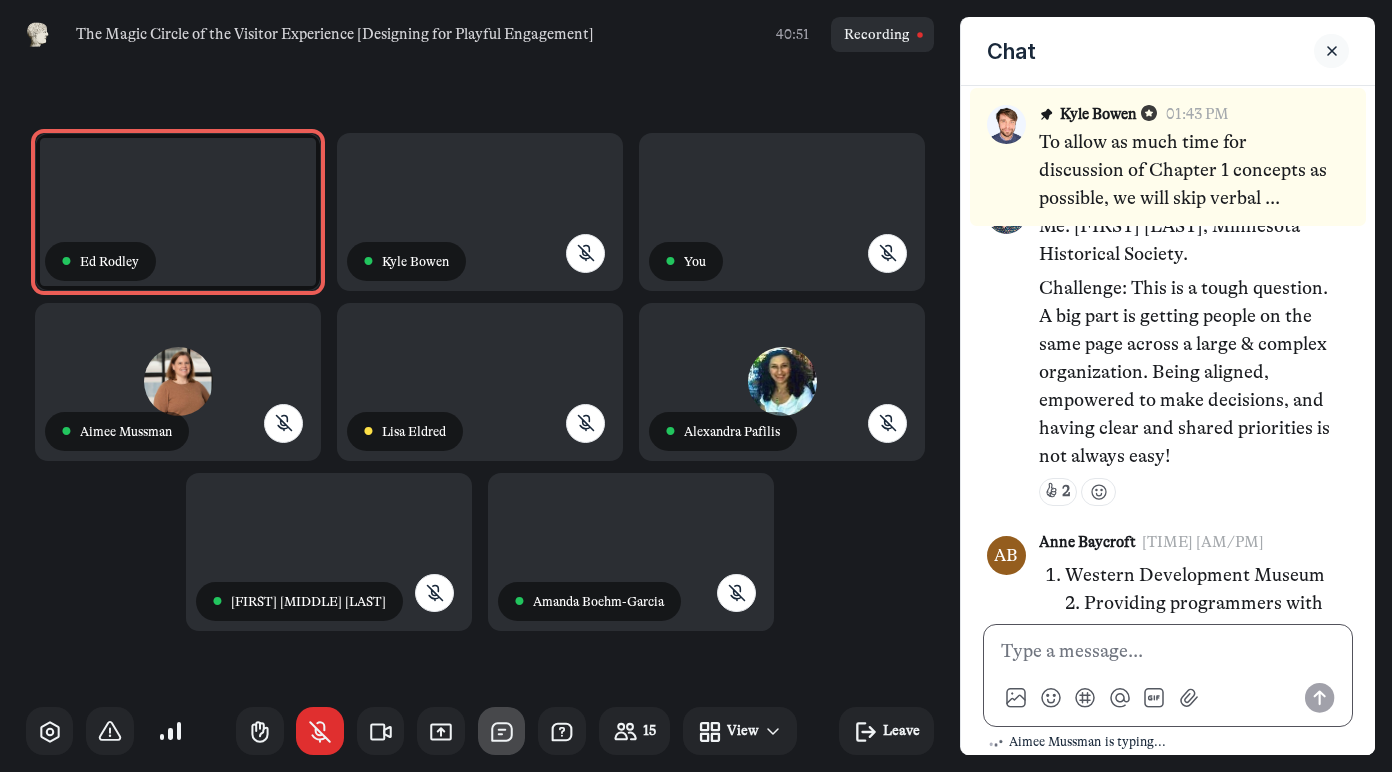 type 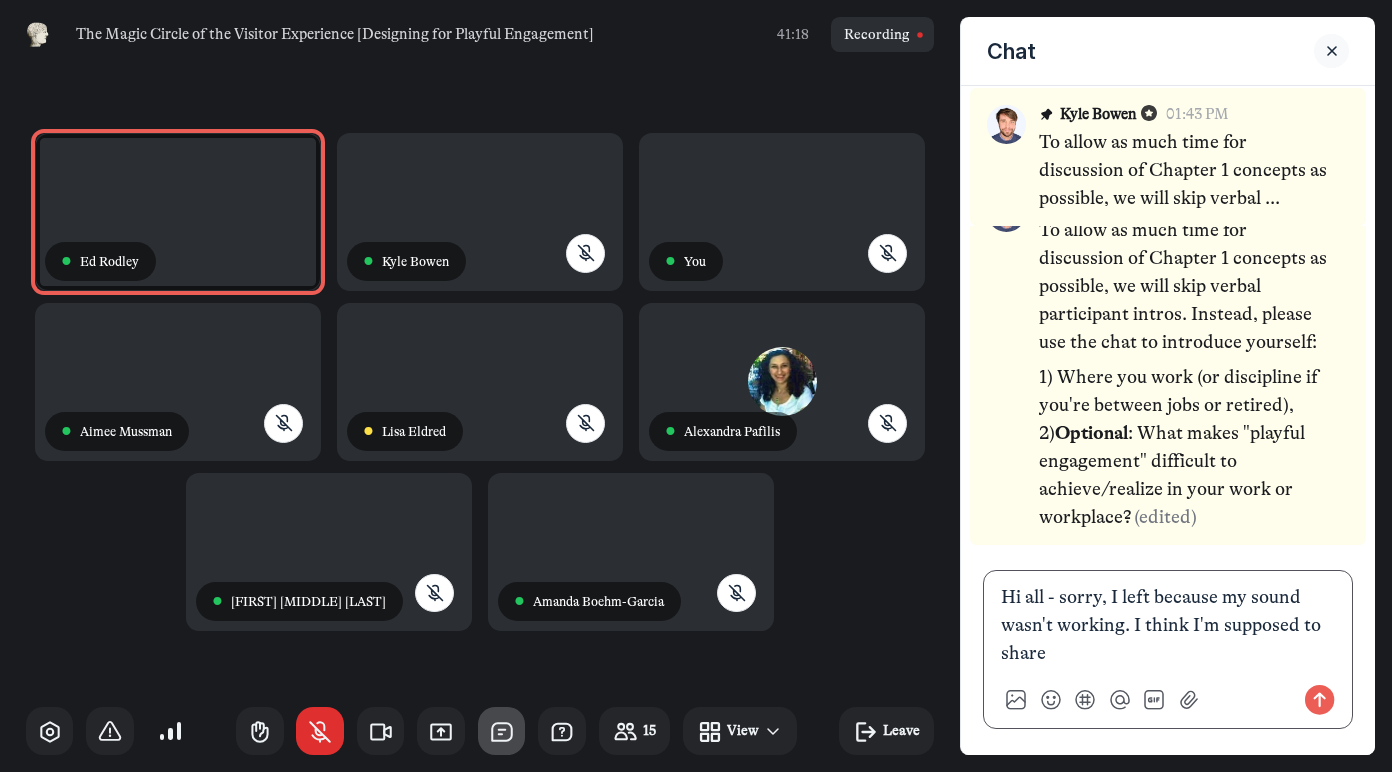 scroll, scrollTop: 285, scrollLeft: 0, axis: vertical 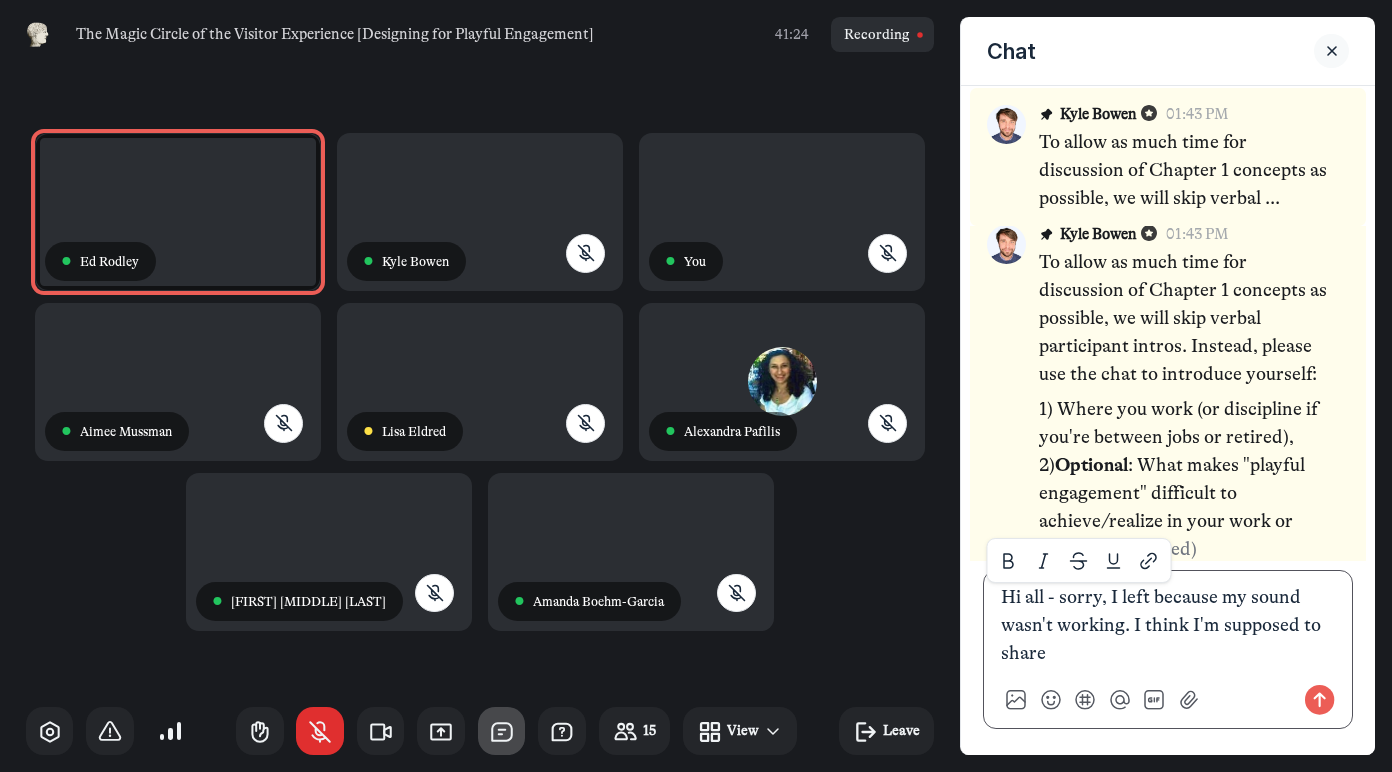 drag, startPoint x: 1117, startPoint y: 644, endPoint x: 1109, endPoint y: 599, distance: 45.705578 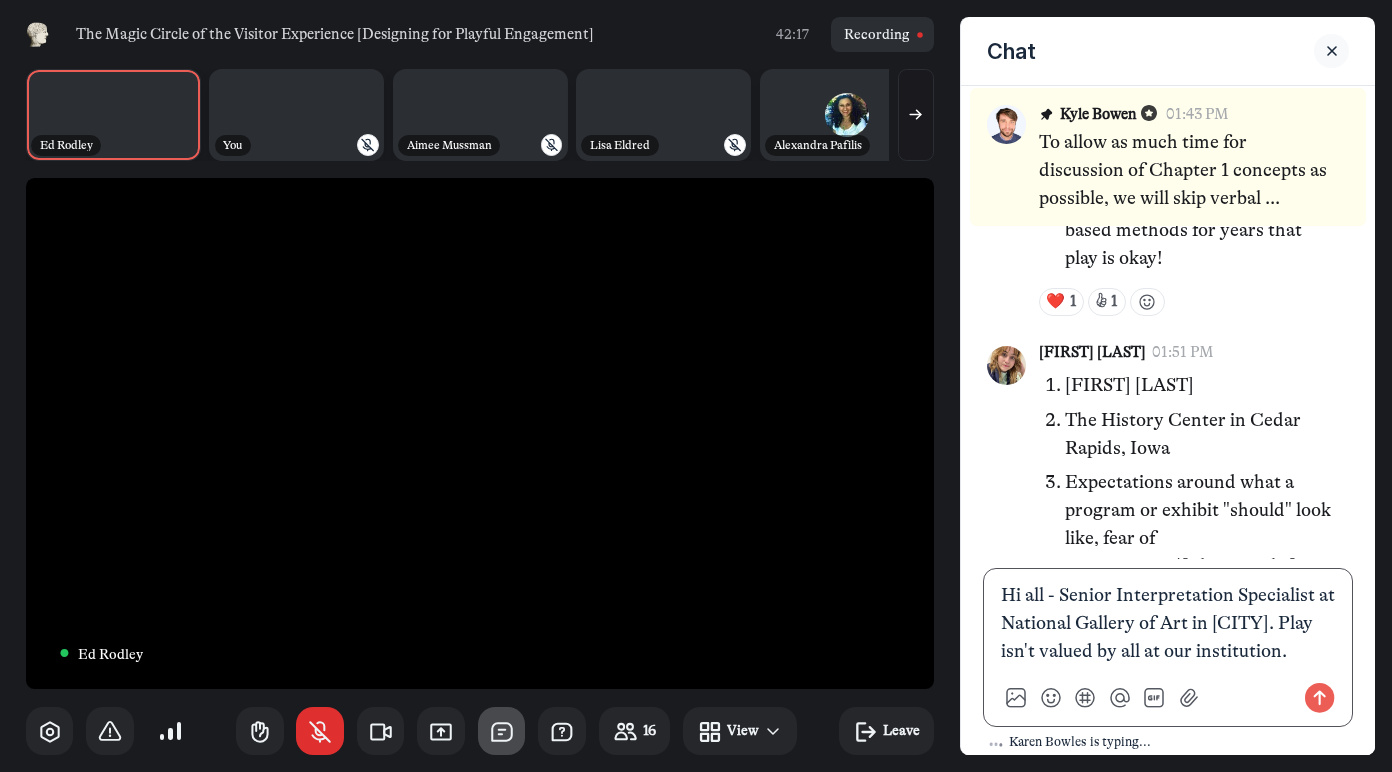 scroll, scrollTop: 1562, scrollLeft: 0, axis: vertical 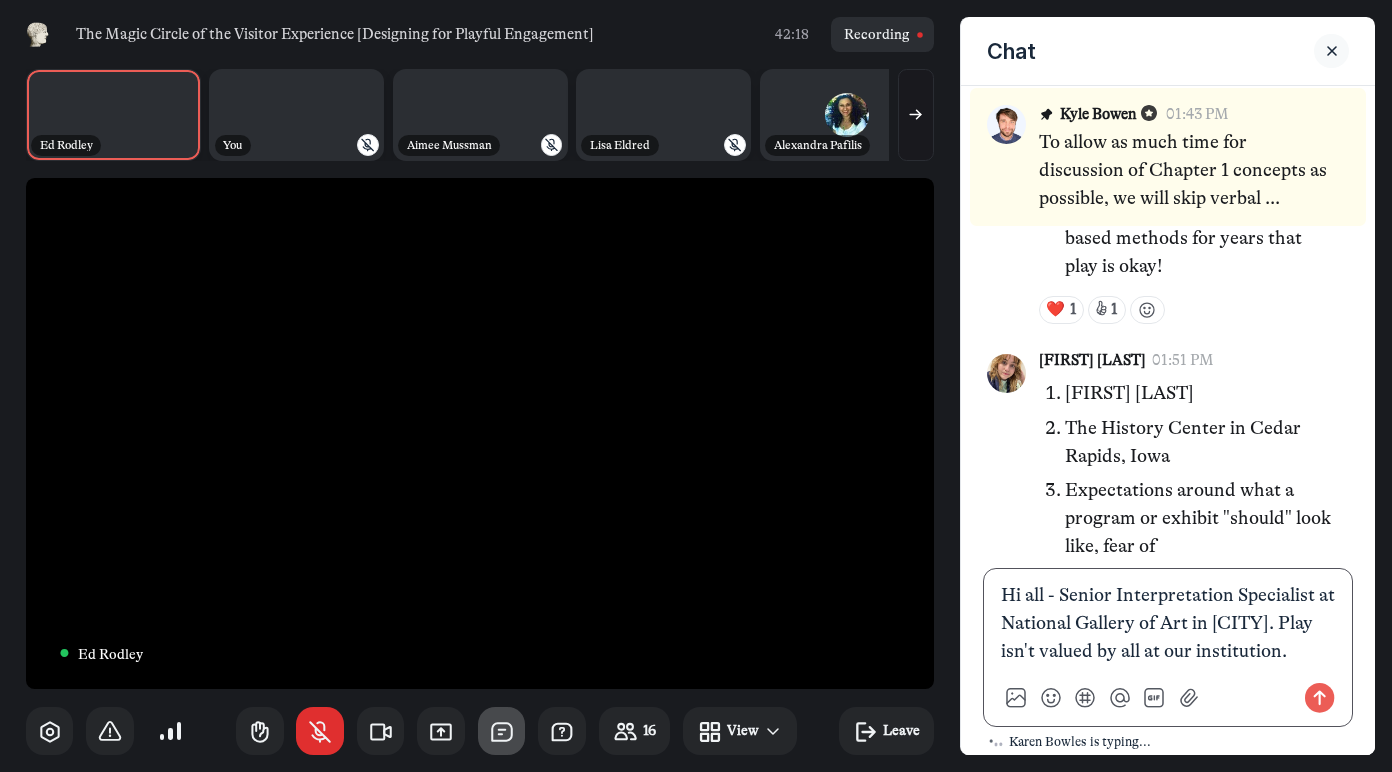 click on "Hi all - Senior Interpretation Specialist at National Gallery of Art in DC. Play isn't valued by all at our institution." at bounding box center [1168, 624] 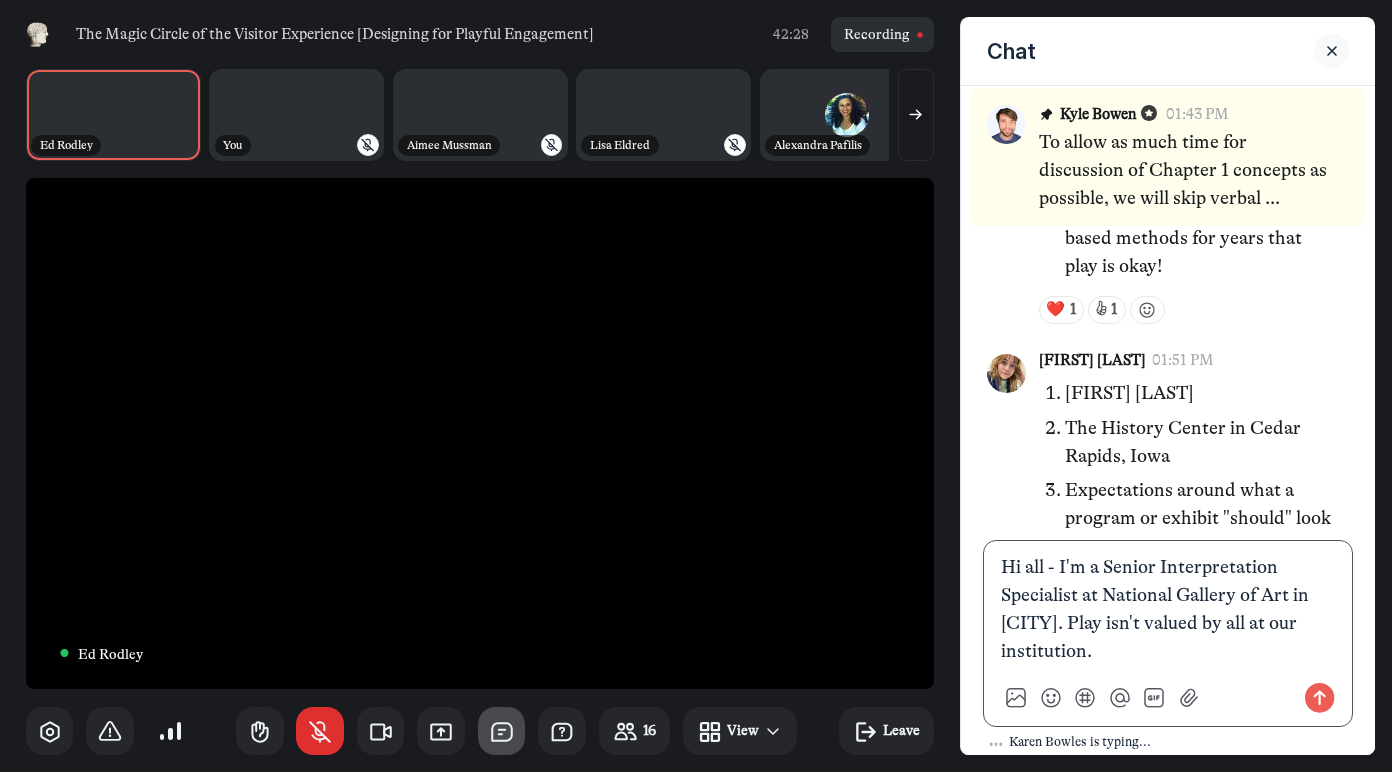 click on "Hi all - I'm a Senior Interpretation Specialist at National Gallery of Art in DC. Play isn't valued by all at our institution." at bounding box center [1168, 610] 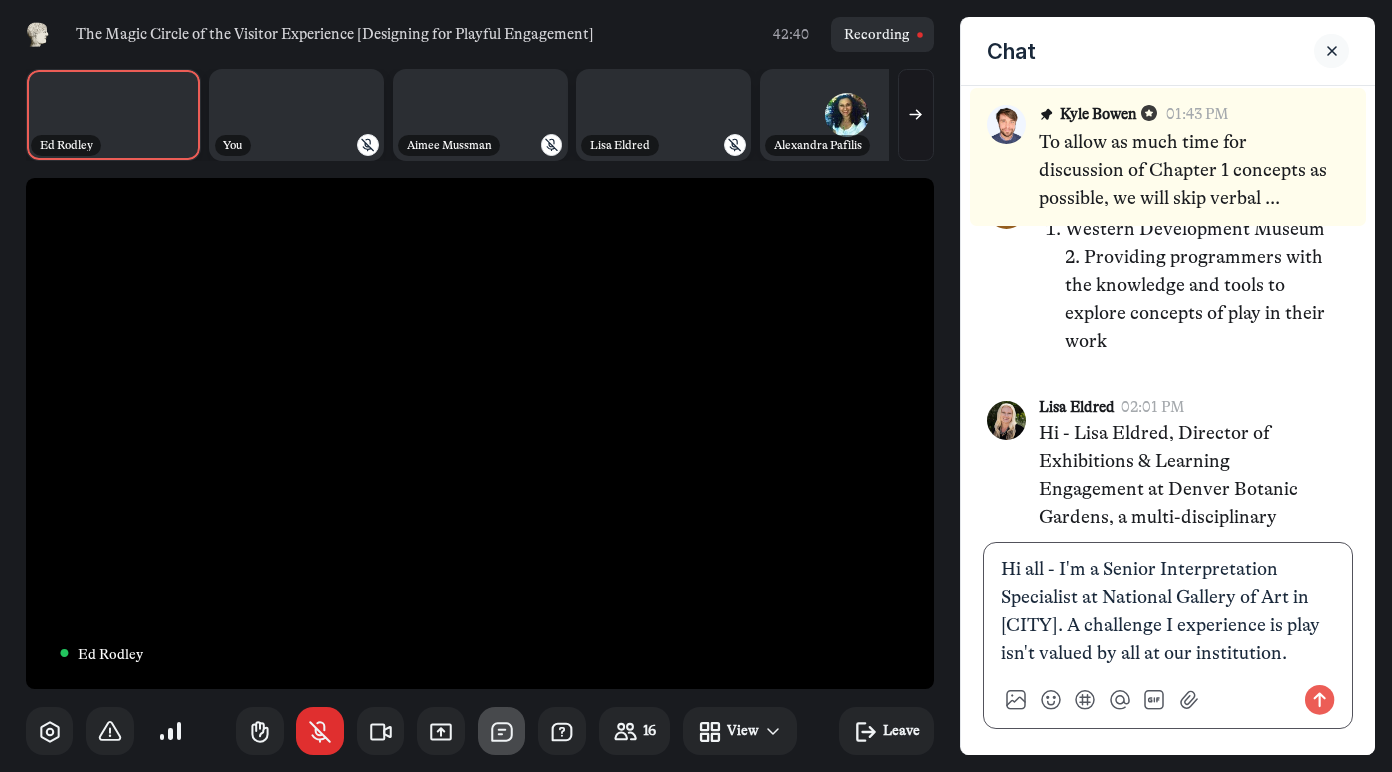 scroll, scrollTop: 3935, scrollLeft: 0, axis: vertical 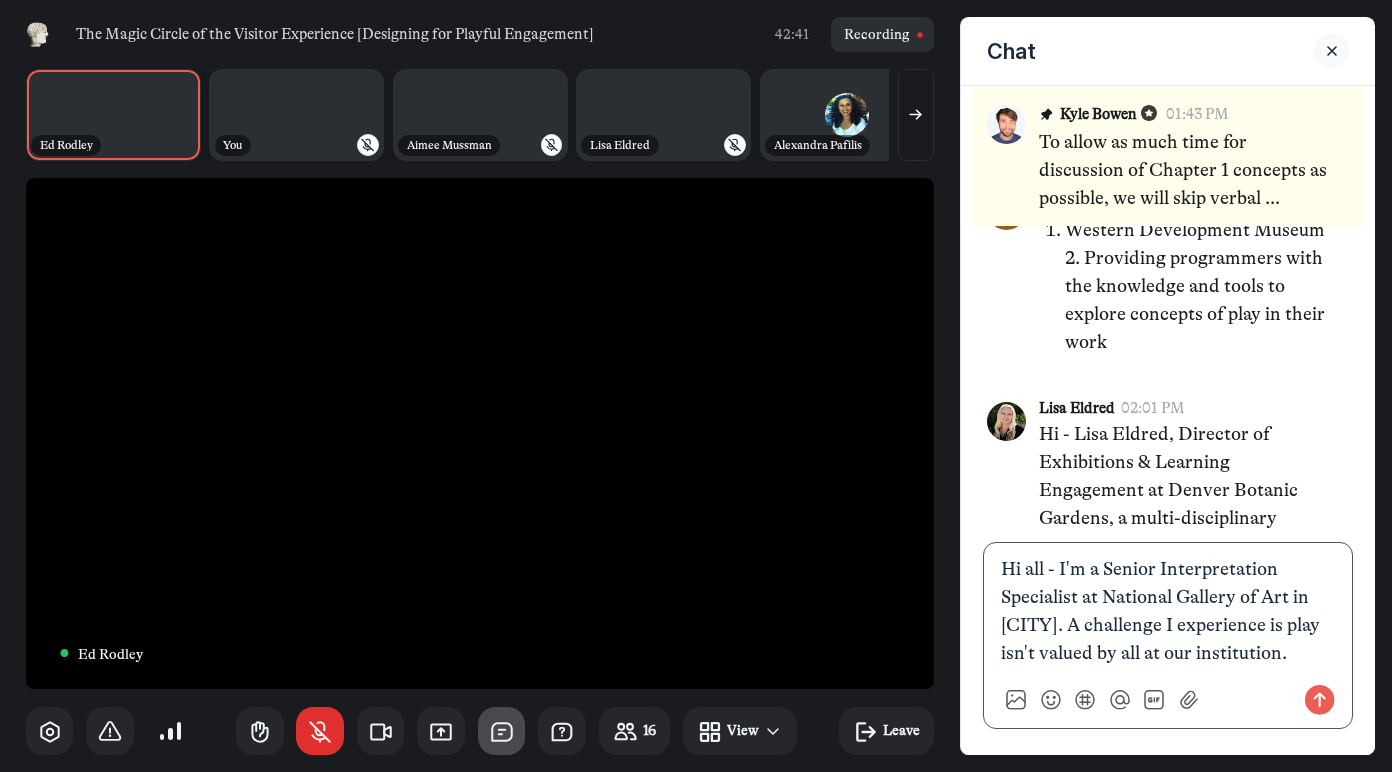 click on "Hi all - I'm a Senior Interpretation Specialist at National Gallery of Art in DC. A challenge I experience is play isn't valued by all at our institution." at bounding box center [1168, 612] 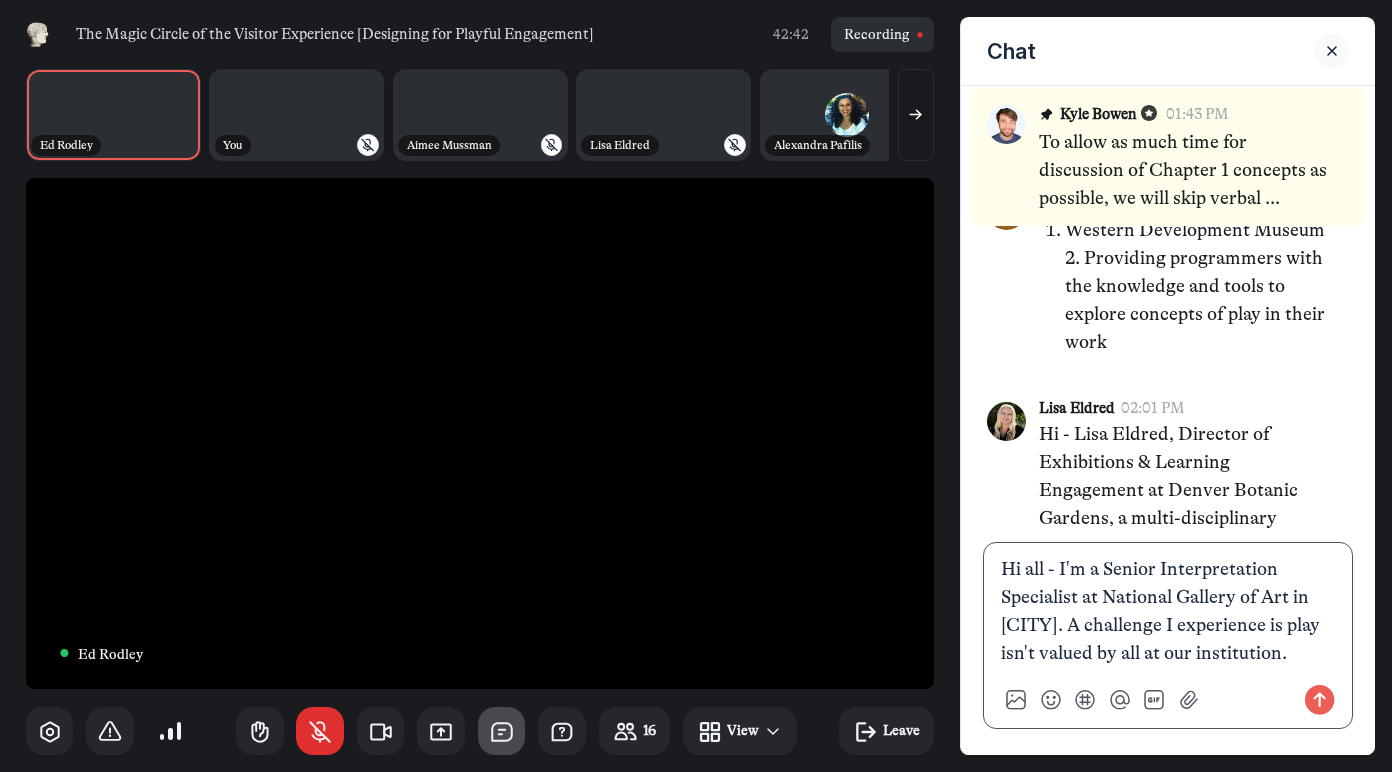 click on "Hi all - I'm a Senior Interpretation Specialist at National Gallery of Art in DC. A challenge I experience is play isn't valued by all at our institution." at bounding box center [1168, 612] 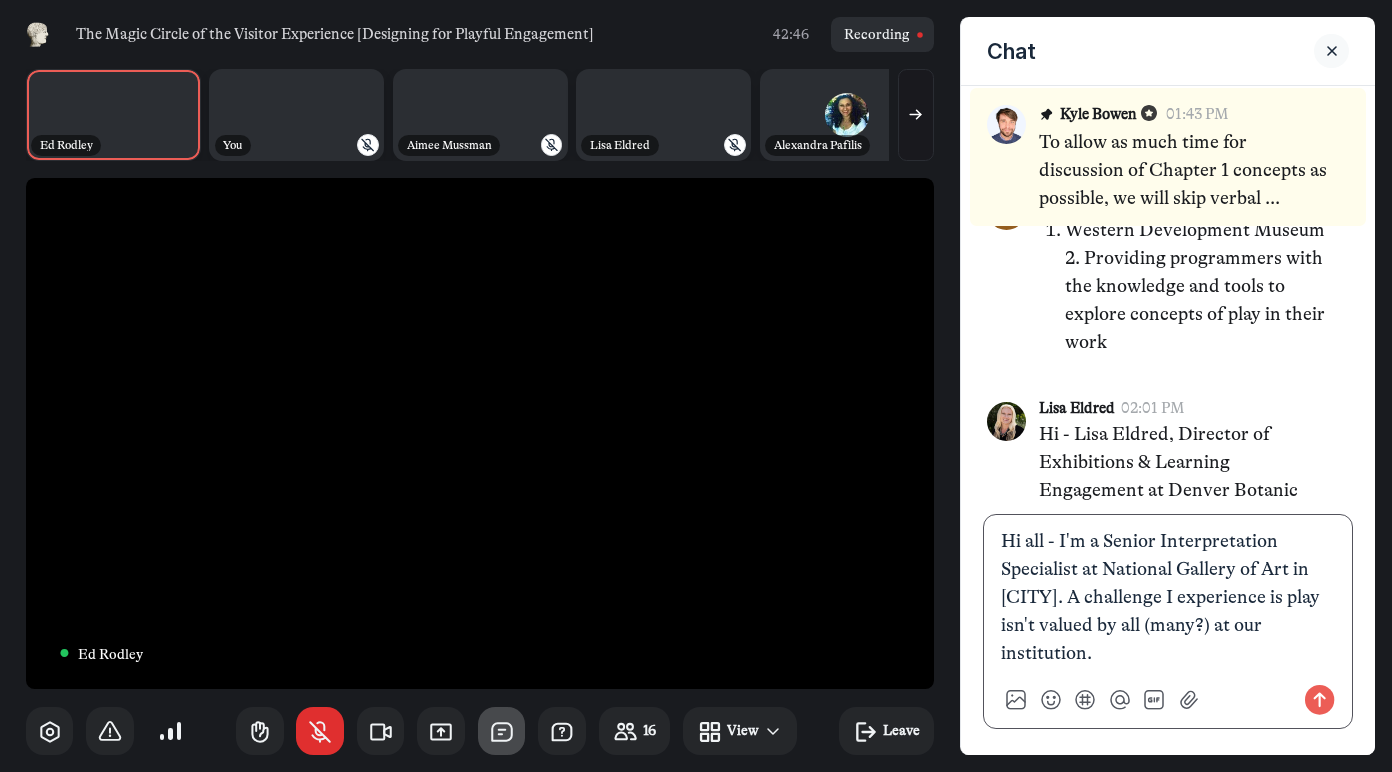 click 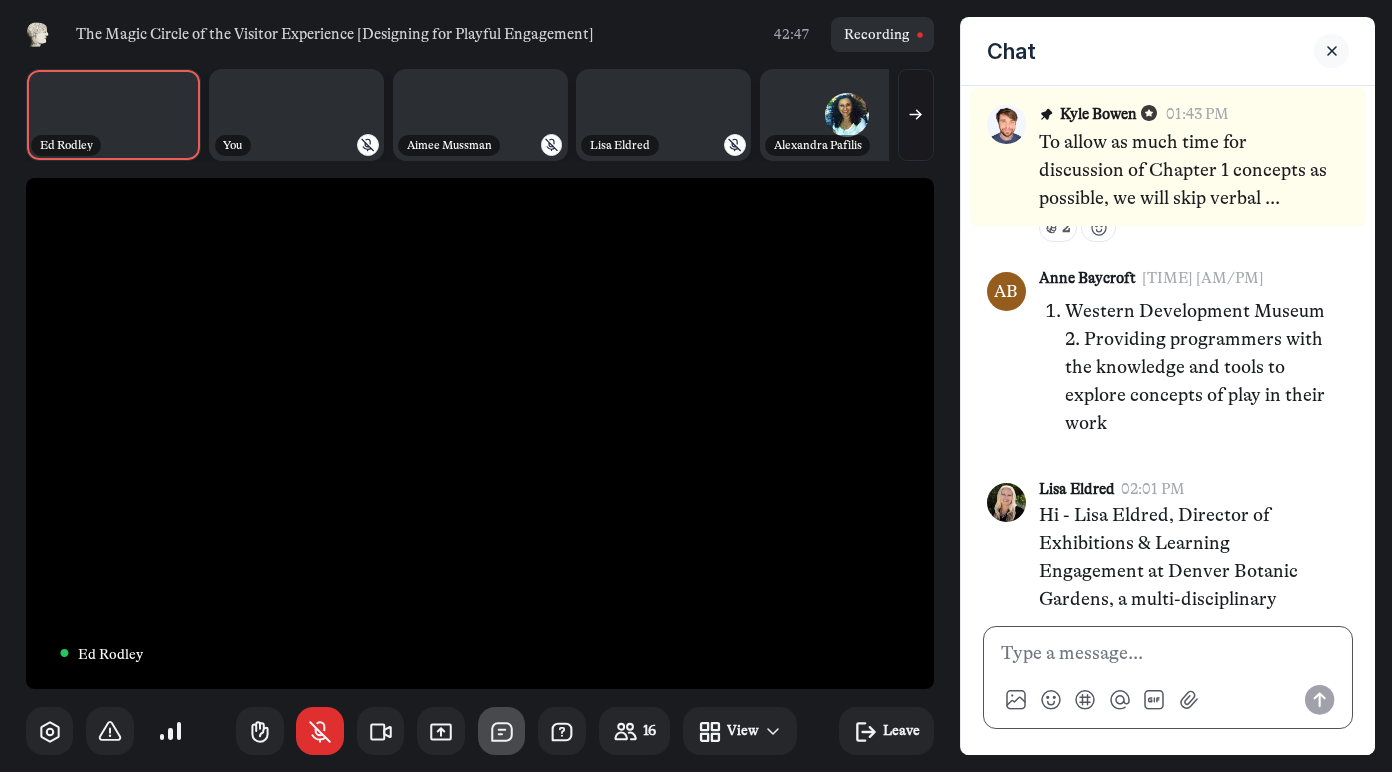 scroll, scrollTop: 4037, scrollLeft: 0, axis: vertical 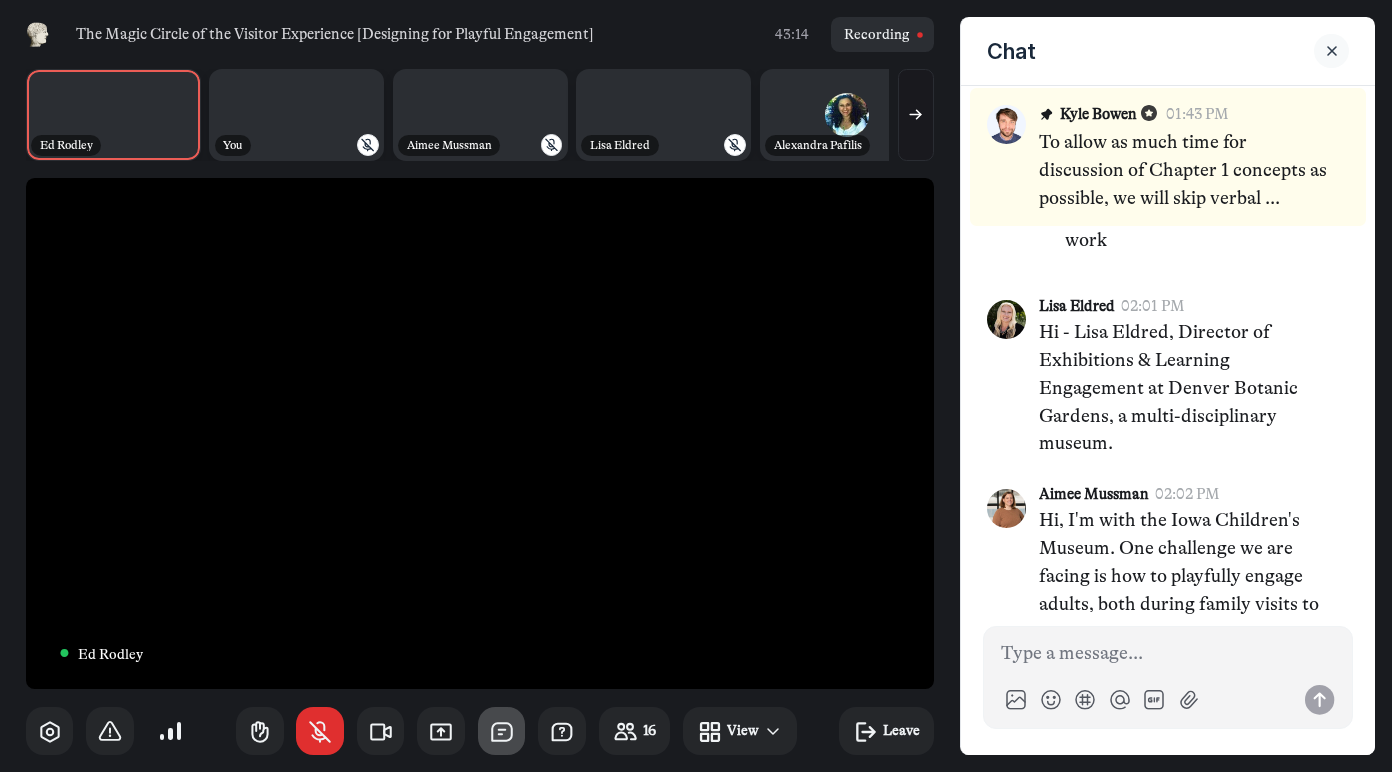 click at bounding box center (1331, 51) 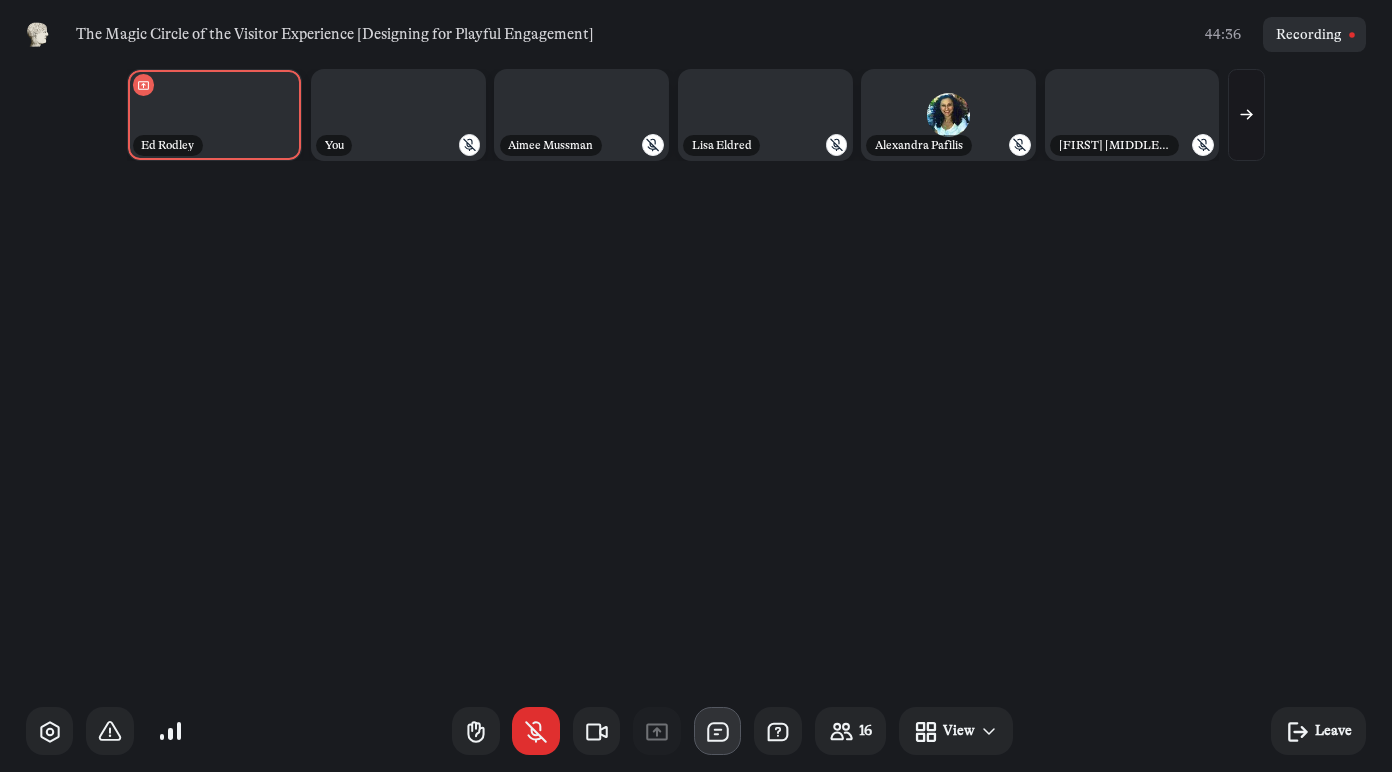 click 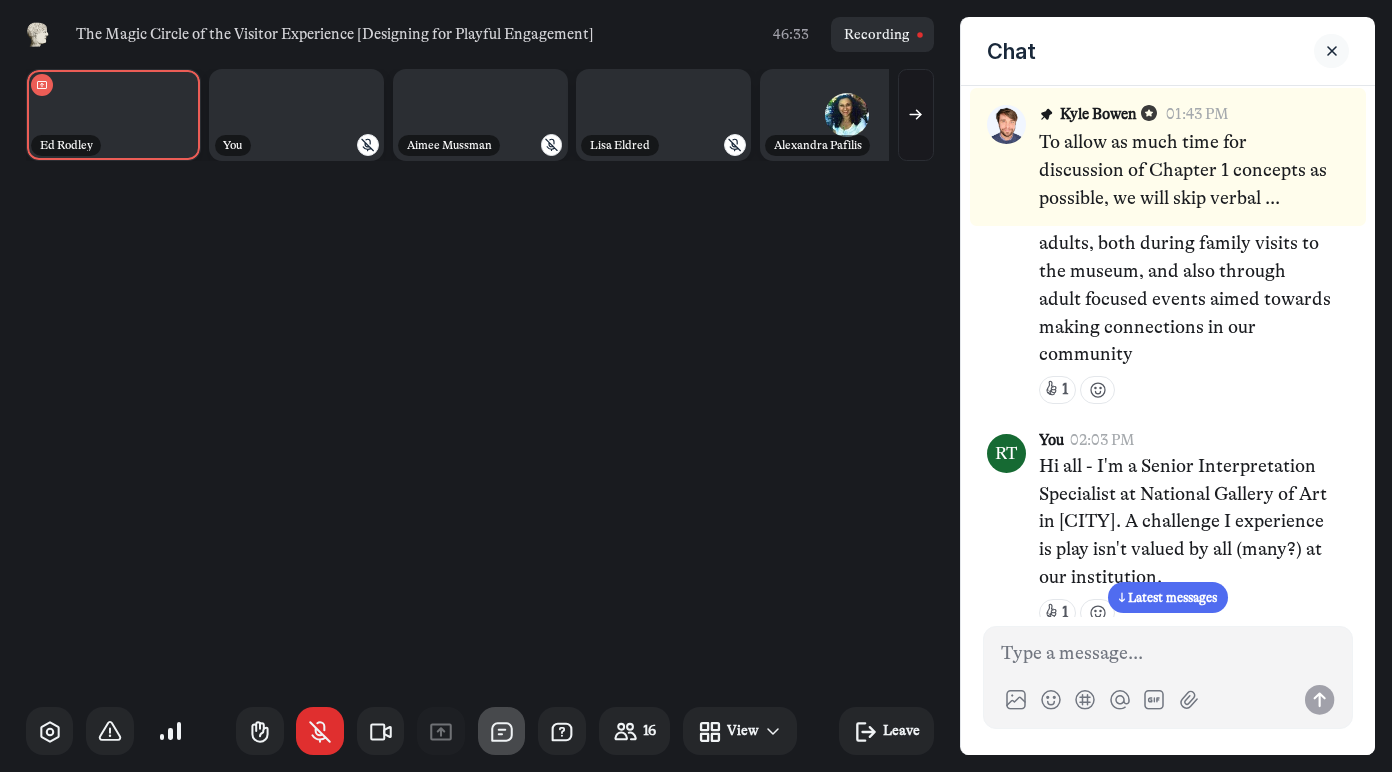 scroll, scrollTop: 4460, scrollLeft: 0, axis: vertical 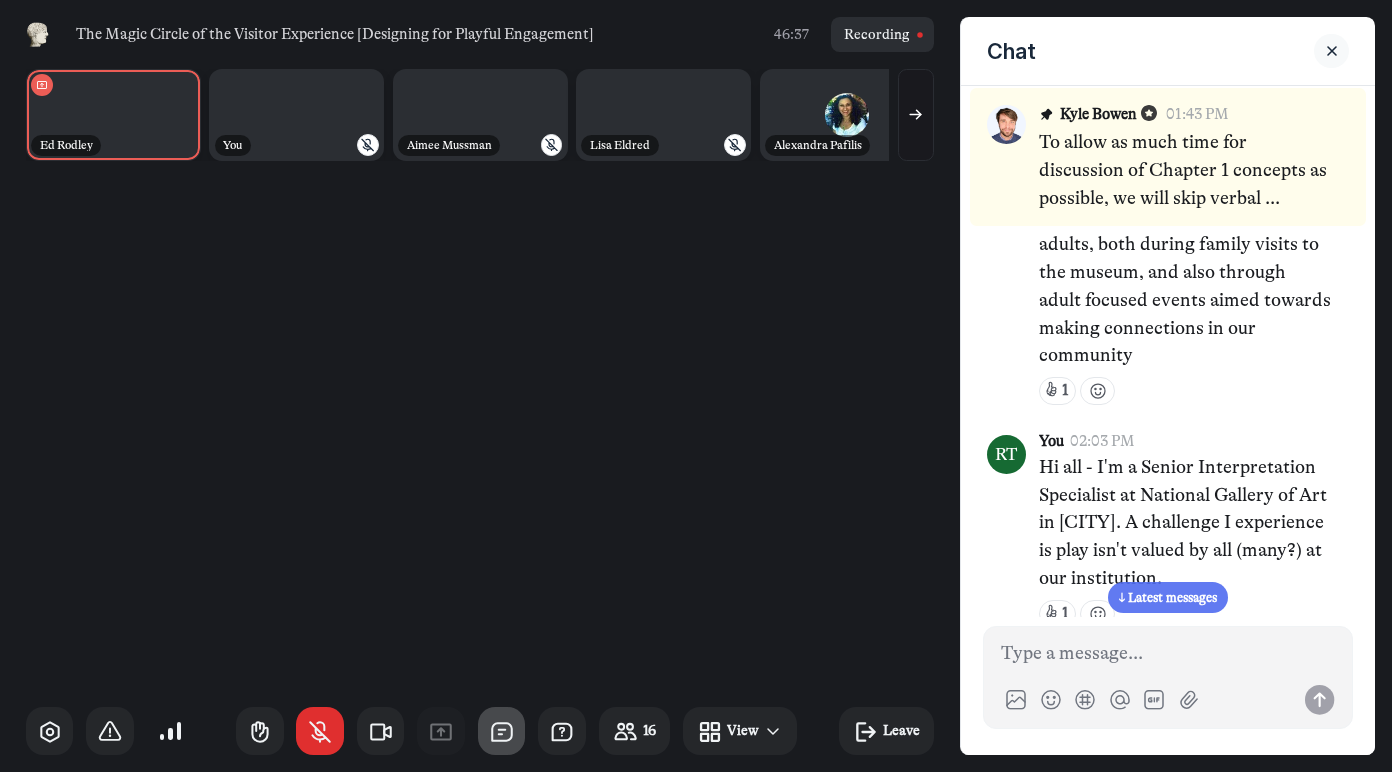 click on "↓ Latest messages" at bounding box center [1168, 597] 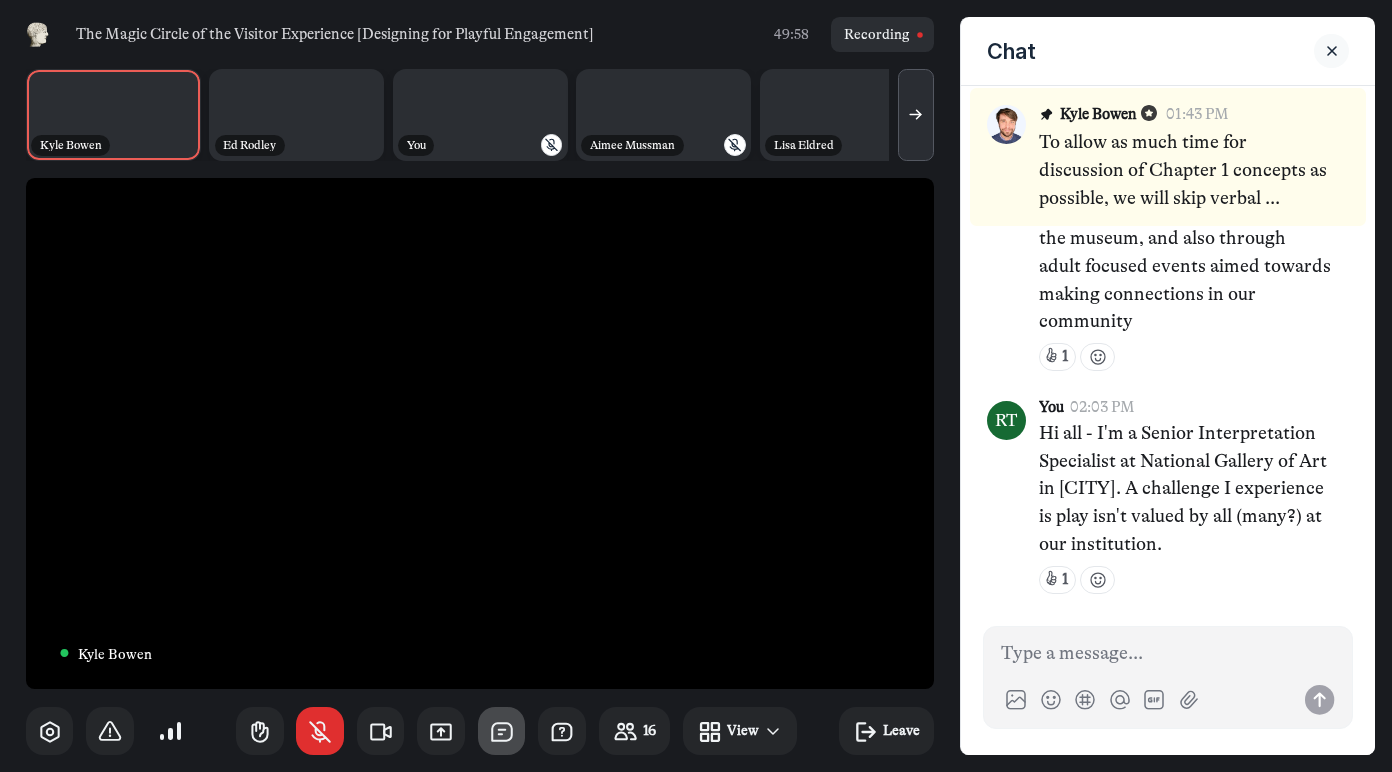 scroll, scrollTop: 4596, scrollLeft: 0, axis: vertical 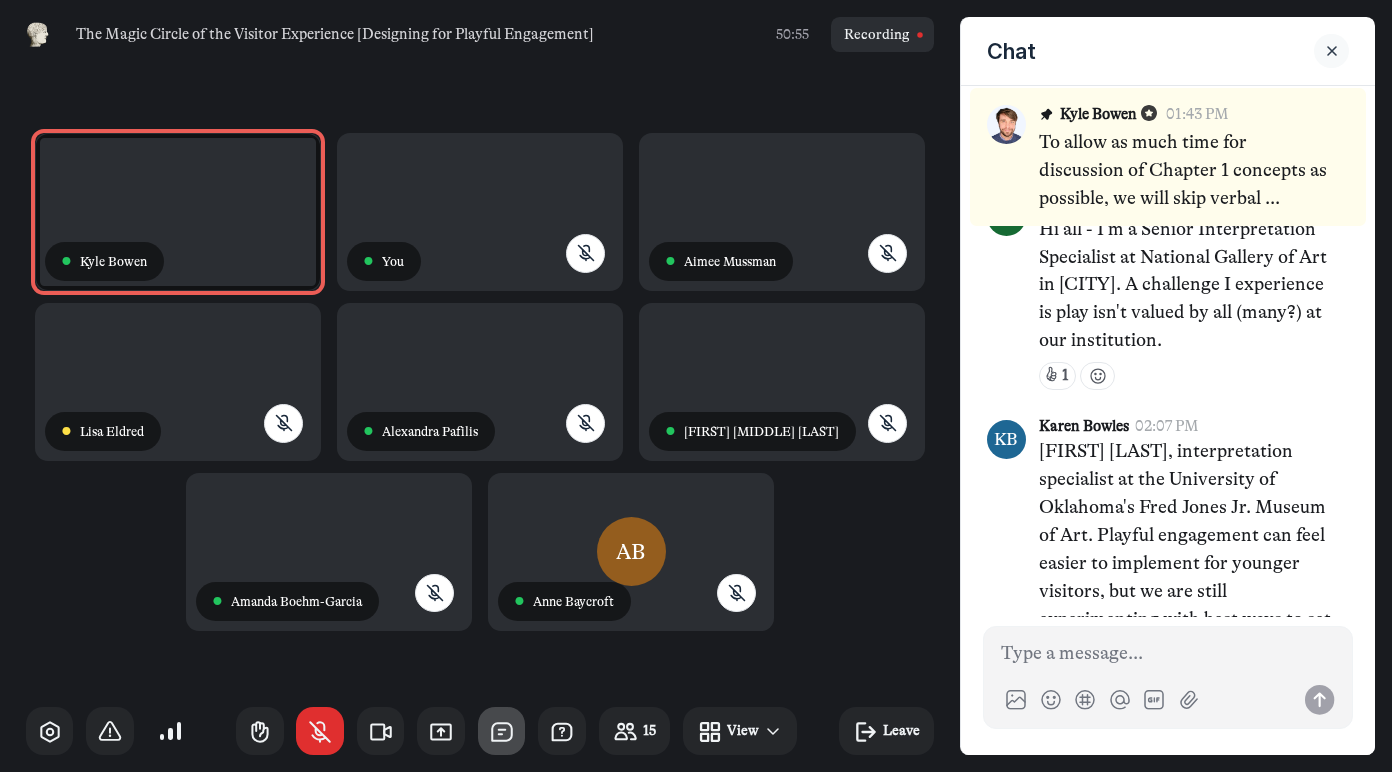 click 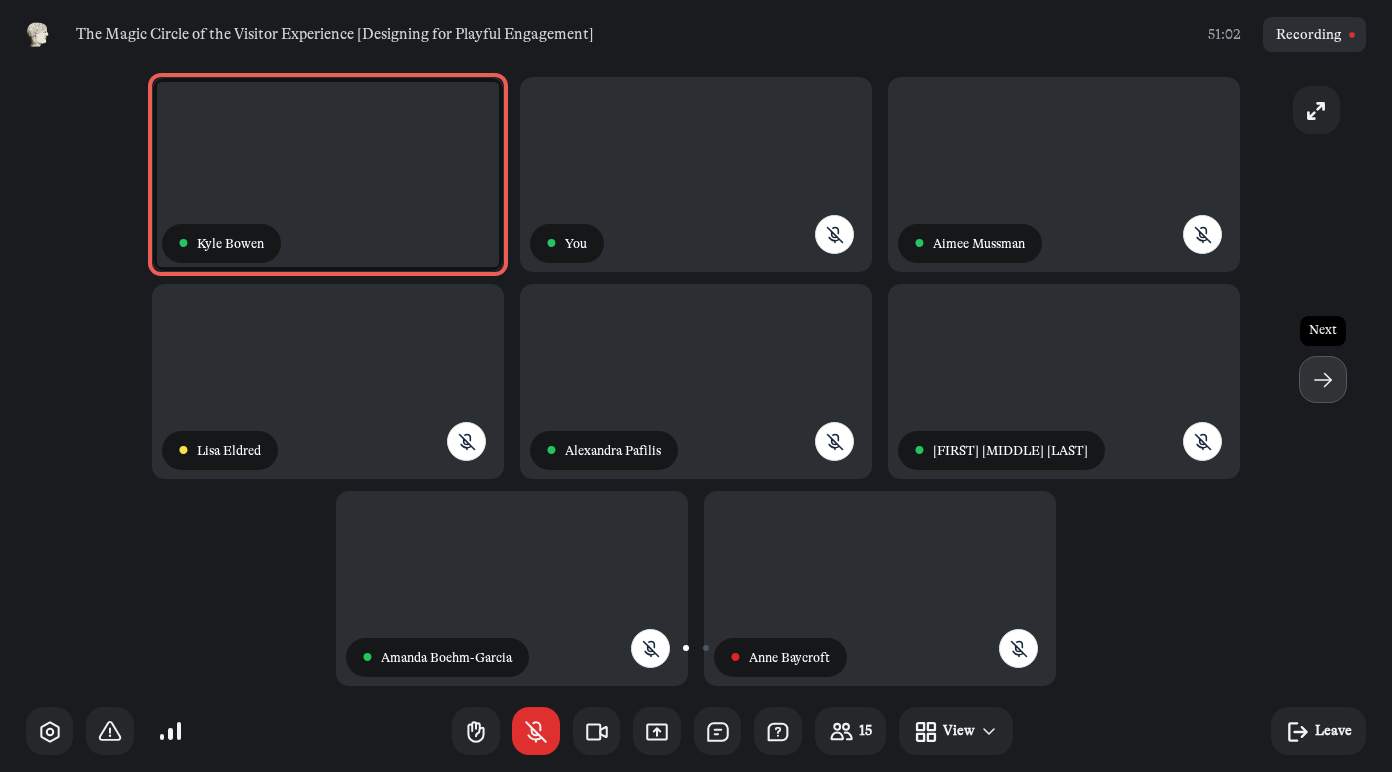 click 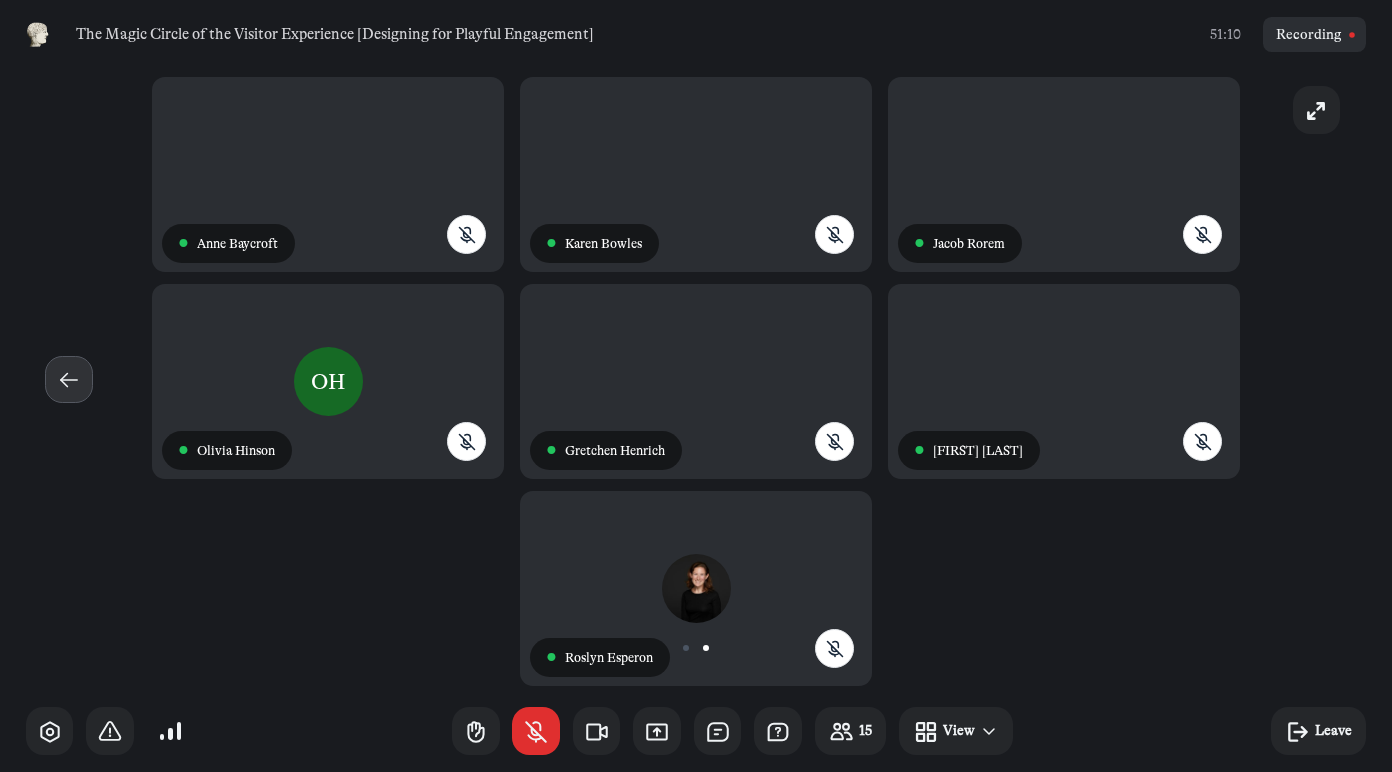 click 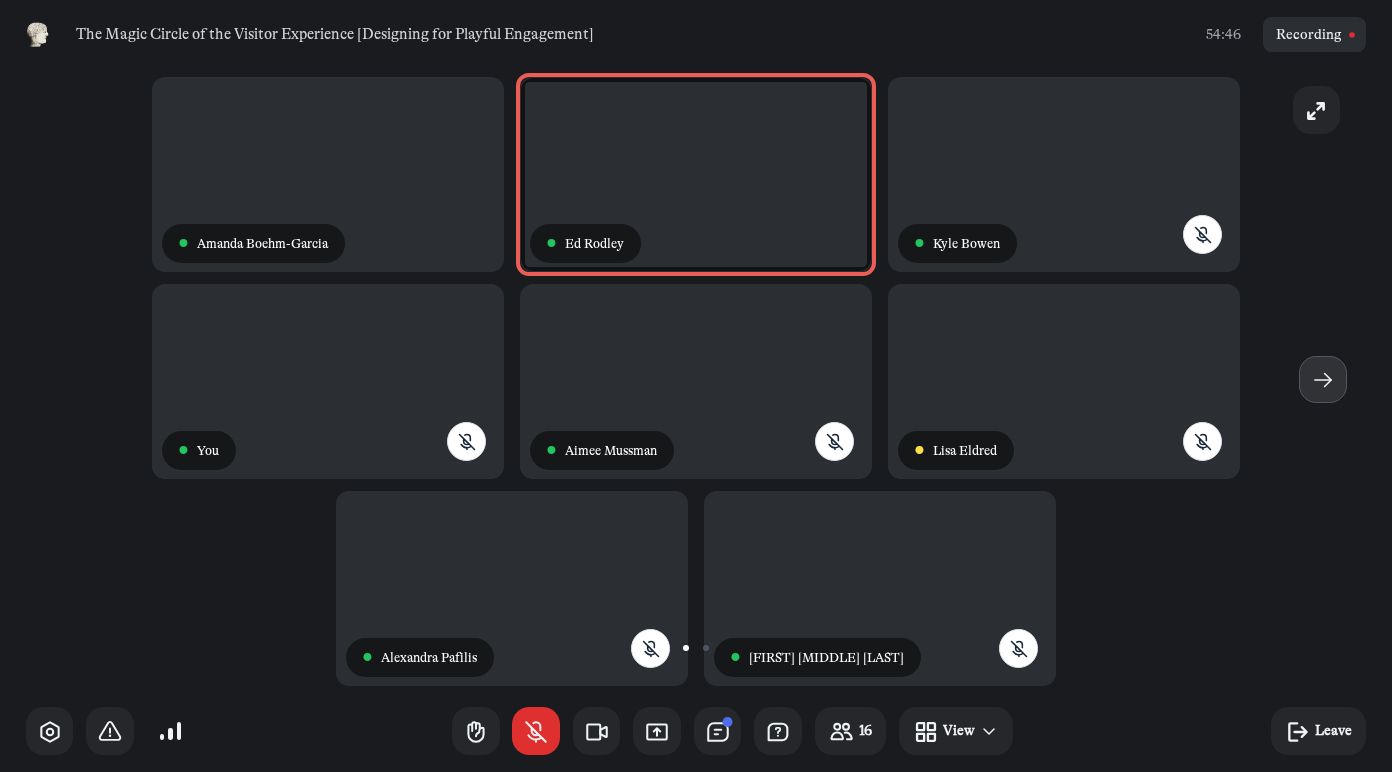 click 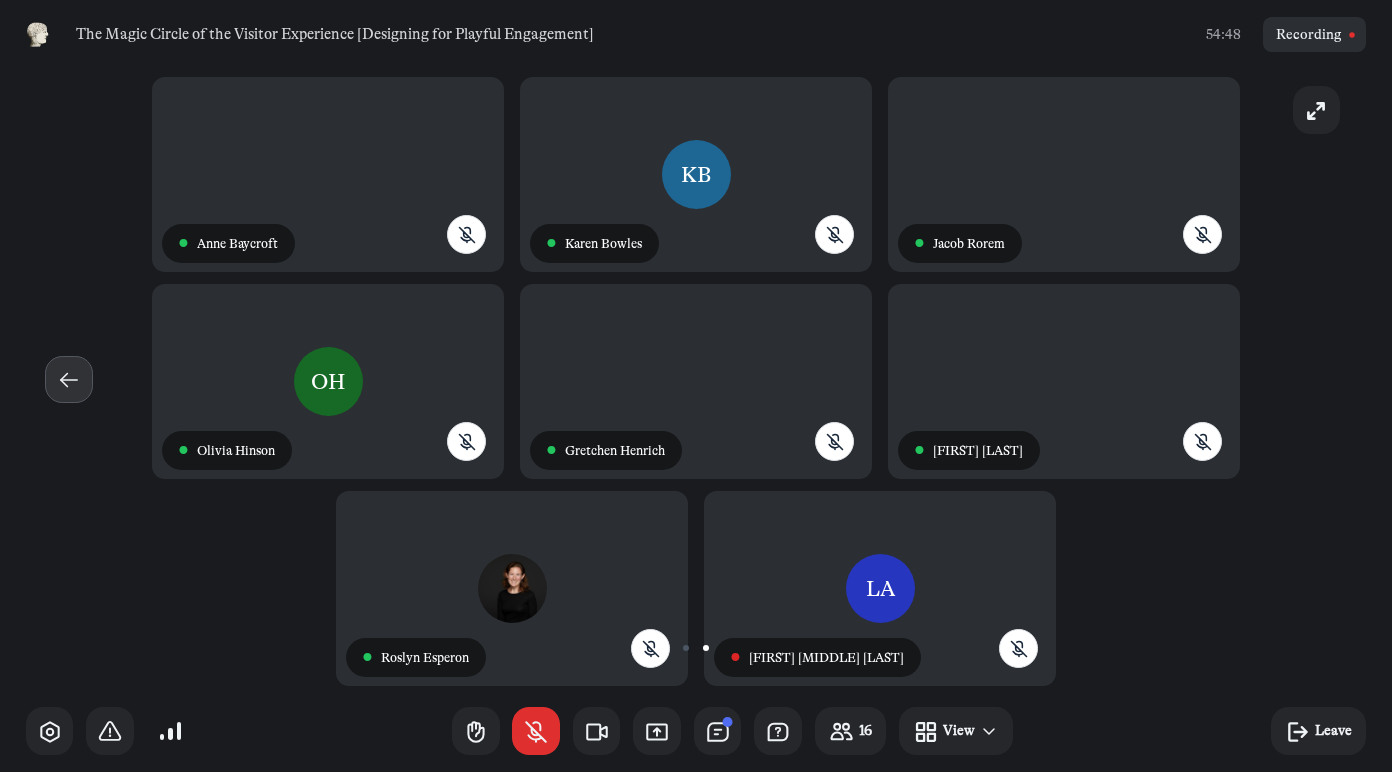 click 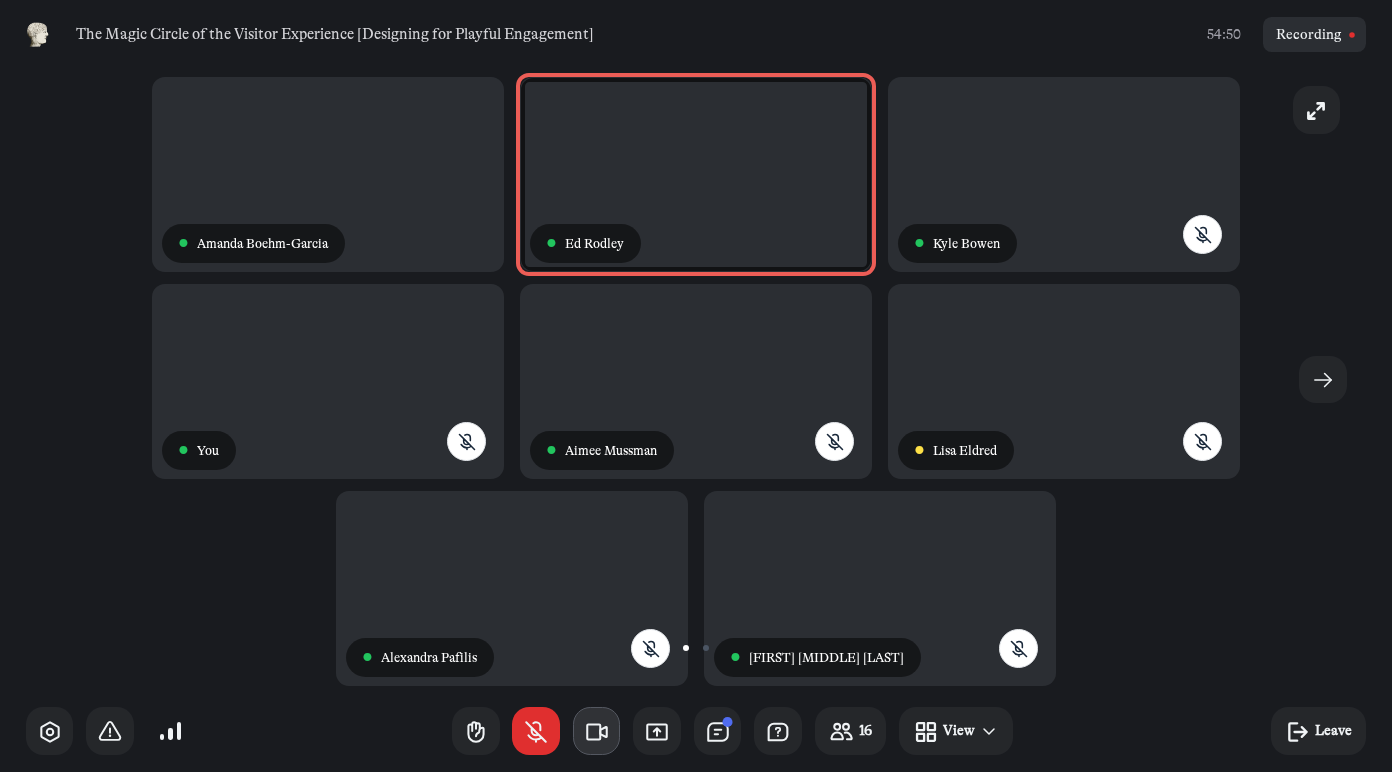 click 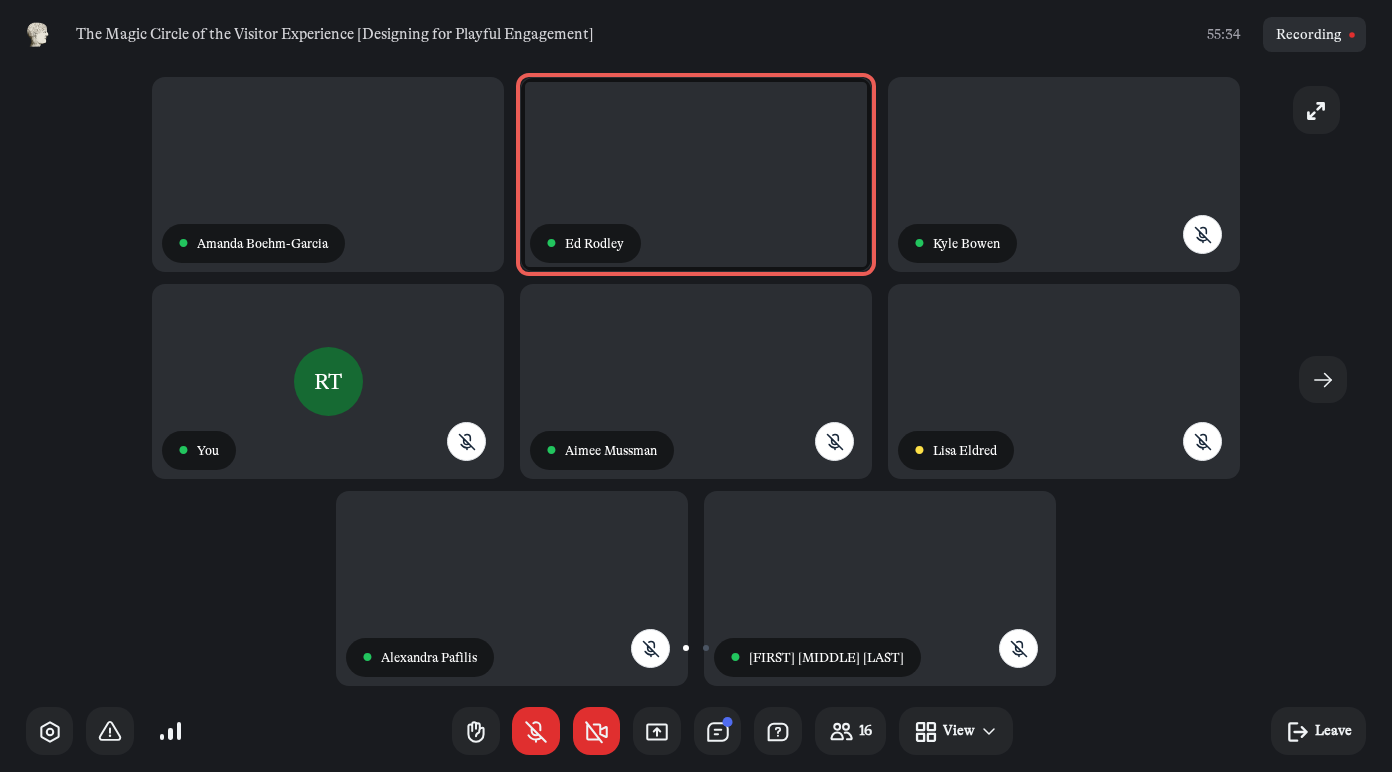 click 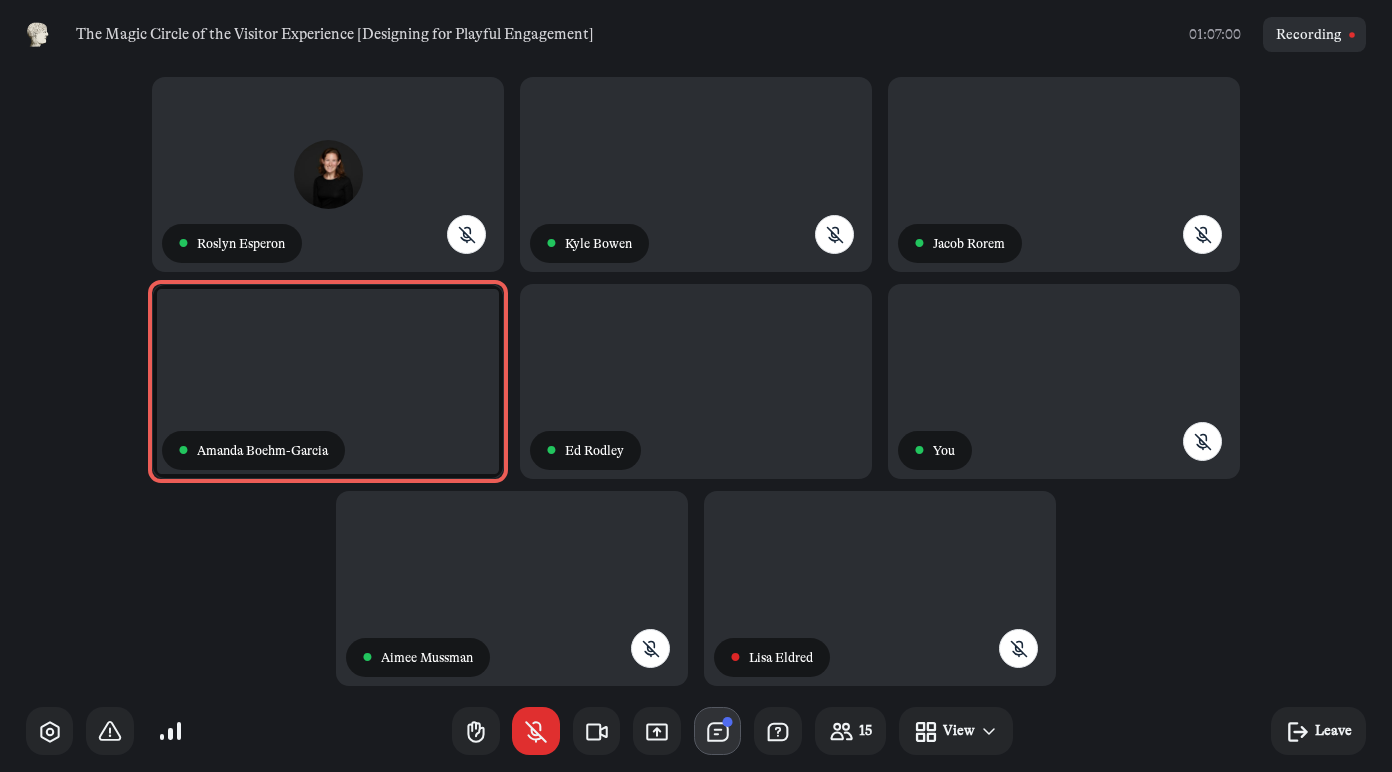 click 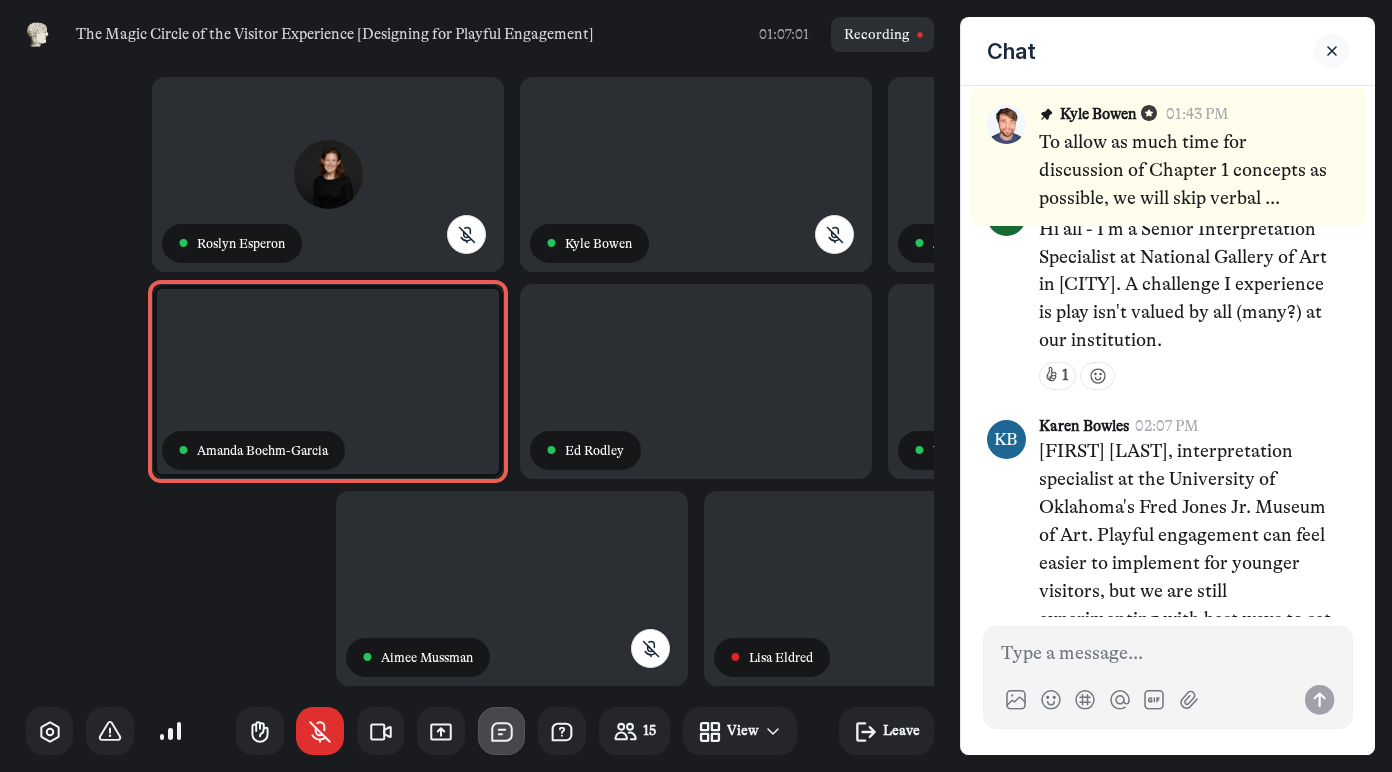 scroll, scrollTop: 6221, scrollLeft: 0, axis: vertical 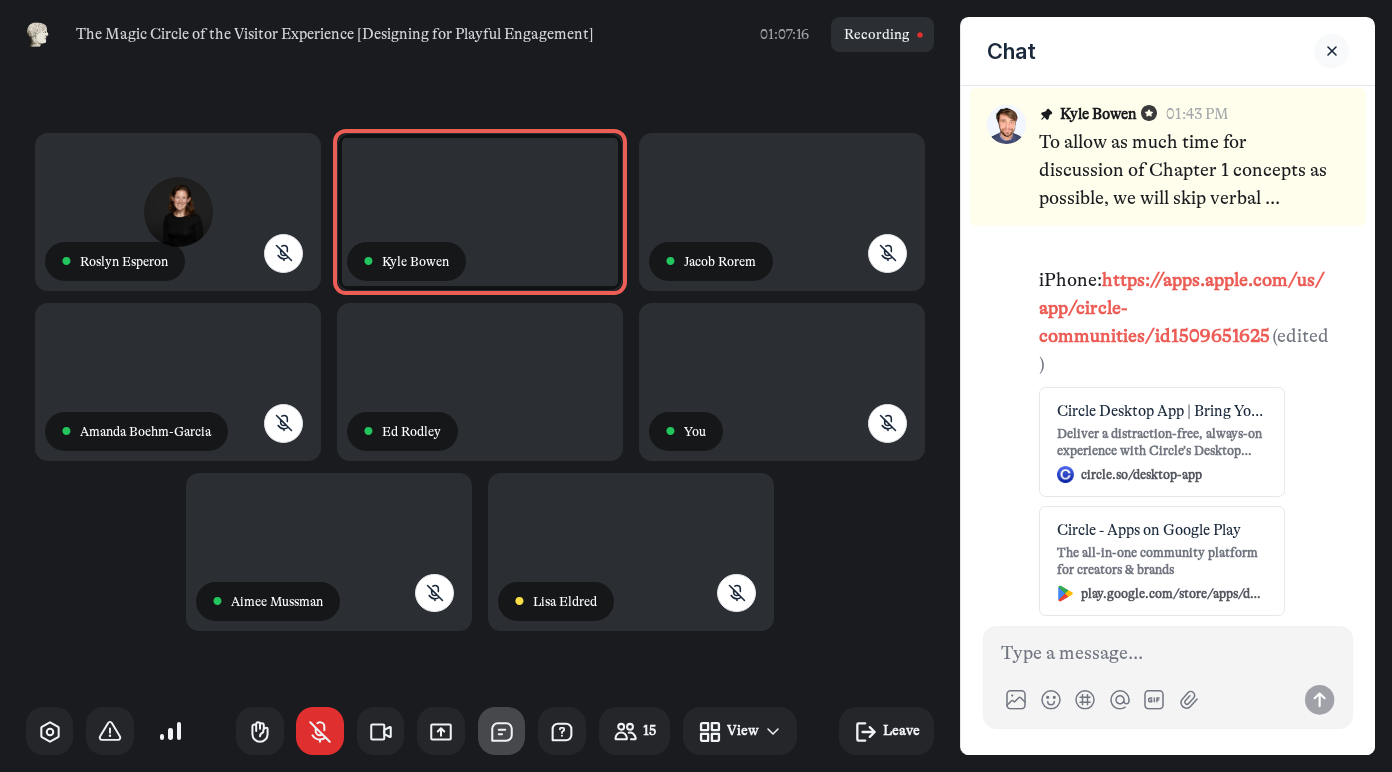 click on "FJJMA Live Music Night (Call for Projects)" at bounding box center [1174, 887] 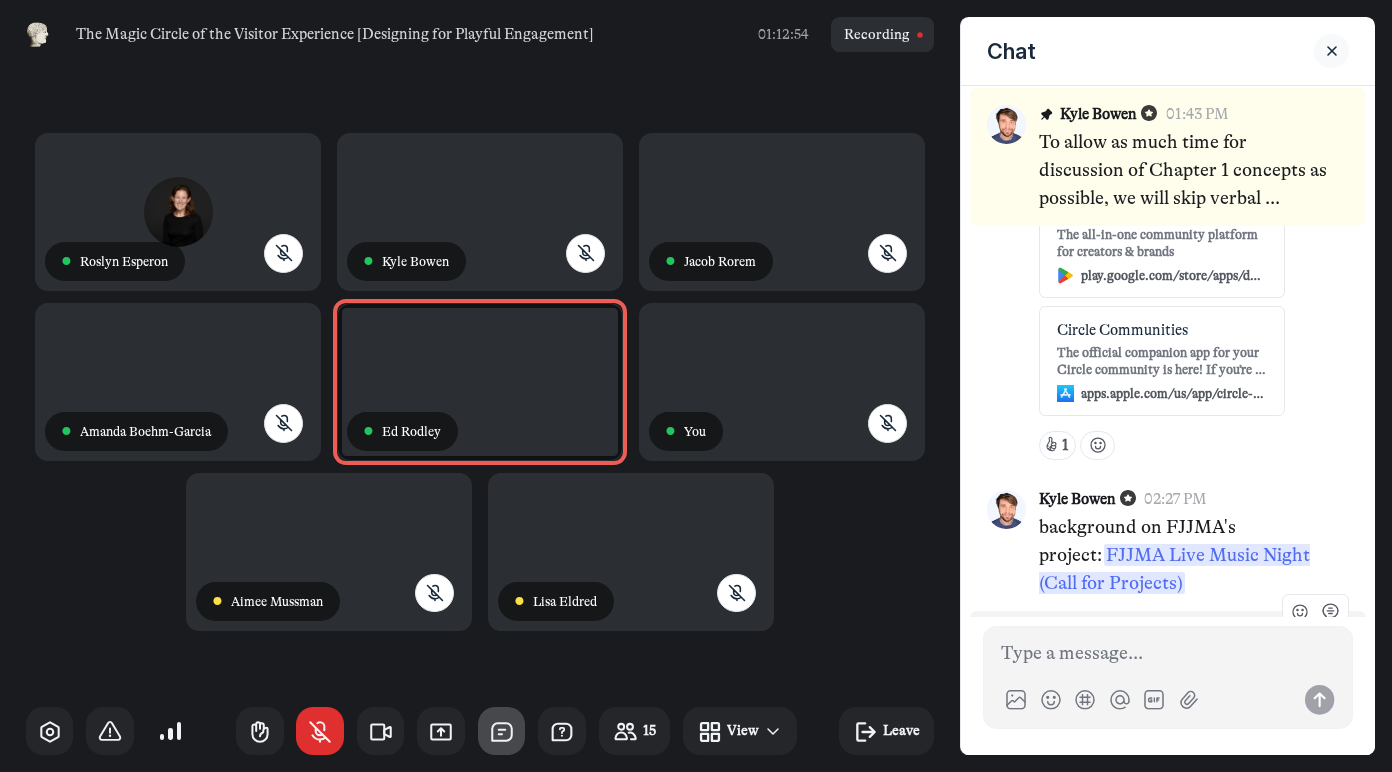 scroll, scrollTop: 6574, scrollLeft: 0, axis: vertical 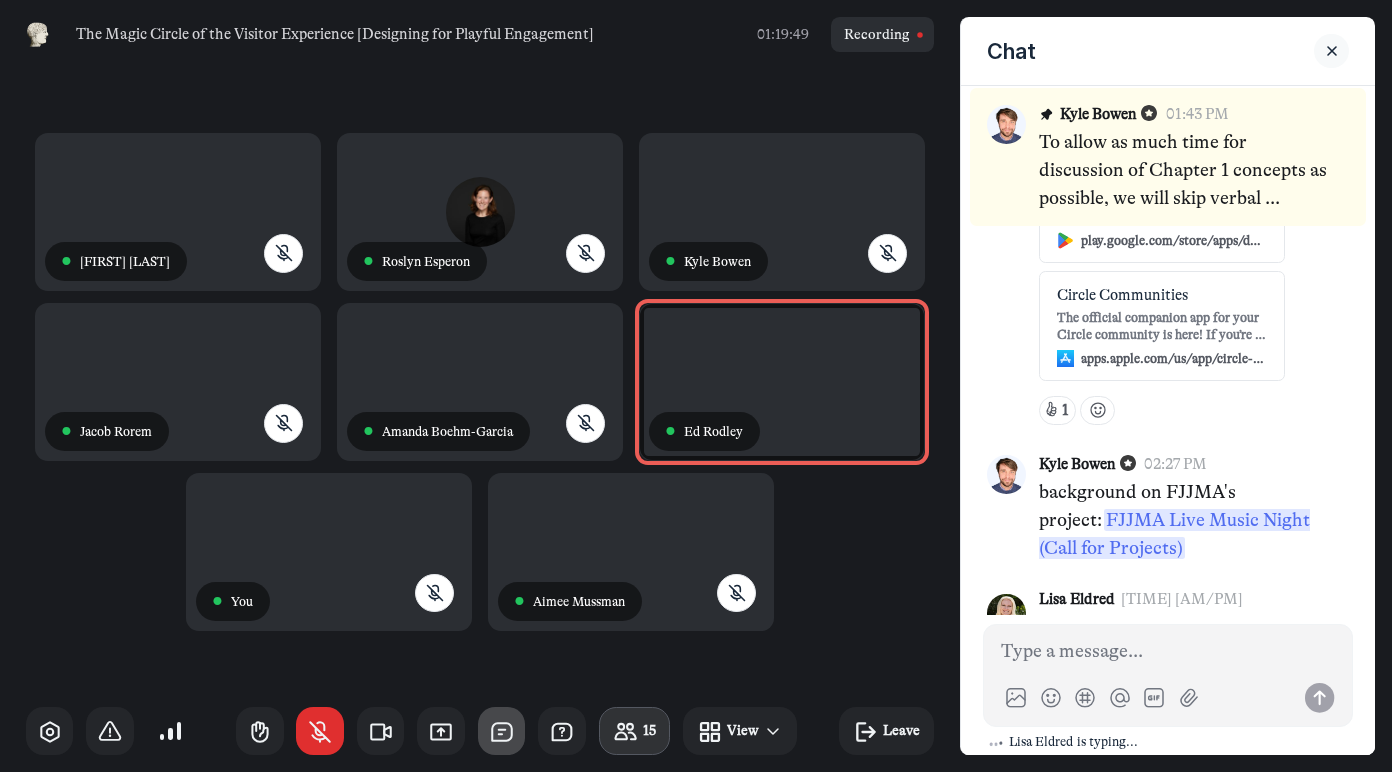 click on "15" at bounding box center [634, 731] 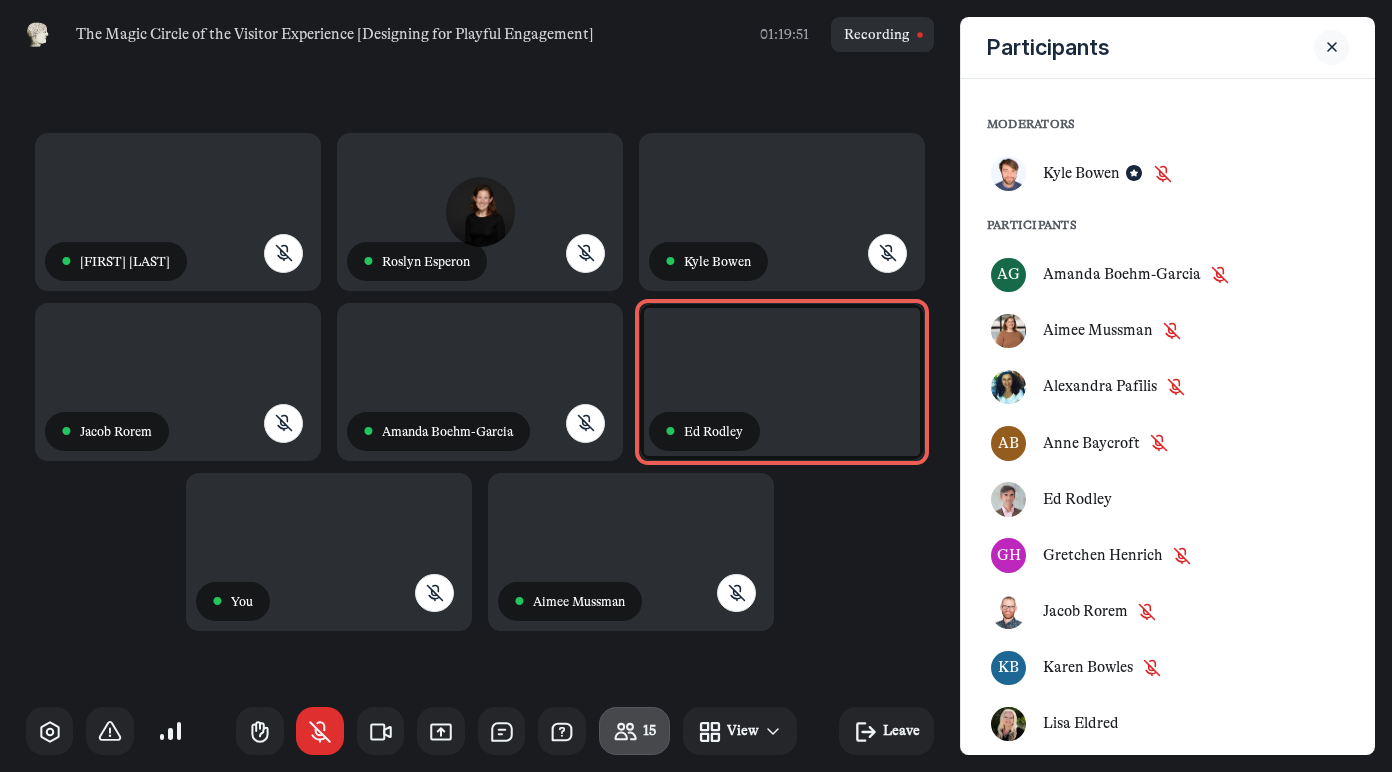 click on "15" at bounding box center [634, 731] 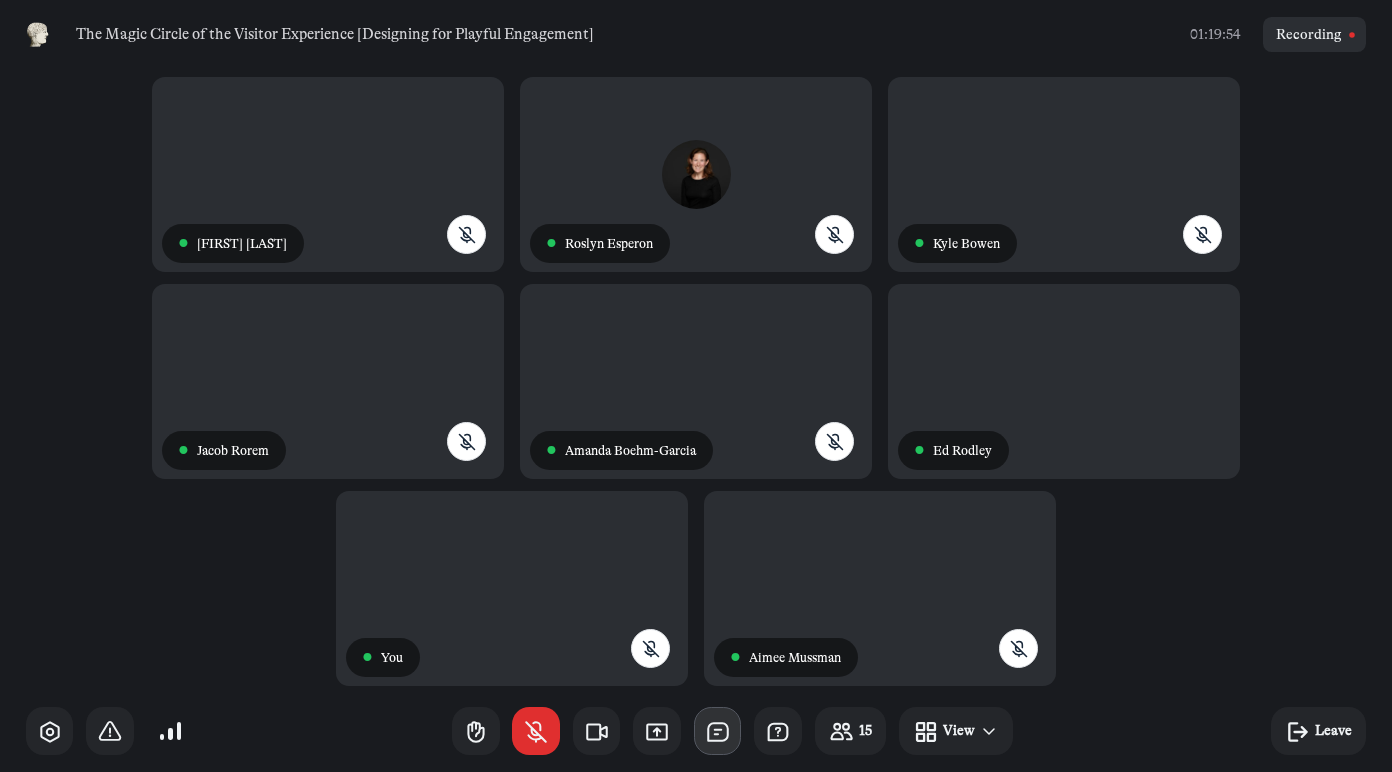 click 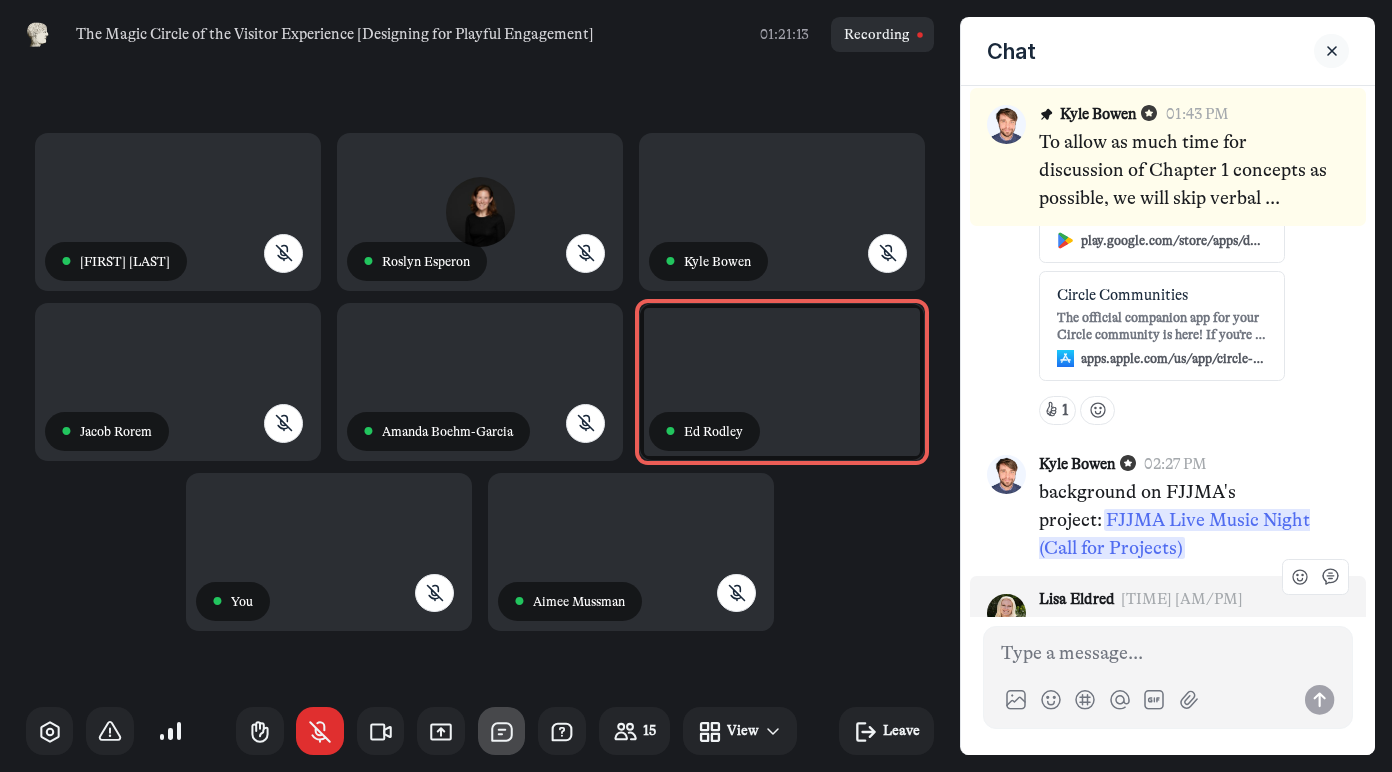 scroll, scrollTop: 6864, scrollLeft: 0, axis: vertical 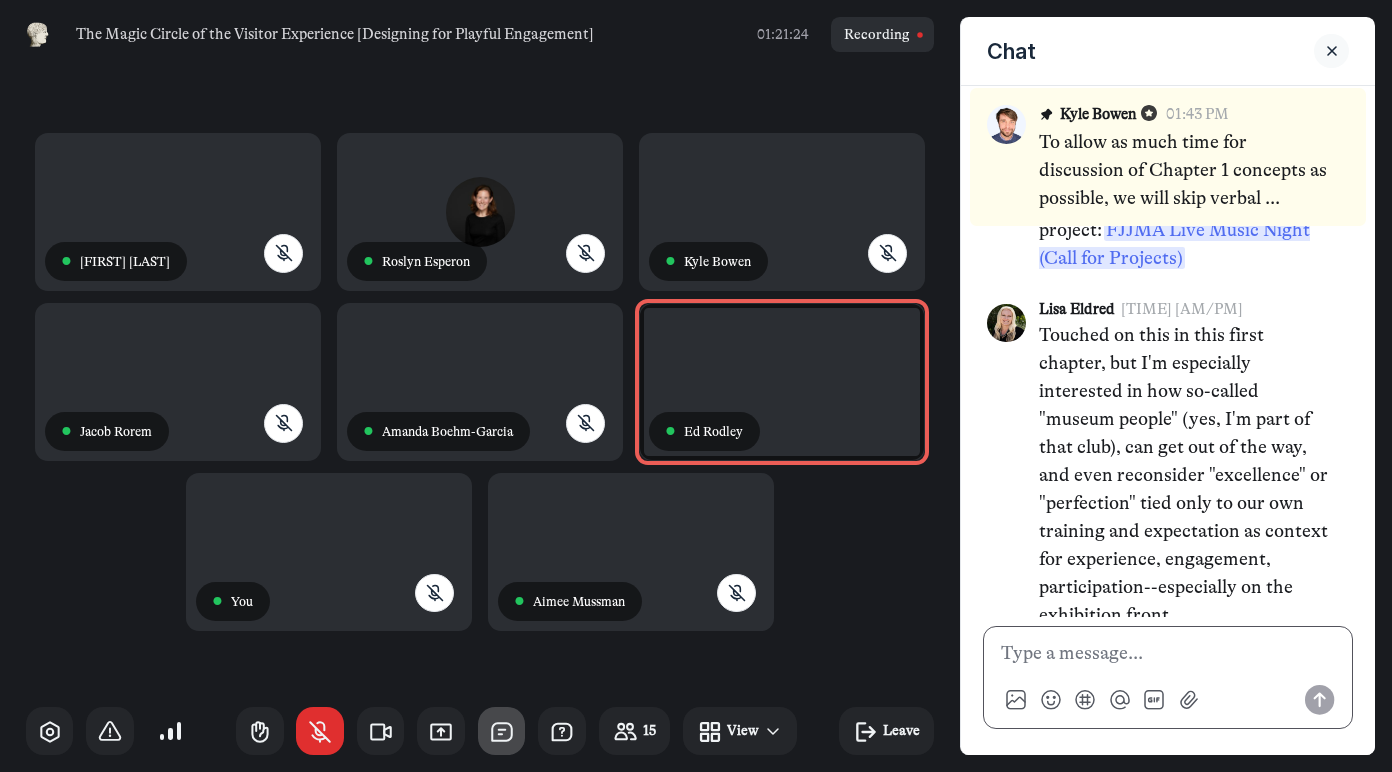 click at bounding box center [1168, 654] 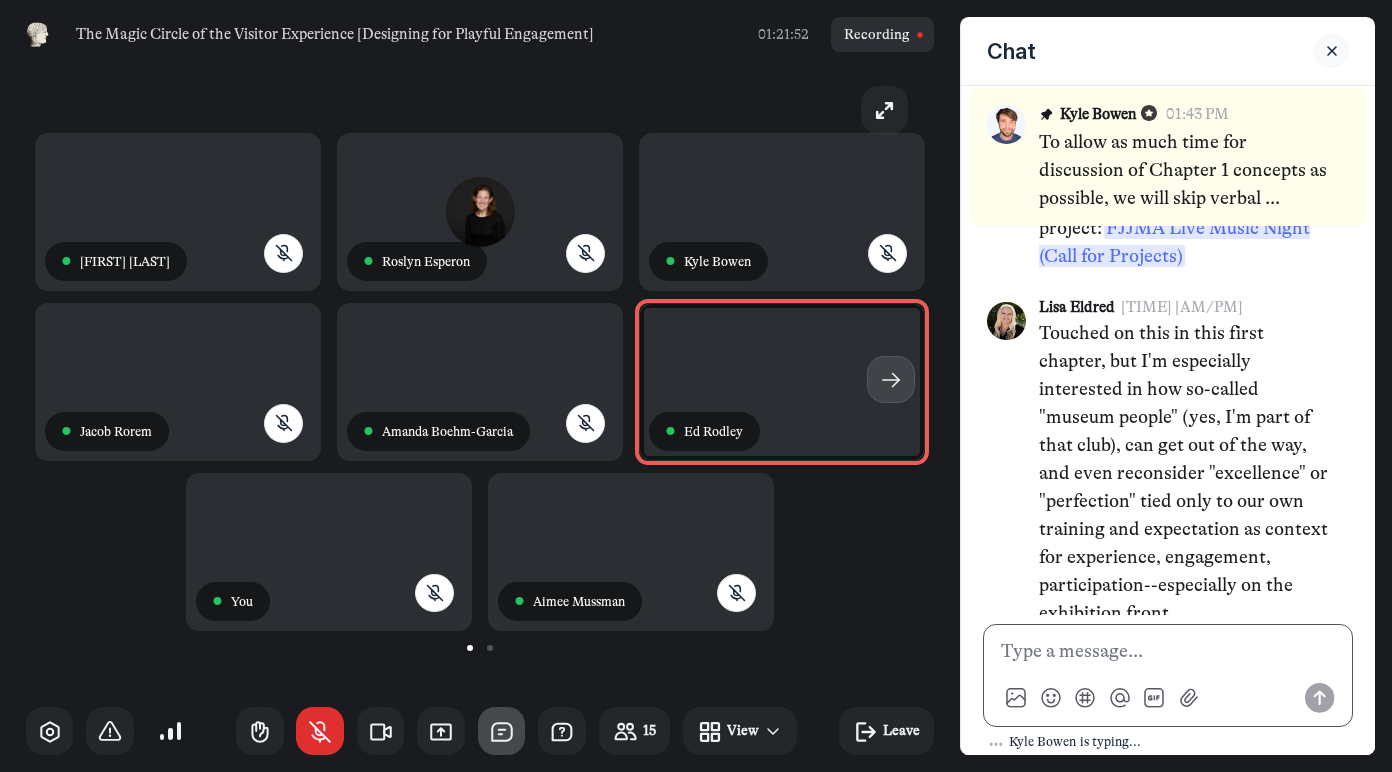 scroll, scrollTop: 6864, scrollLeft: 0, axis: vertical 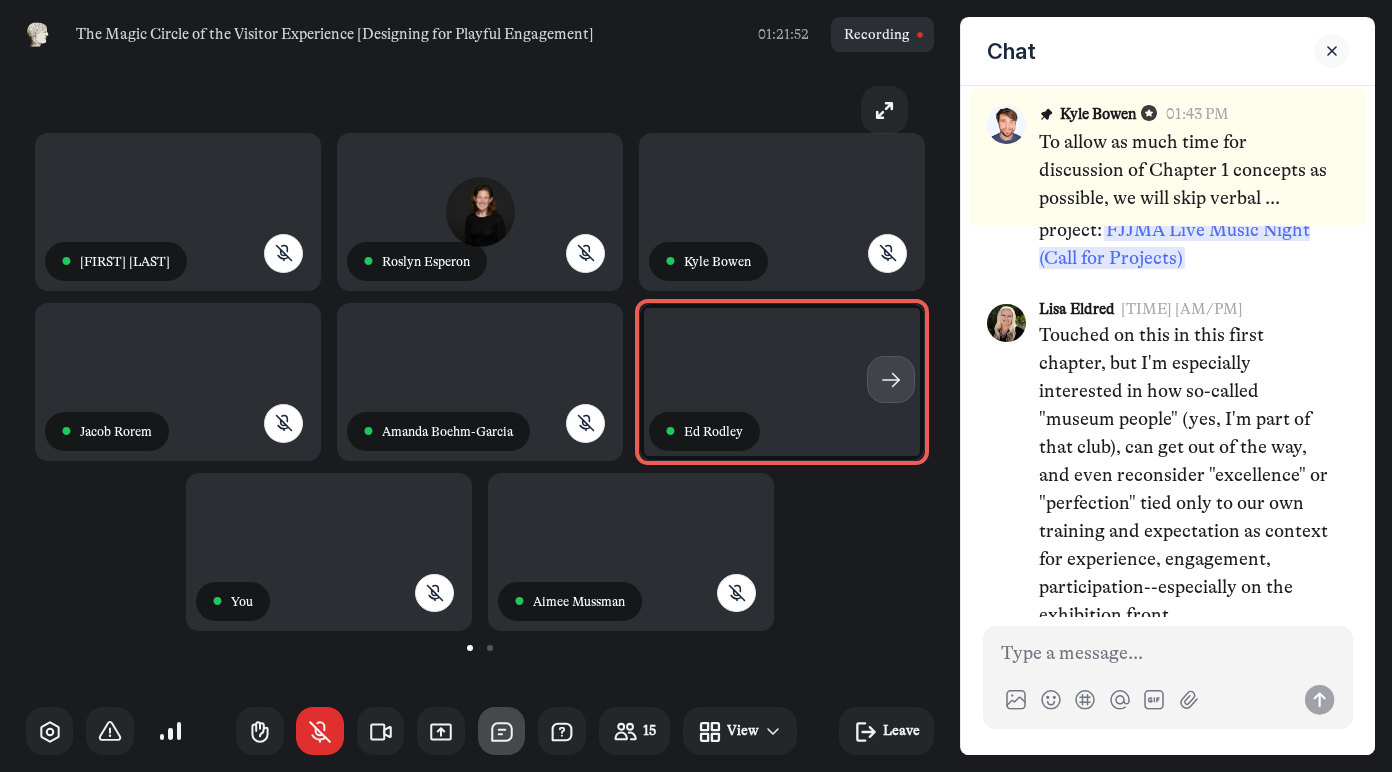 click 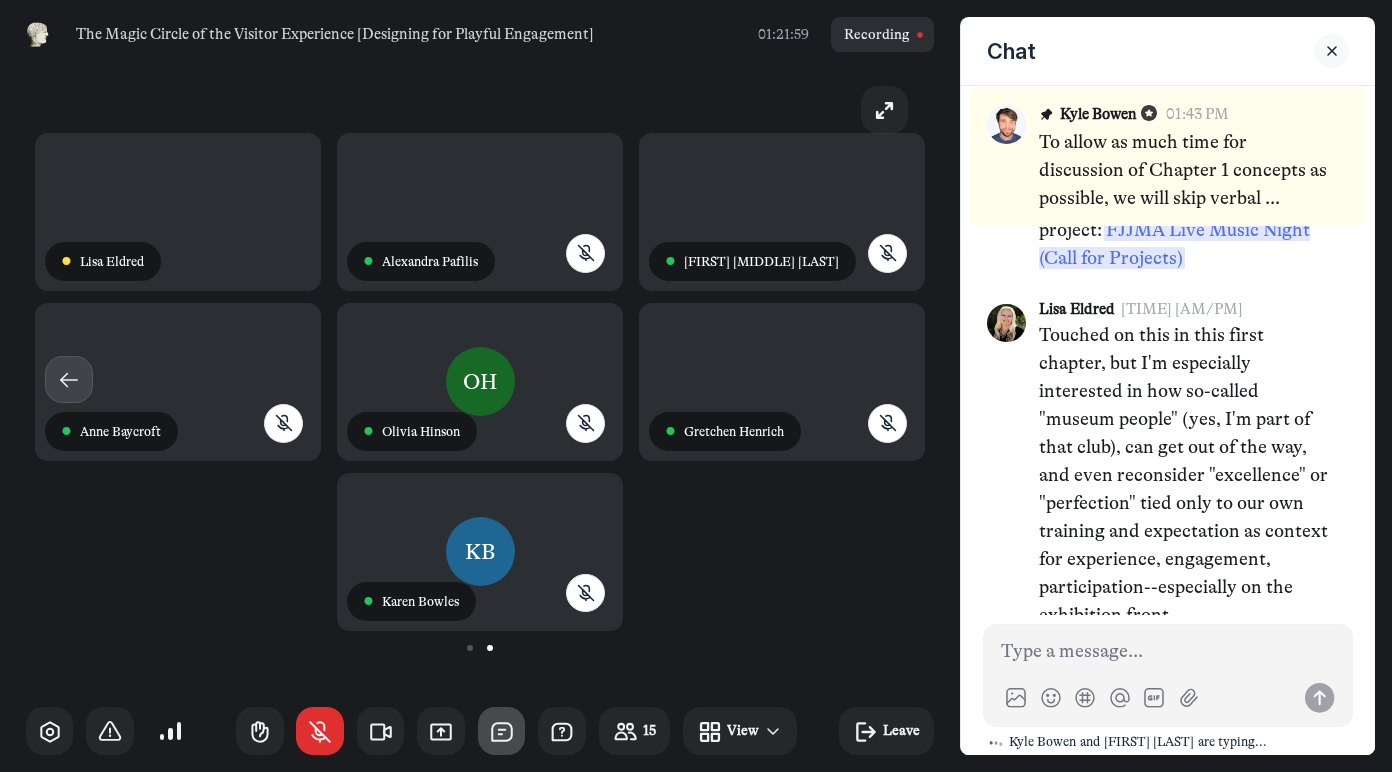 click 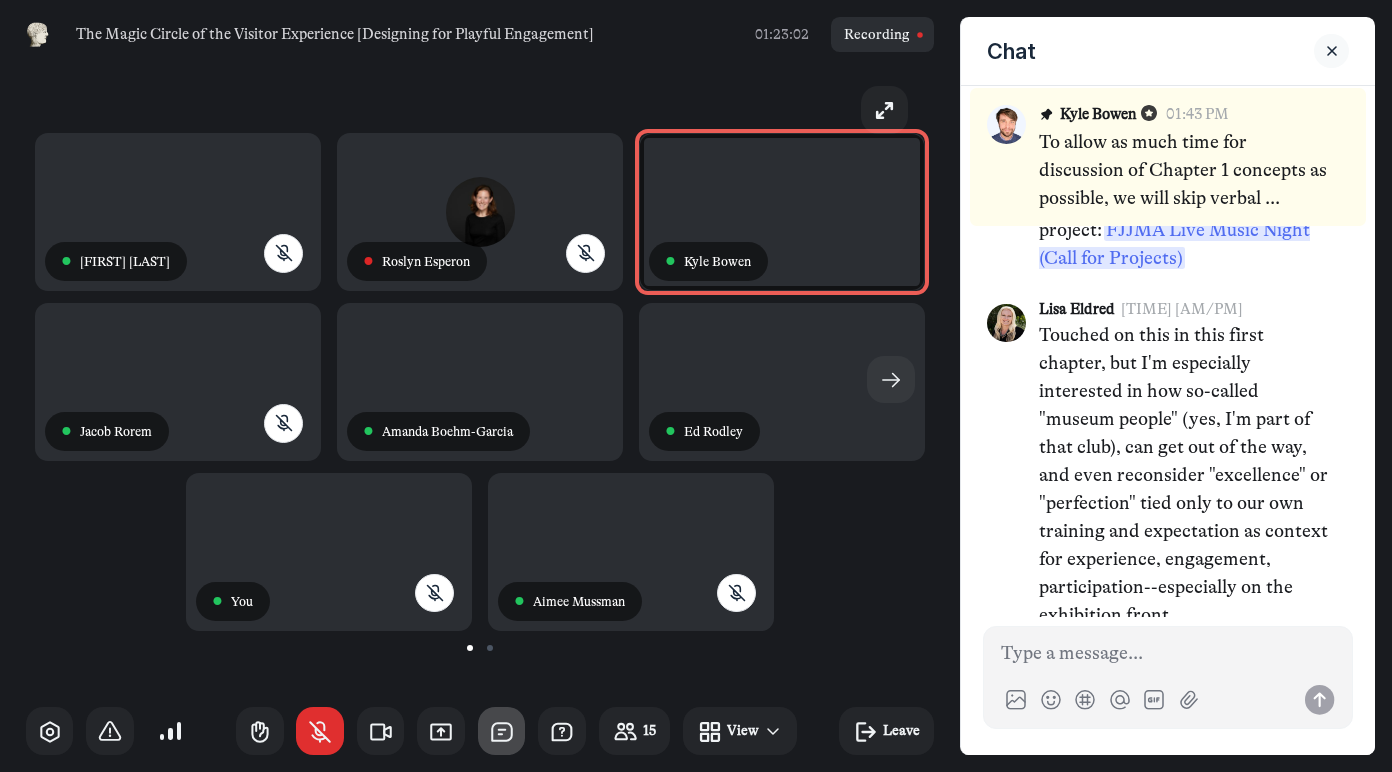 scroll, scrollTop: 7033, scrollLeft: 0, axis: vertical 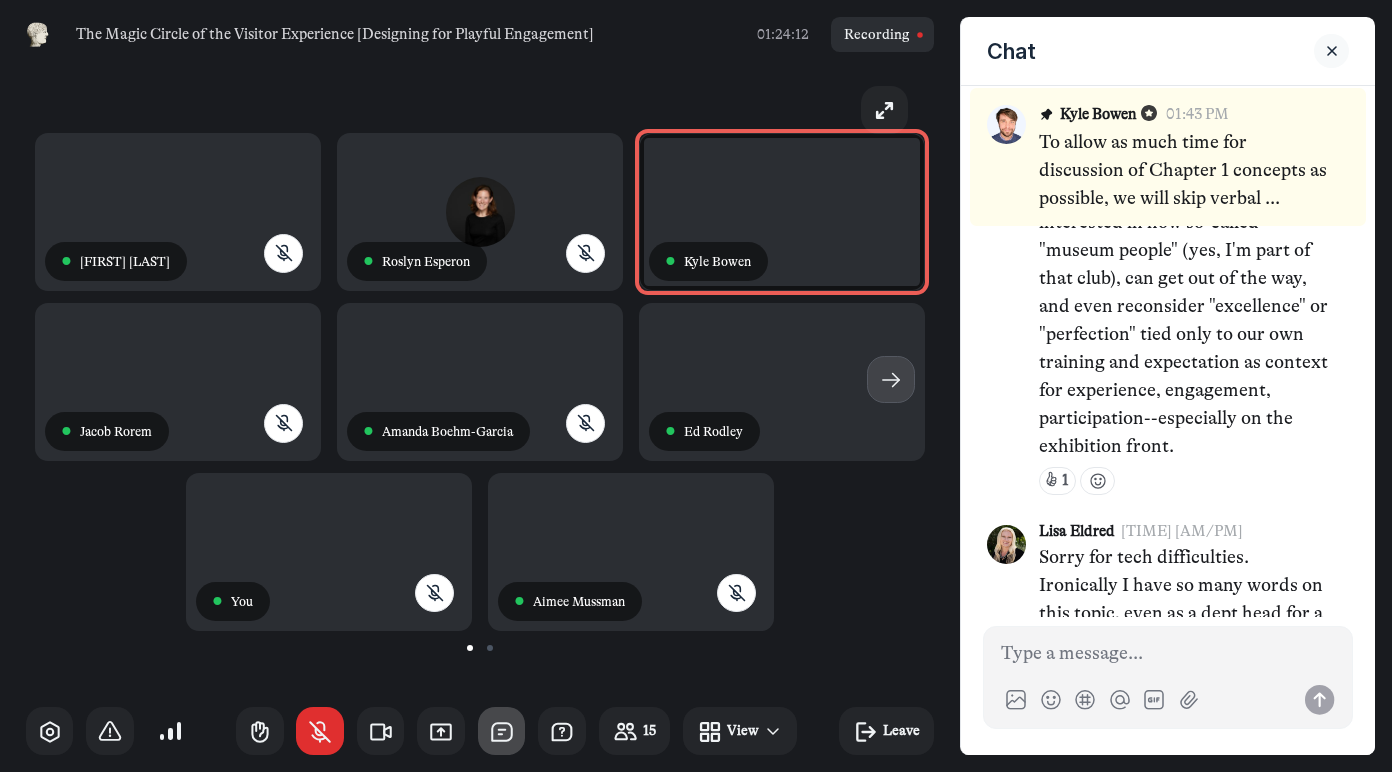 click 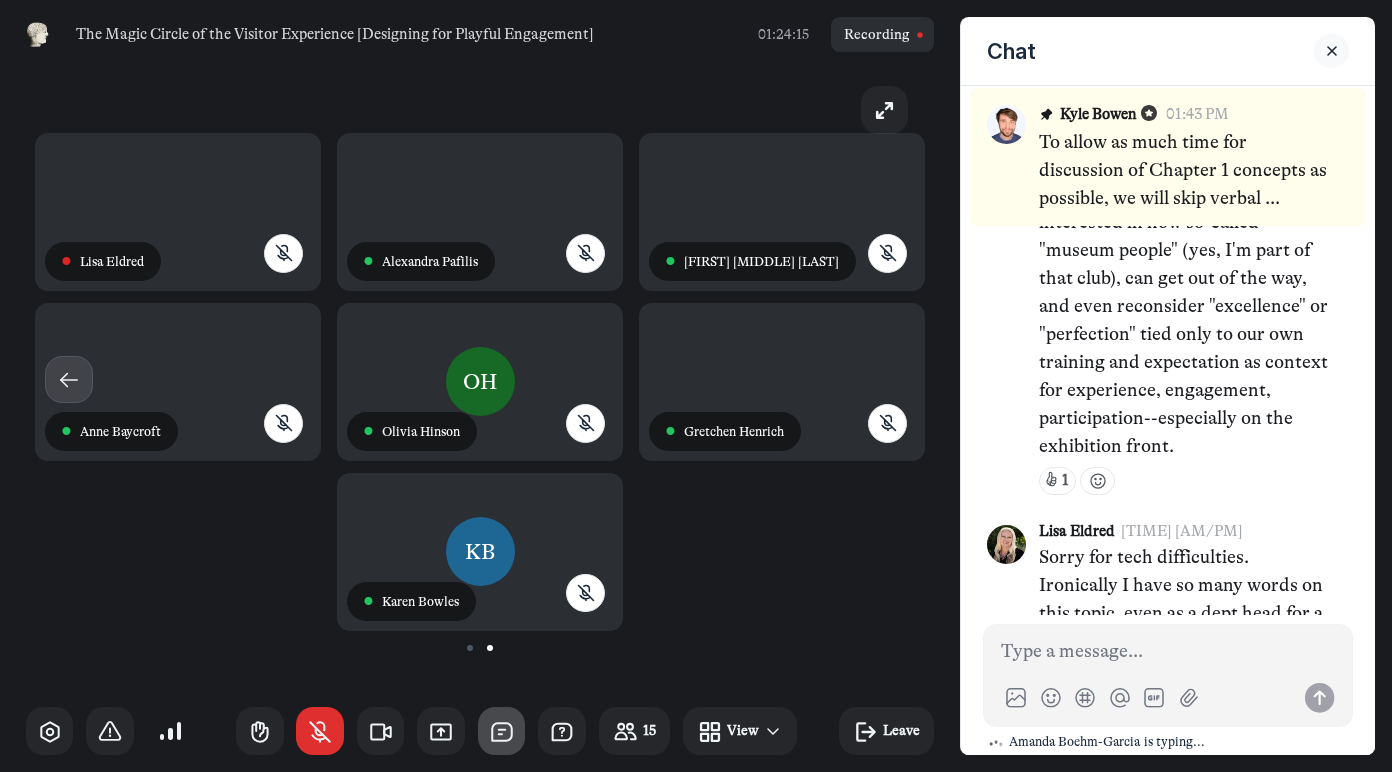 click 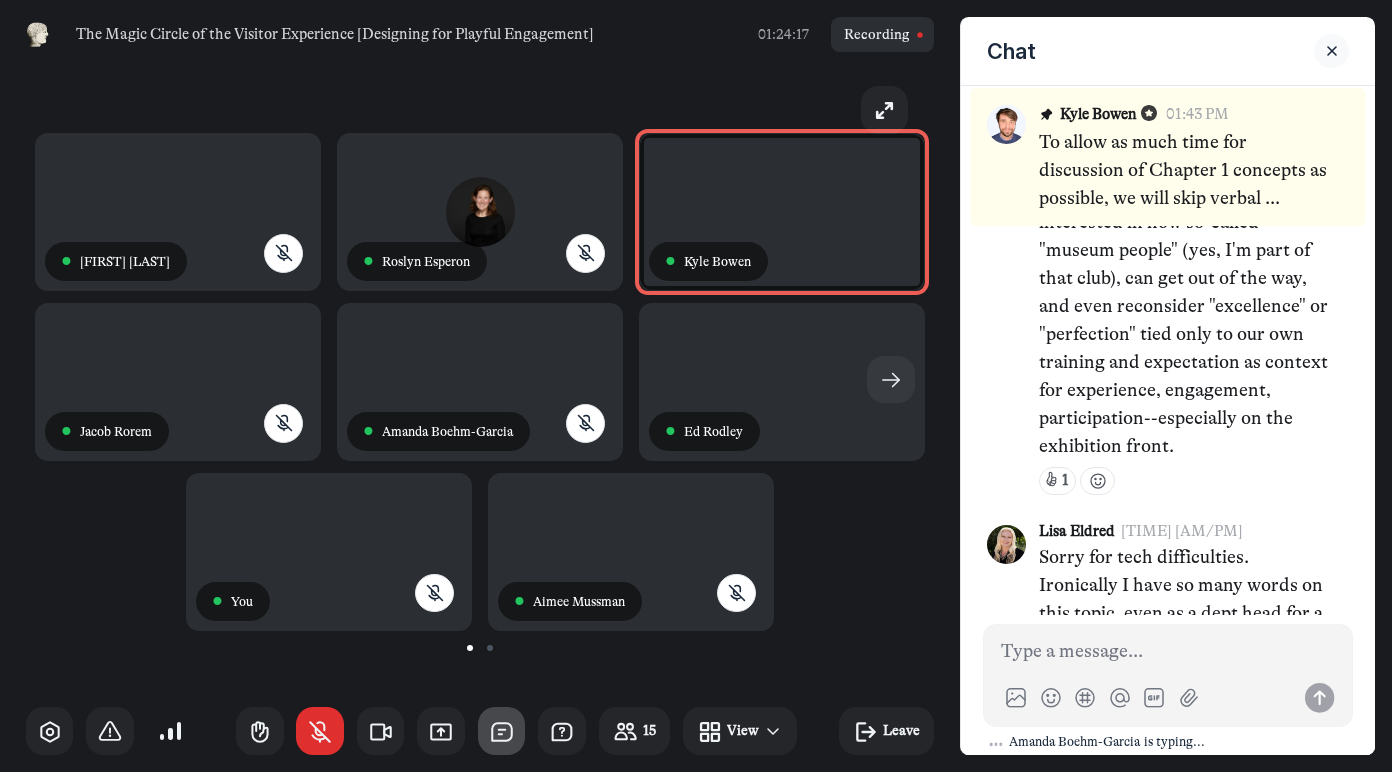 click at bounding box center (480, 647) 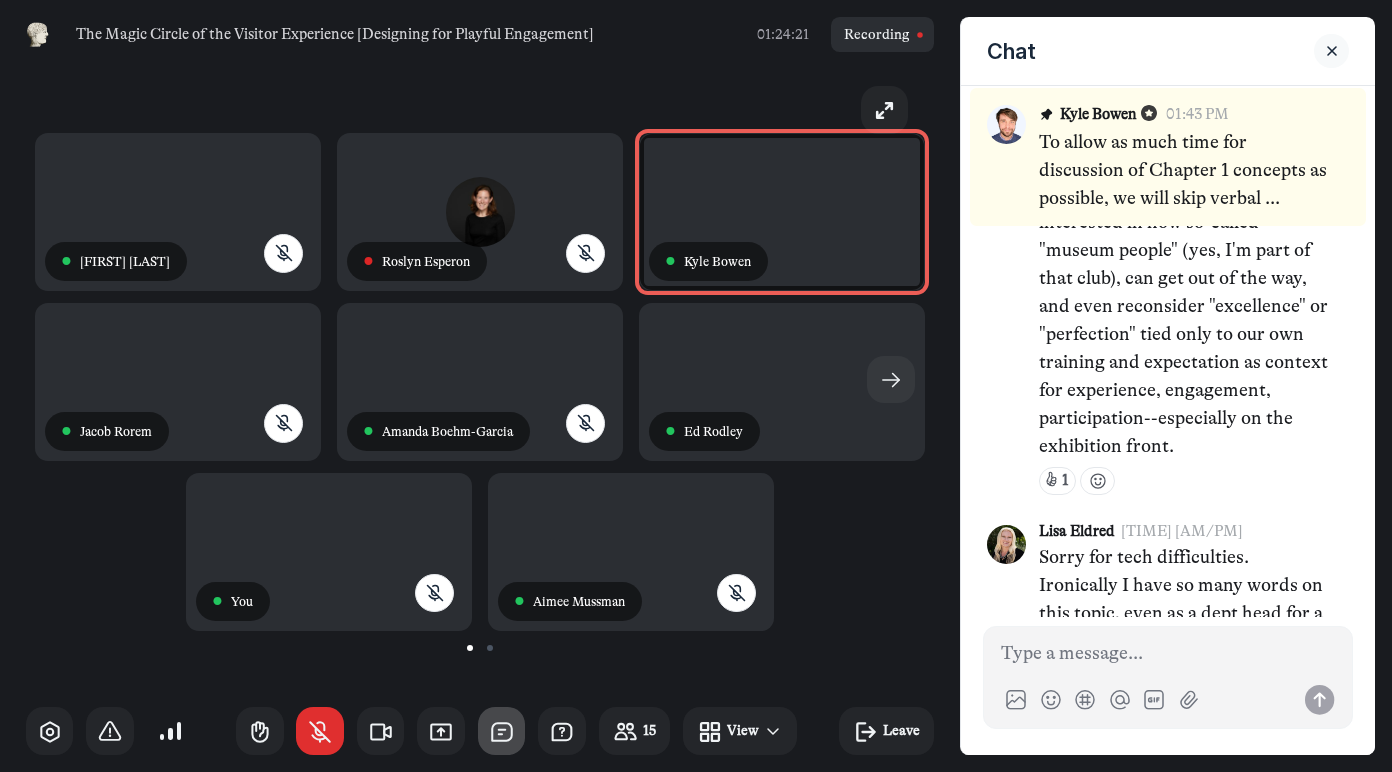 scroll, scrollTop: 7135, scrollLeft: 0, axis: vertical 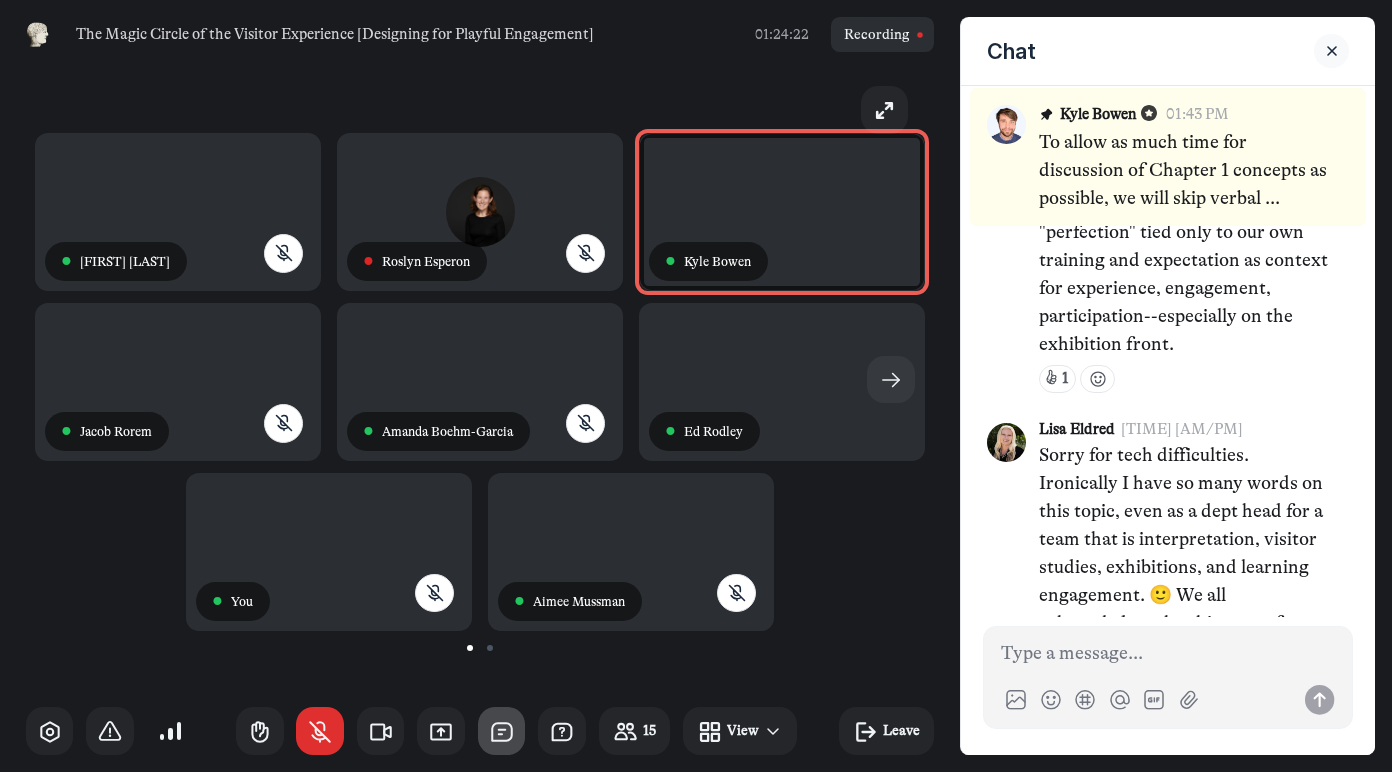 click at bounding box center (480, 647) 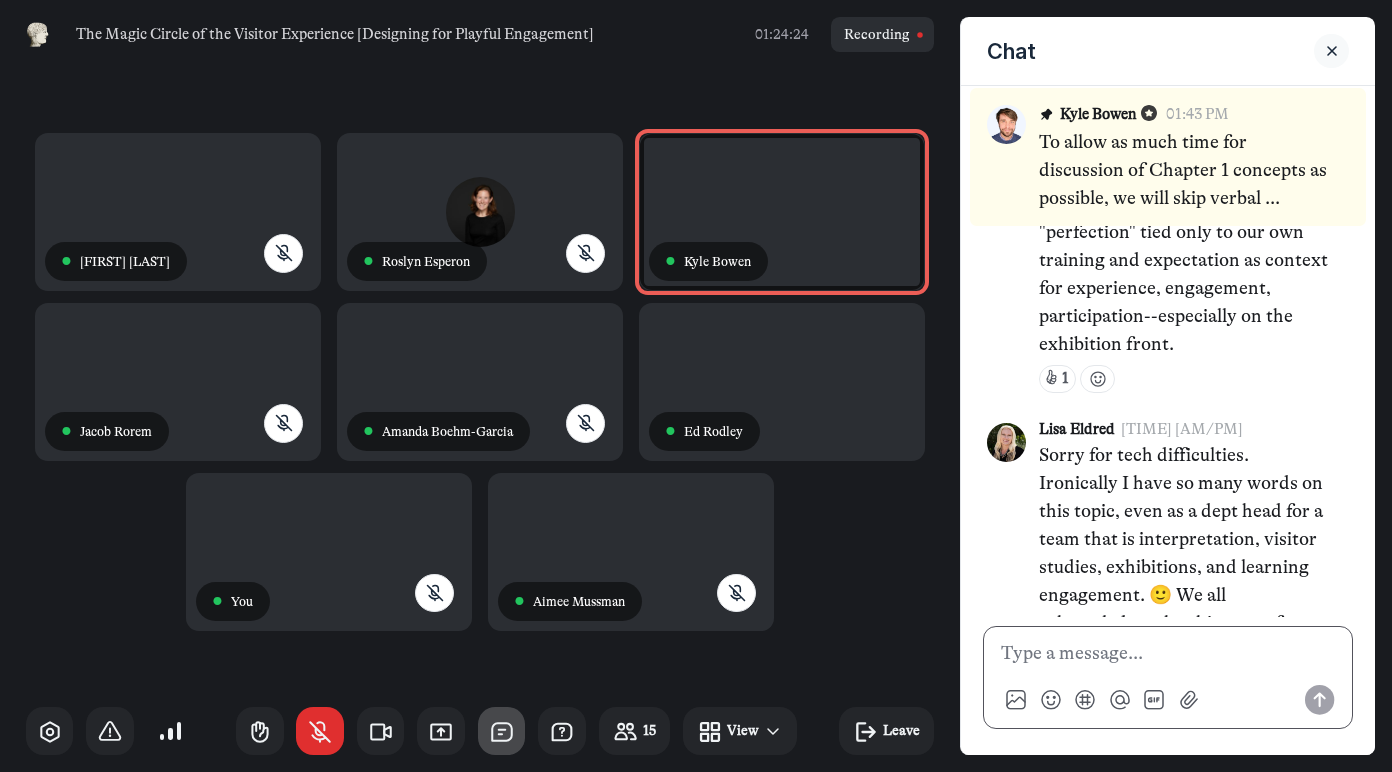 click at bounding box center [1168, 654] 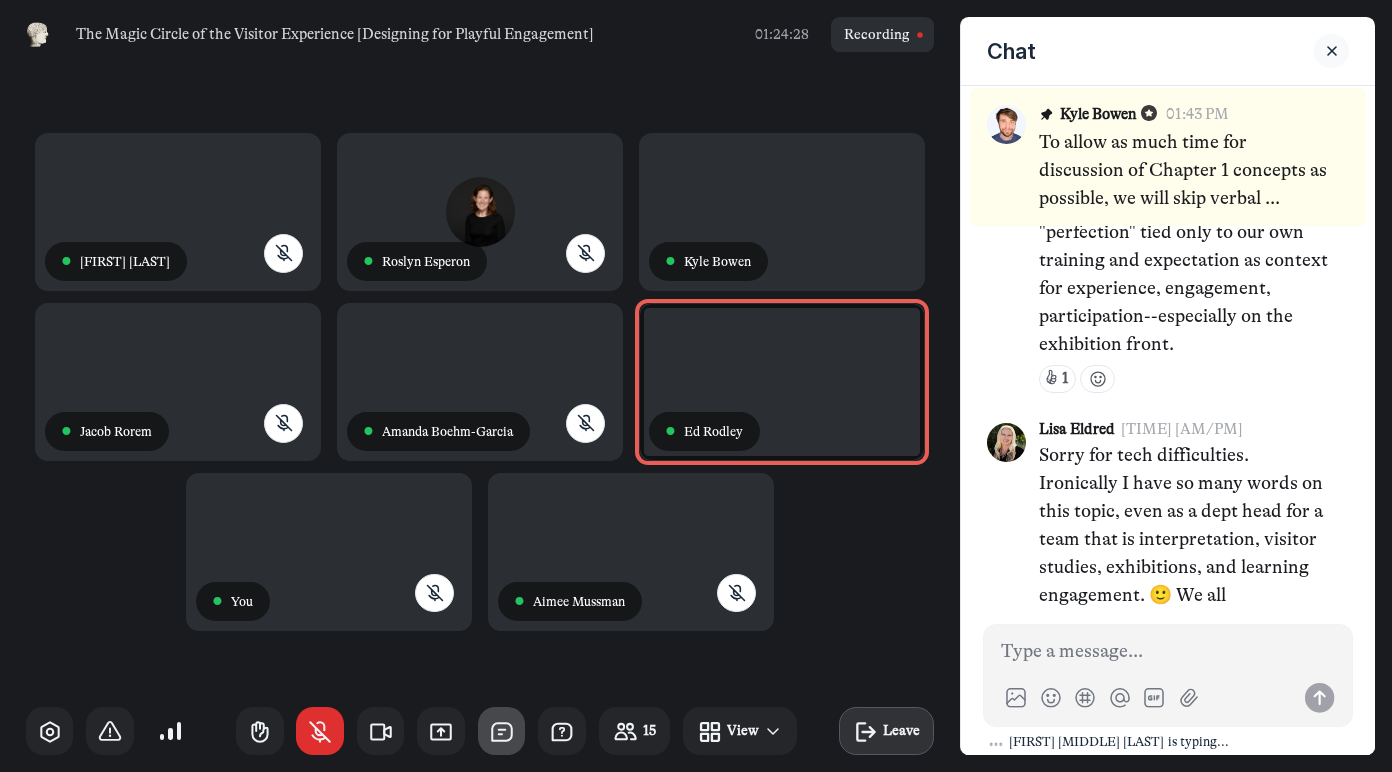 click on "Leave" at bounding box center (886, 731) 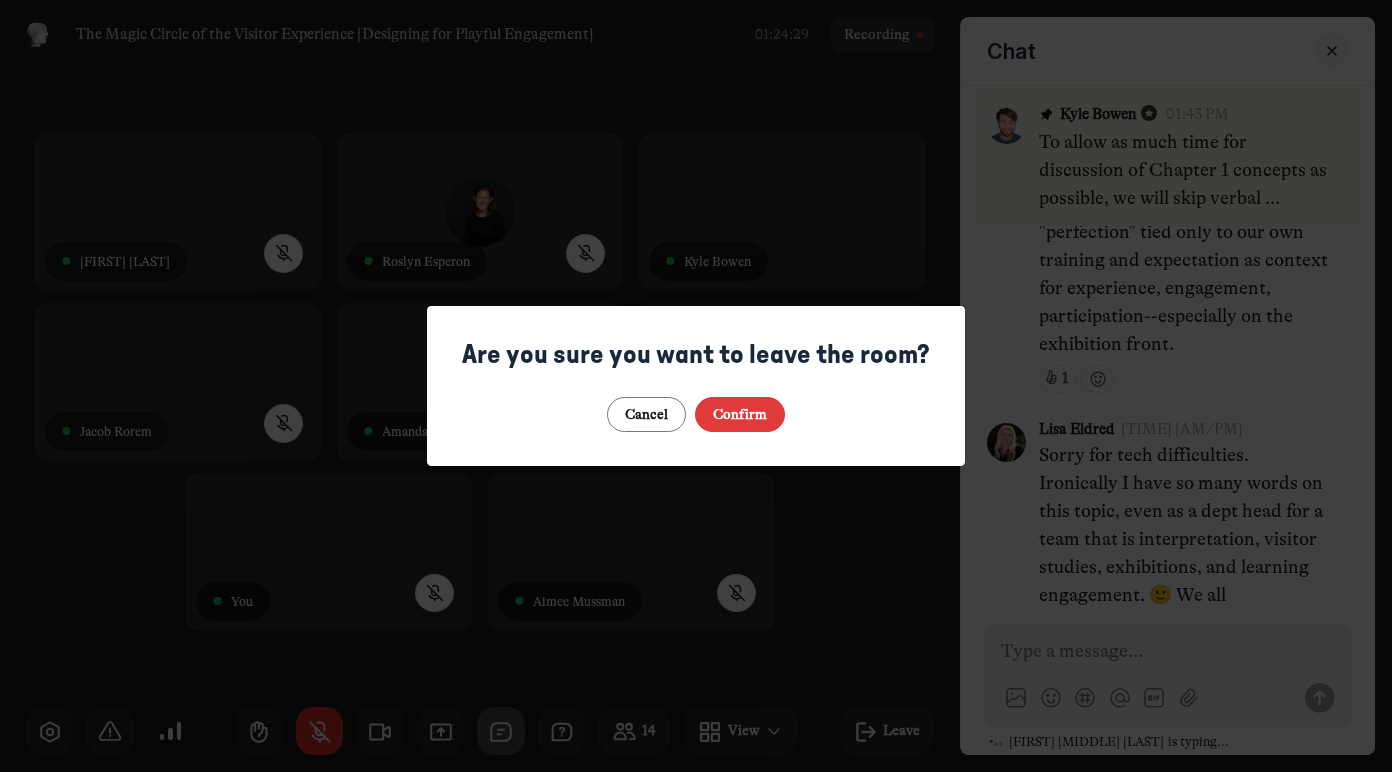 click on "Confirm" at bounding box center [740, 414] 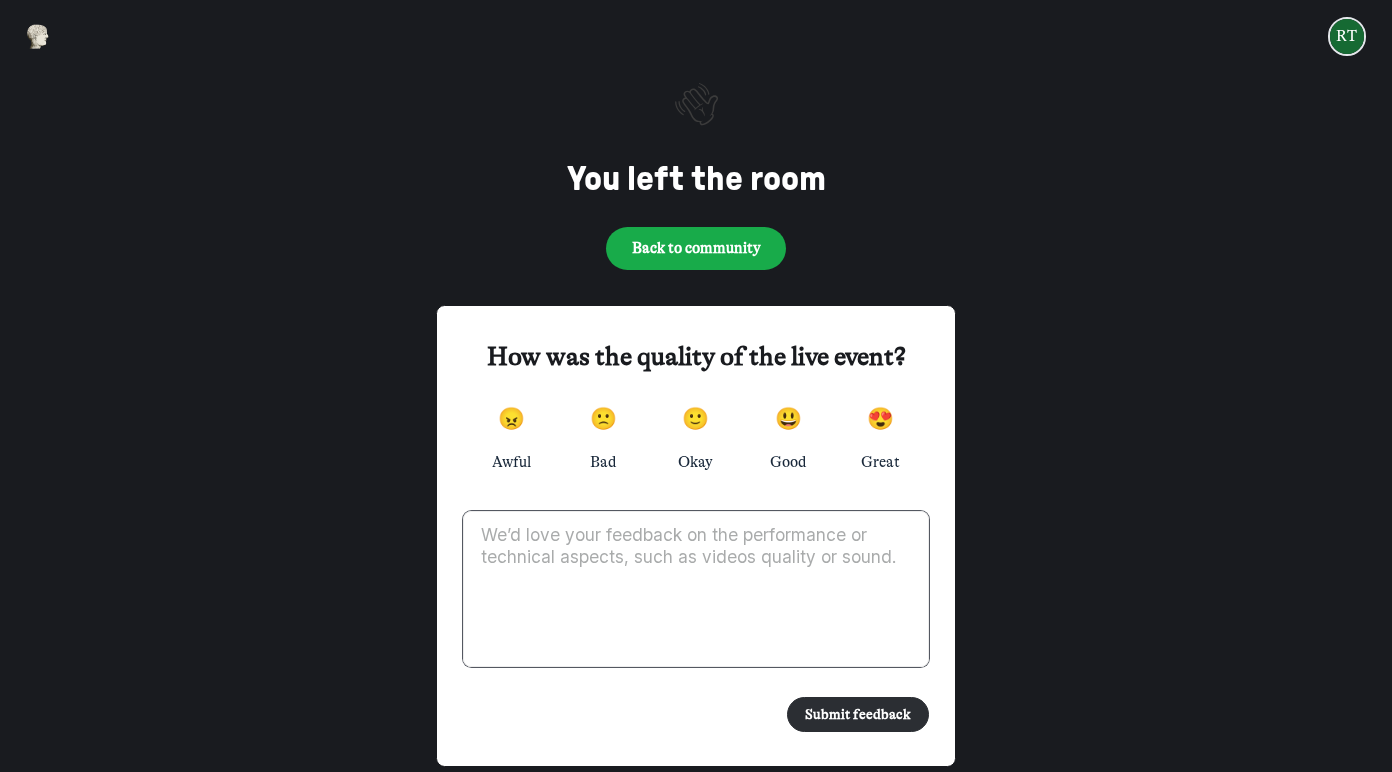 click at bounding box center [696, 589] 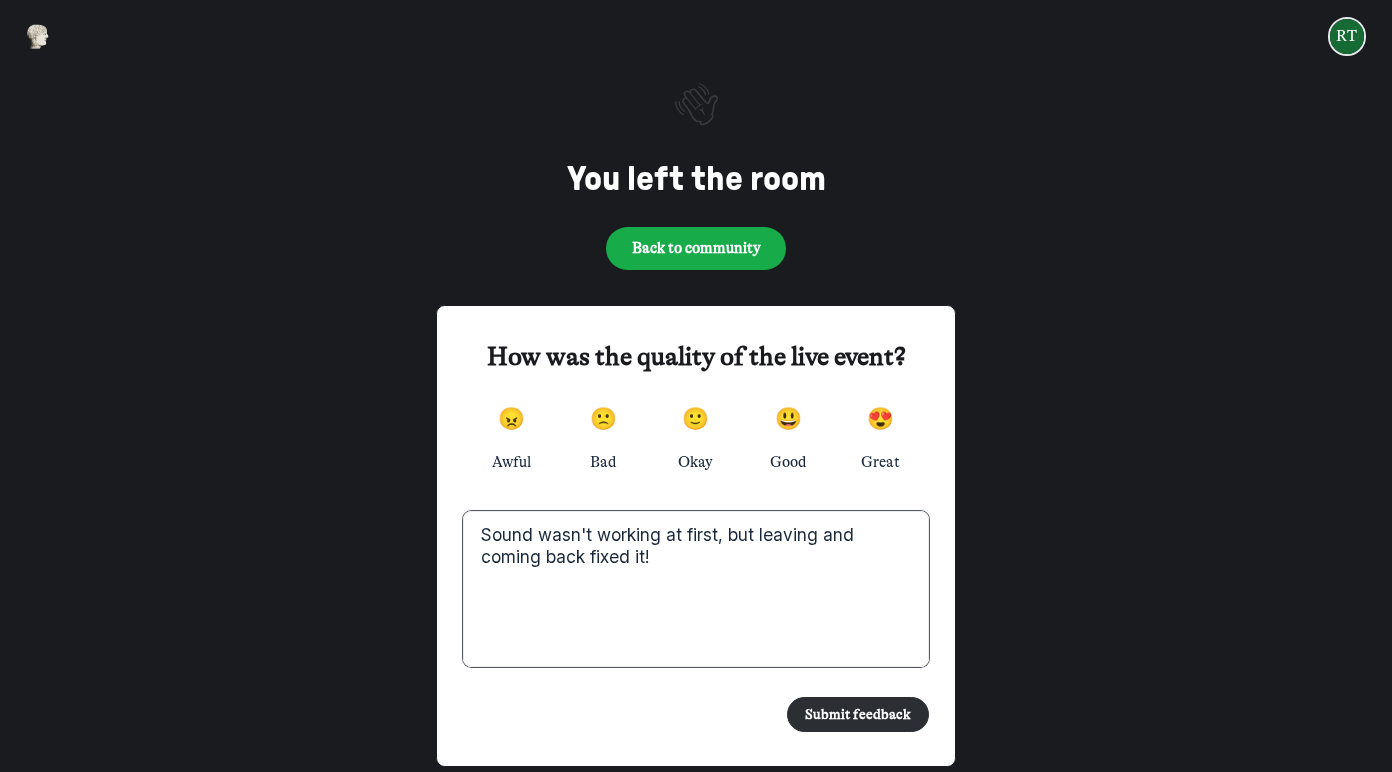 type on "Sound wasn't working at first, but leaving and coming back fixed it!" 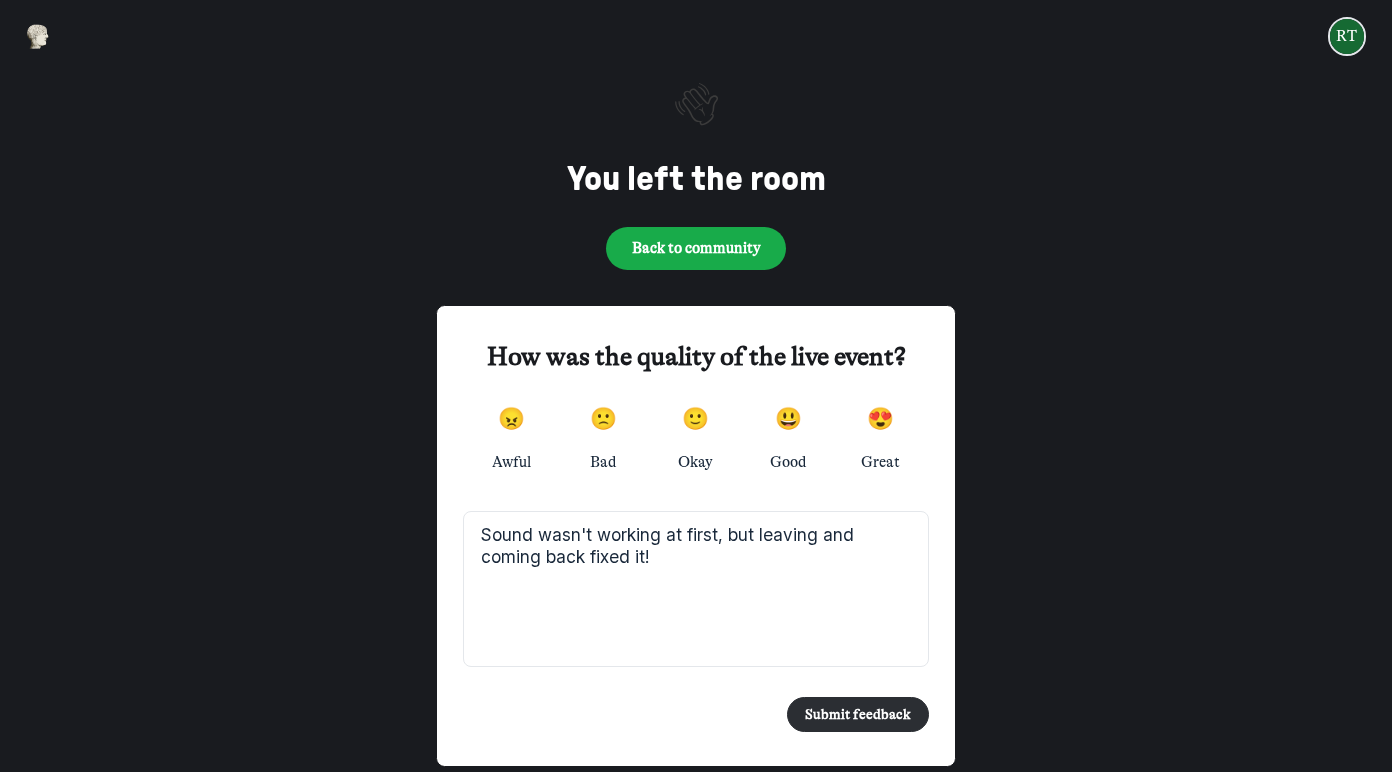 click on "😃 Good" at bounding box center (788, 438) 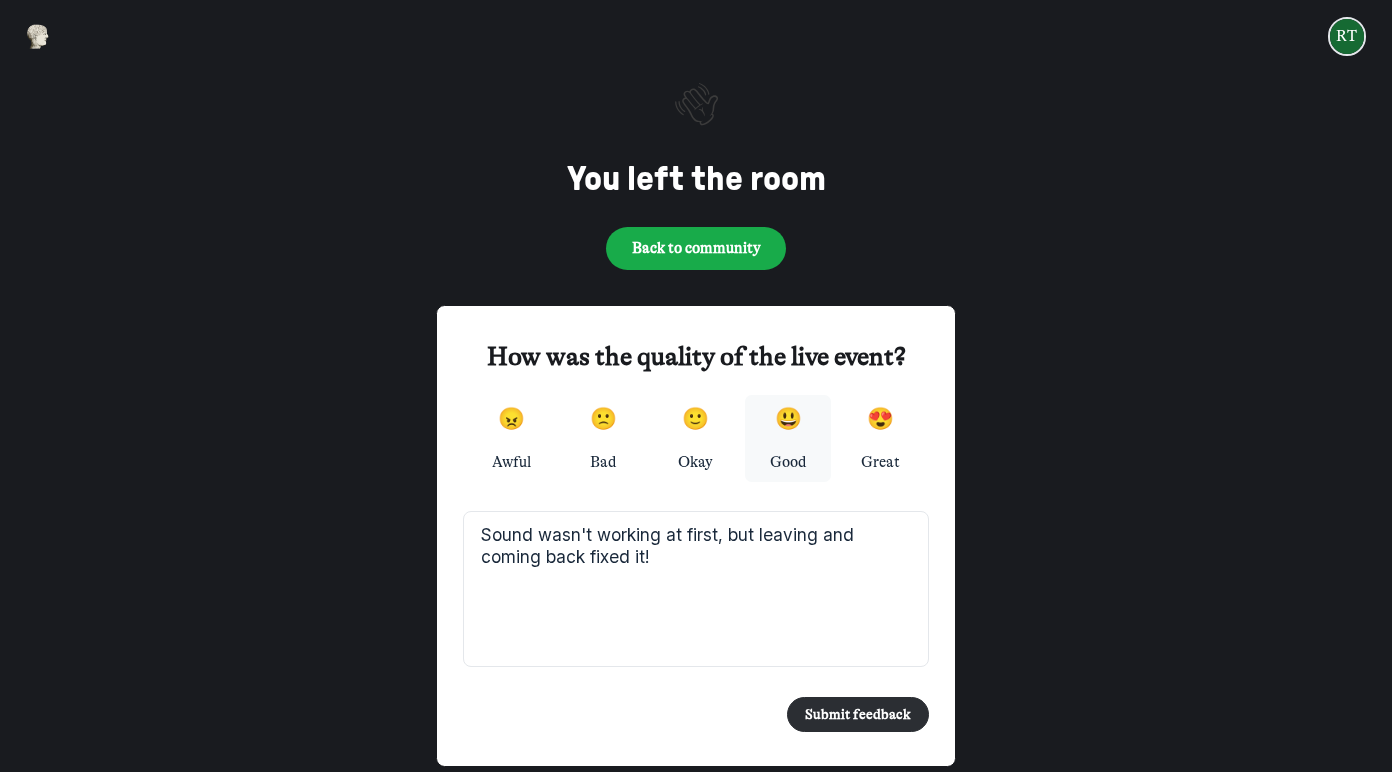 click on "Good" at bounding box center [788, 463] 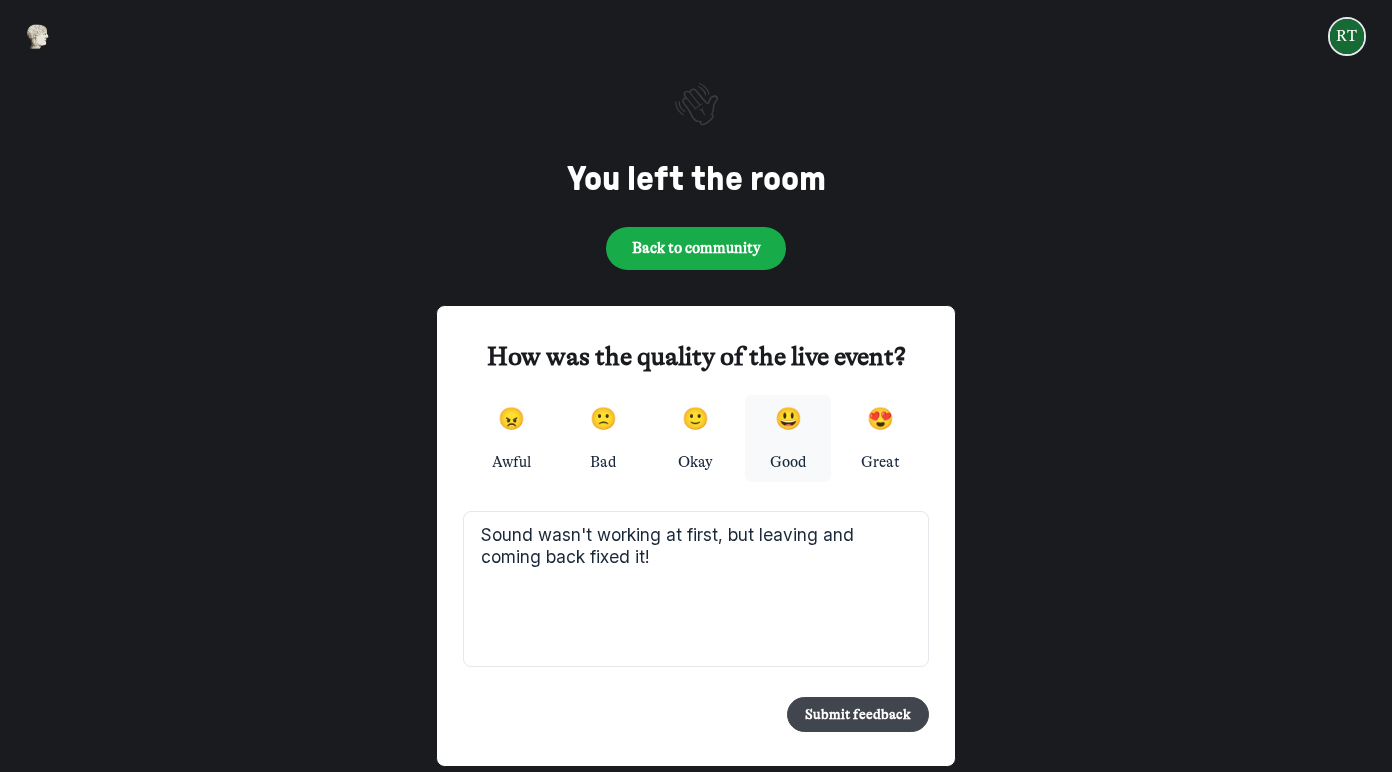 click on "Submit feedback" at bounding box center [858, 714] 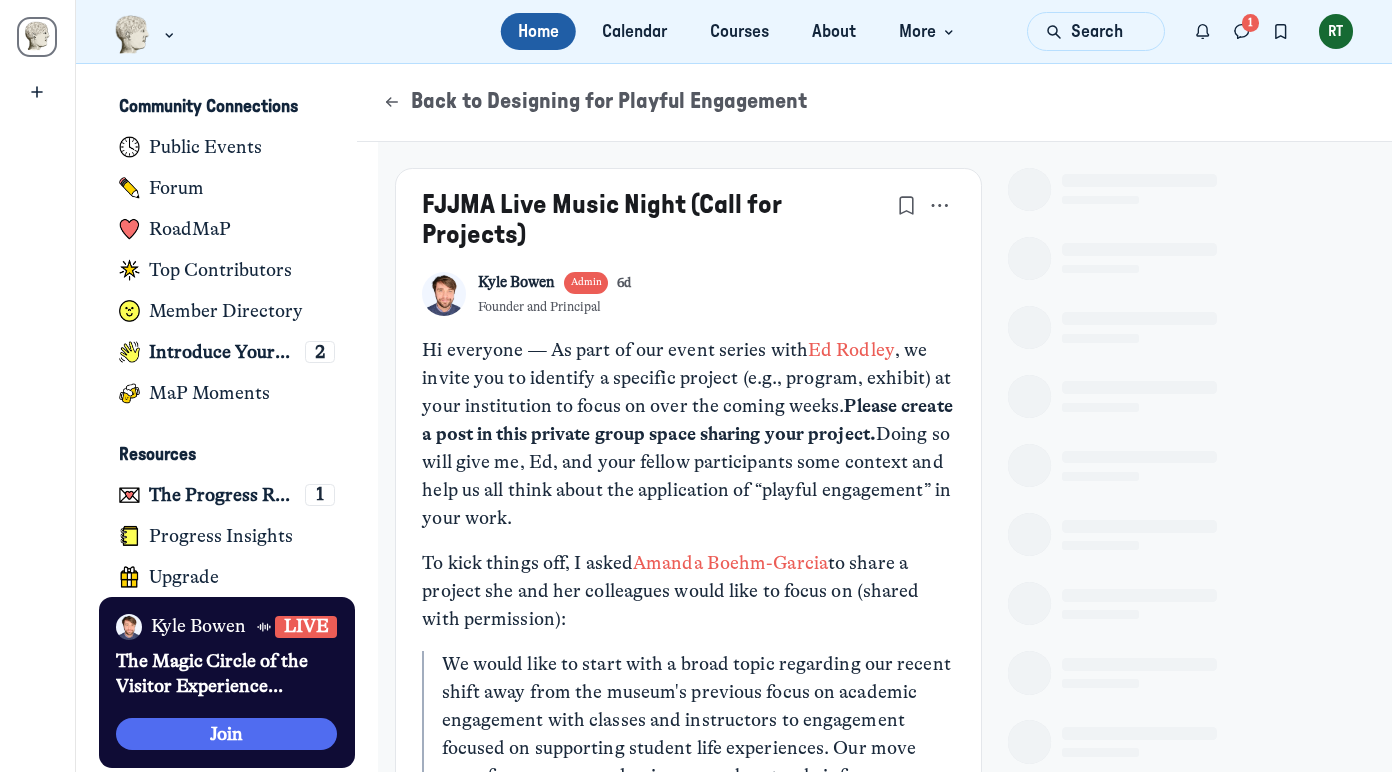 scroll, scrollTop: 0, scrollLeft: 0, axis: both 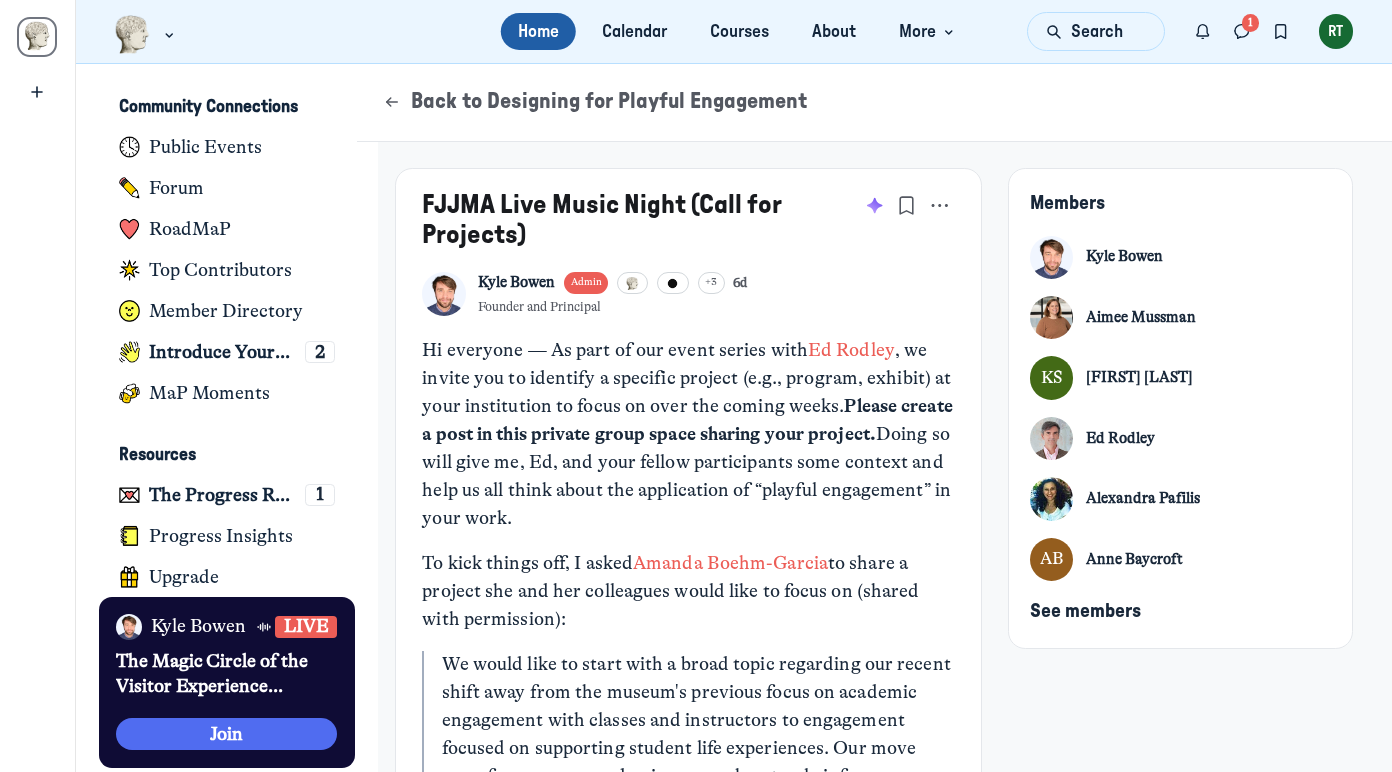 click on "Hi everyone — As part of our event series with [FIRST] [LAST], we invite you to identify a specific project (e.g., program, exhibit) at your institution to focus on over the coming weeks.  Please create a post in this private group space sharing your project.  Doing so will give me, [FIRST], and your fellow participants some context and help us all think about the application of “playful engagement” in your work." at bounding box center (688, 435) 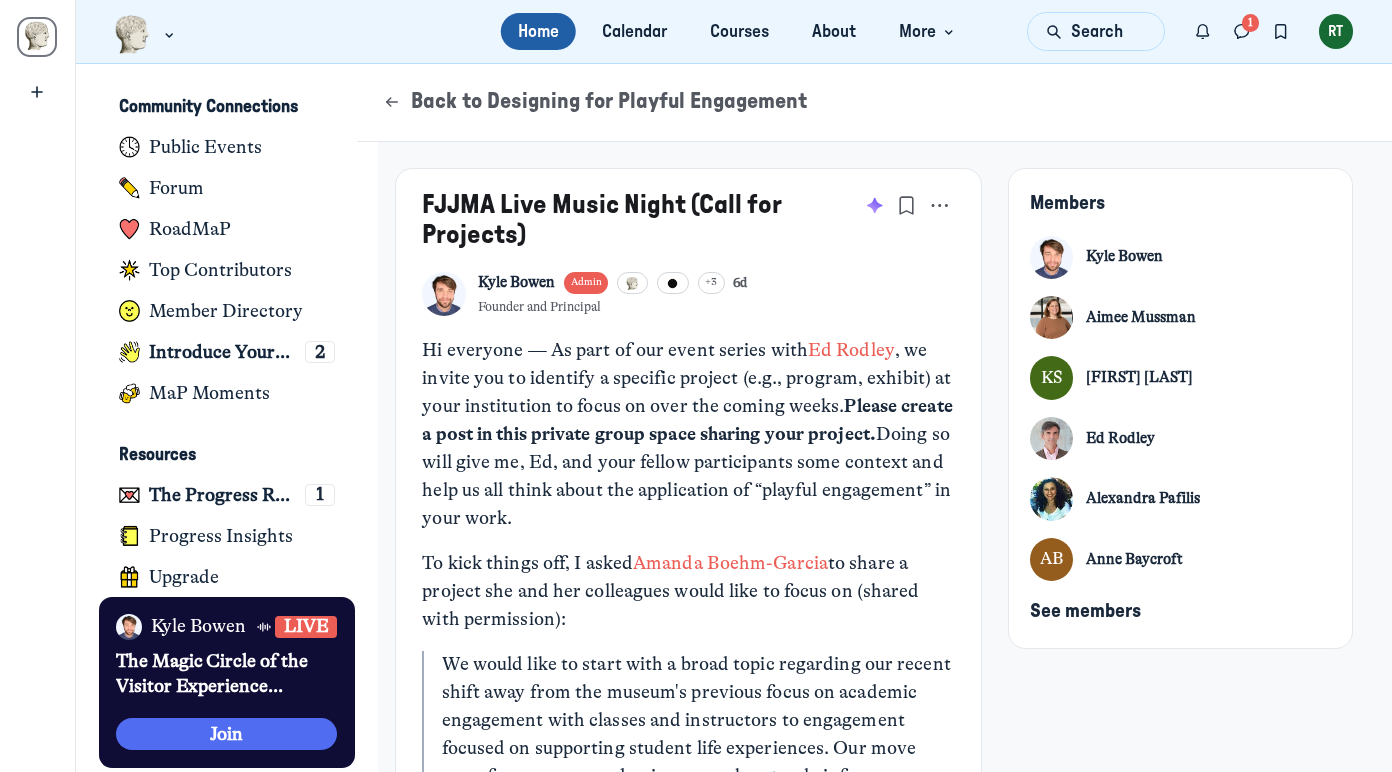 click on "Hi everyone — As part of our event series with [FIRST] [LAST], we invite you to identify a specific project (e.g., program, exhibit) at your institution to focus on over the coming weeks.  Please create a post in this private group space sharing your project.  Doing so will give me, [FIRST], and your fellow participants some context and help us all think about the application of “playful engagement” in your work." at bounding box center (688, 435) 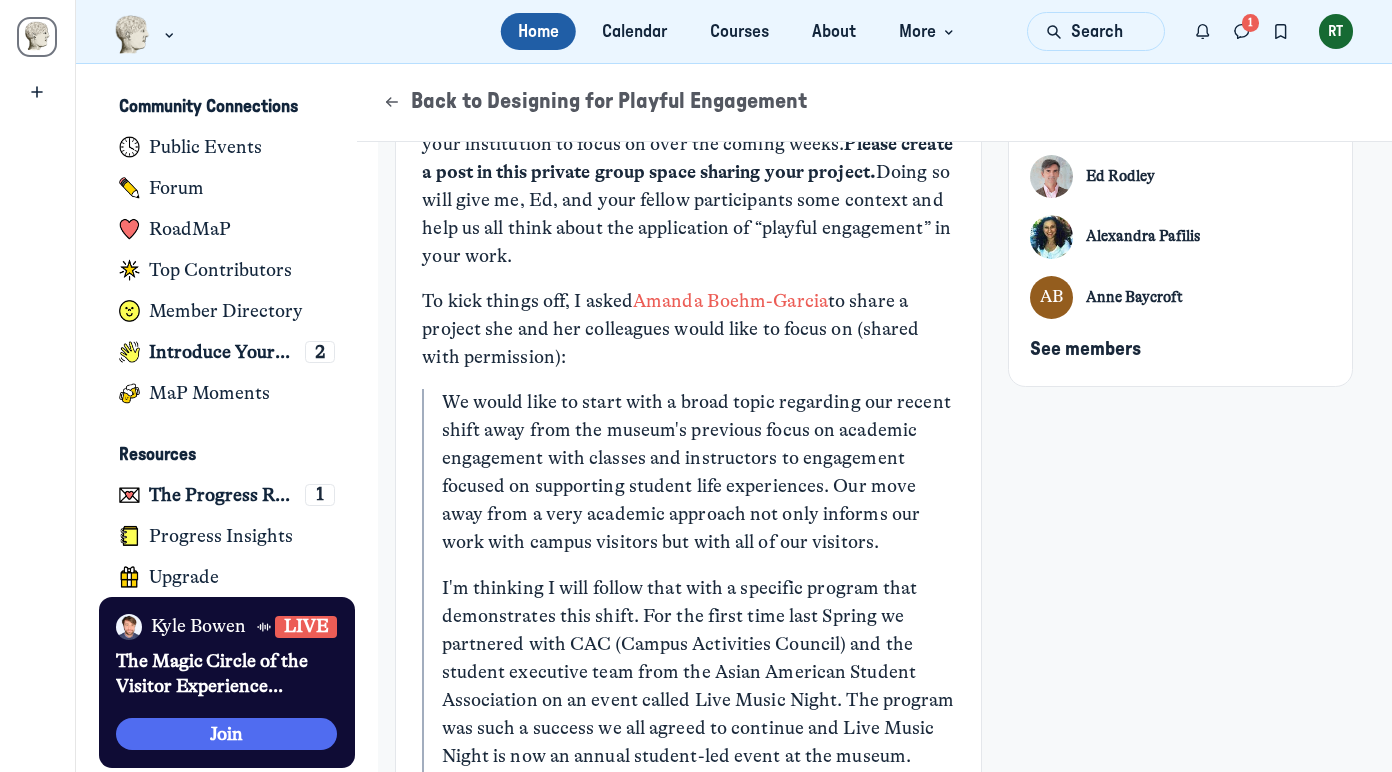 scroll, scrollTop: 321, scrollLeft: 0, axis: vertical 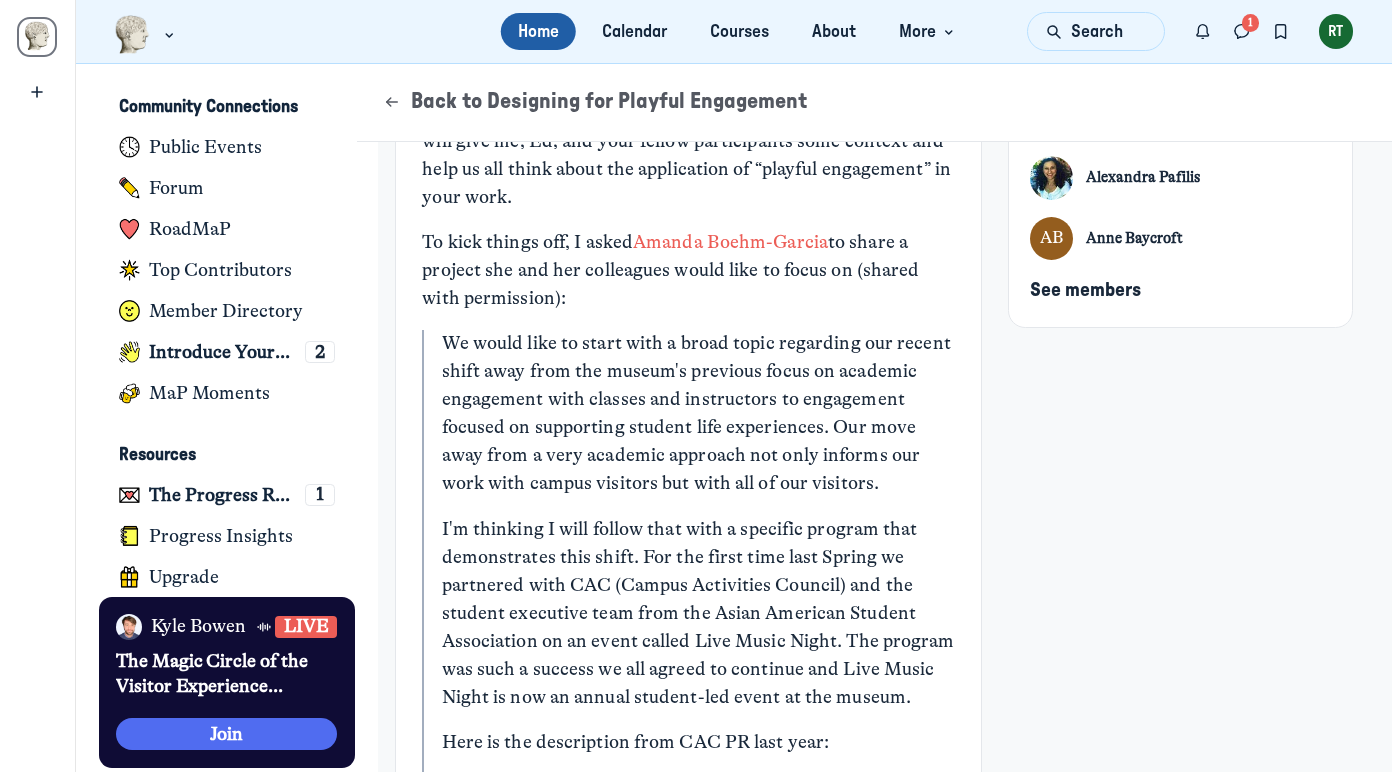 click on "We would like to start with a broad topic regarding our recent shift away from the museum's previous focus on academic engagement with classes and instructors to engagement focused on supporting student life experiences. Our move away from a very academic approach not only informs our work with campus visitors but with all of our visitors. I'm thinking I will follow that with a specific program that demonstrates this shift. For the first time last Spring we partnered with CAC (Campus Activities Council) and the student executive team from the Asian American Student Association on an event called Live Music Night. The program was such a success we all agreed to continue and Live Music Night is now an annual student-led event at the museum.  Here is the description from CAC PR last year: Join us for a magical evening at the museum surrounded by stunning art and incredible live performances from our talented OU community and free yummy food!" at bounding box center [688, 969] 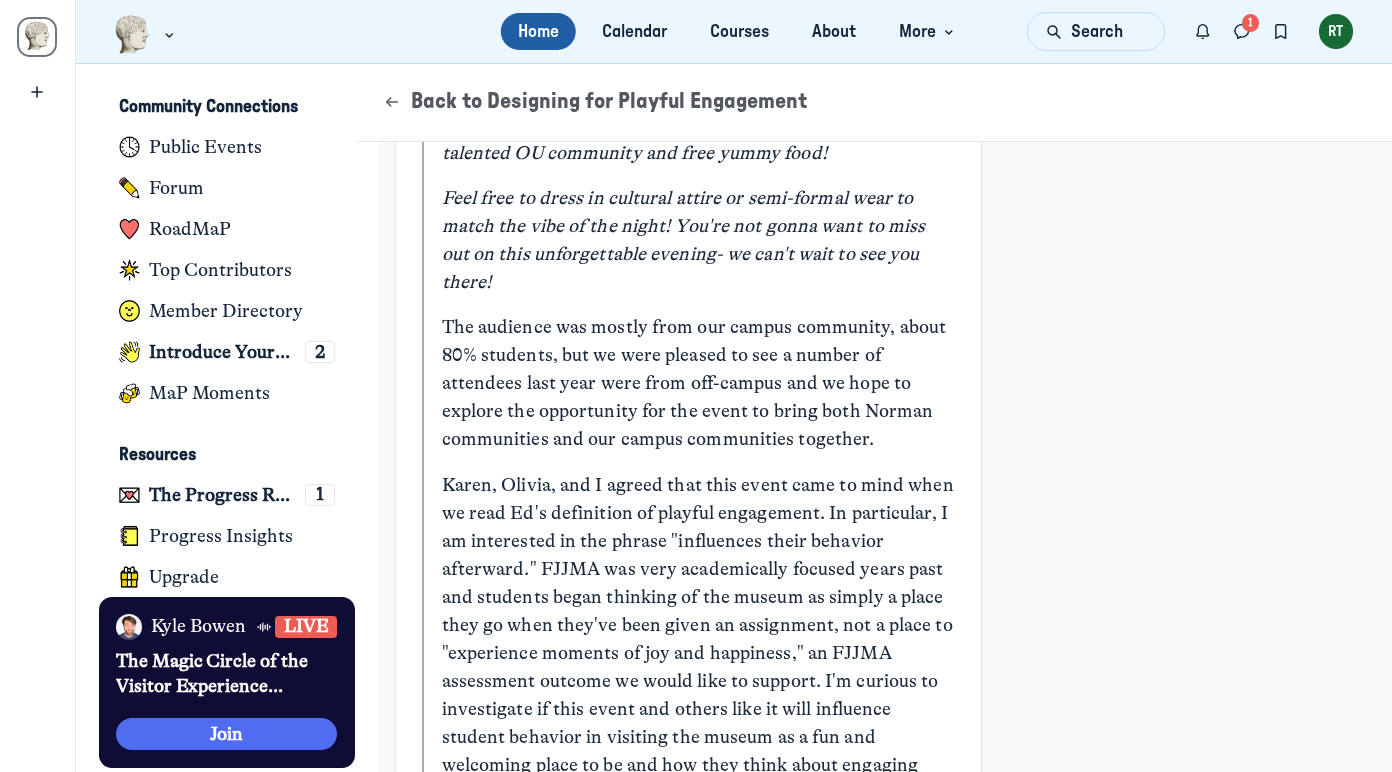 scroll, scrollTop: 1066, scrollLeft: 0, axis: vertical 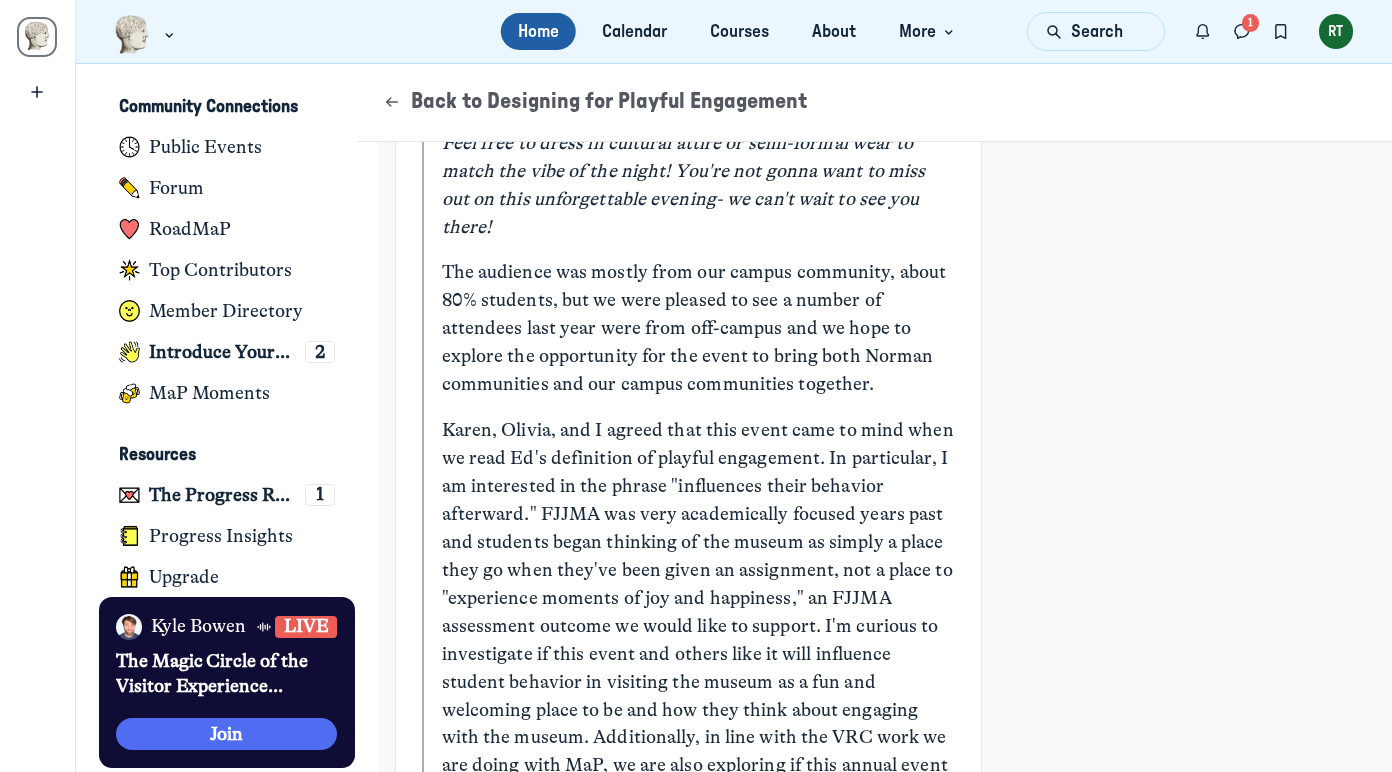 click on "Karen, Olivia, and I agreed that this event came to mind when we read Ed's definition of playful engagement. In particular, I am interested in the phrase "influences their behavior afterward." FJJMA was very academically focused years past and students began thinking of the museum as simply a place they go when they've been given an assignment, not a place to "experience moments of joy and happiness," an FJJMA assessment outcome we would like to support. I'm curious to investigate if this event and others like it will influence student behavior in visiting the museum as a fun and welcoming place to be and how they think about engaging with the museum. Additionally, in line with the VRC work we are doing with MaP, we are also exploring if this annual event is an opportunity to increase student "sense of connection/belonging with members of their group or community."" at bounding box center [698, 641] 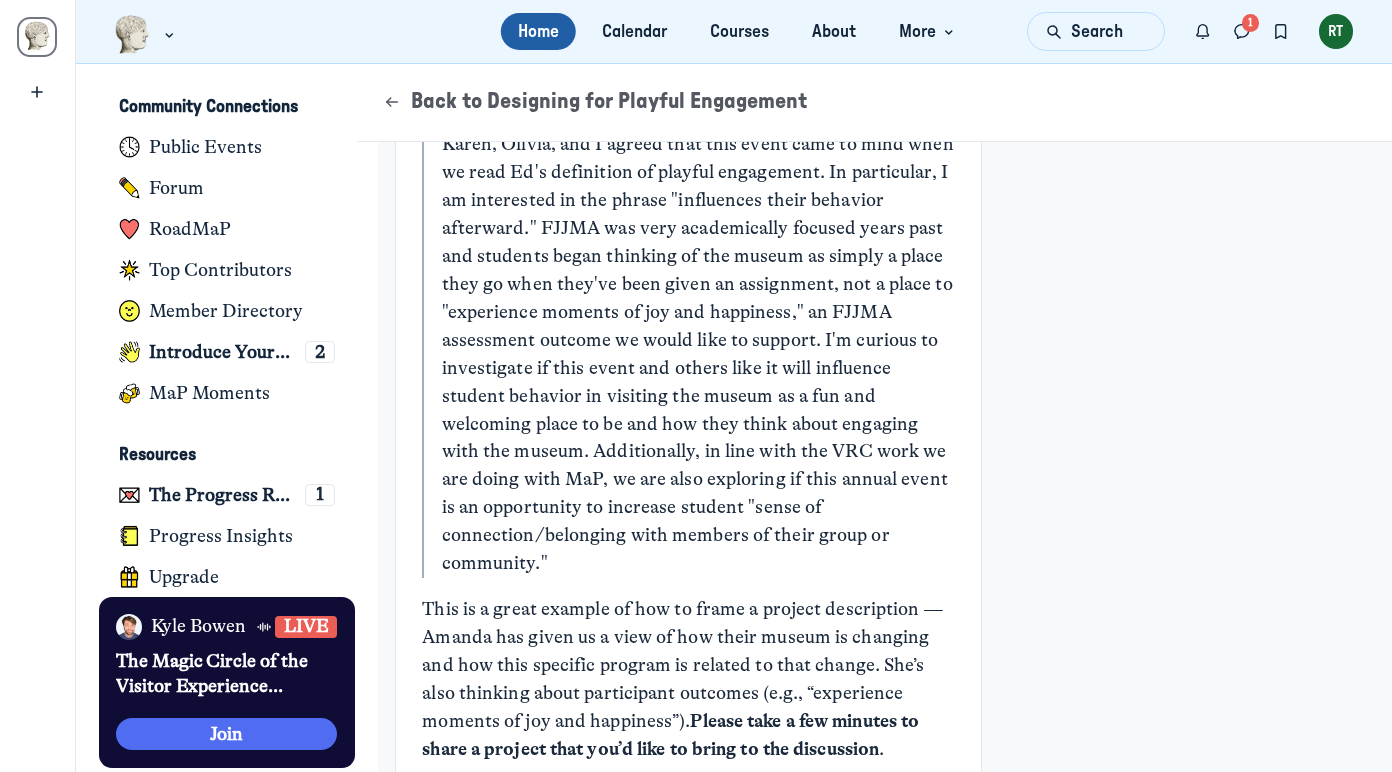 scroll, scrollTop: 1351, scrollLeft: 0, axis: vertical 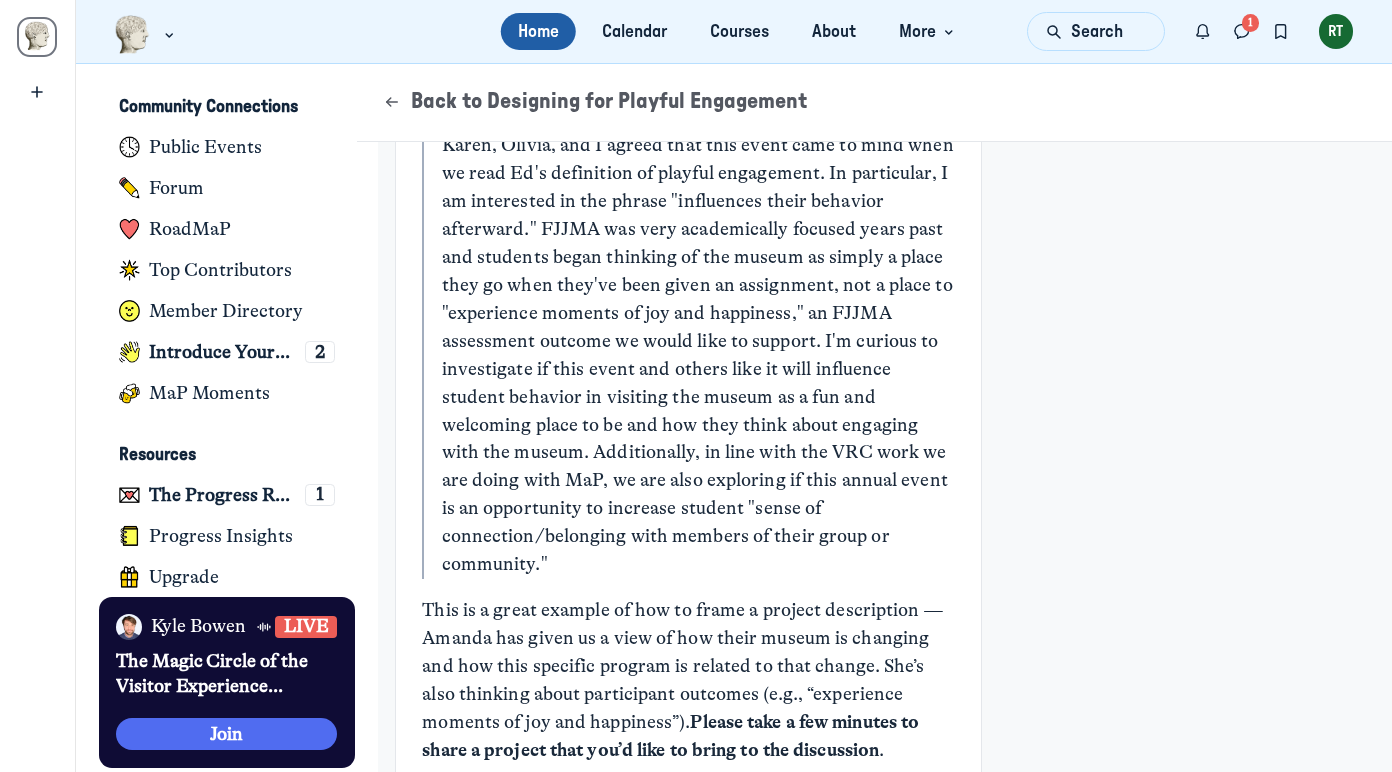 click on "Karen, Olivia, and I agreed that this event came to mind when we read Ed's definition of playful engagement. In particular, I am interested in the phrase "influences their behavior afterward." FJJMA was very academically focused years past and students began thinking of the museum as simply a place they go when they've been given an assignment, not a place to "experience moments of joy and happiness," an FJJMA assessment outcome we would like to support. I'm curious to investigate if this event and others like it will influence student behavior in visiting the museum as a fun and welcoming place to be and how they think about engaging with the museum. Additionally, in line with the VRC work we are doing with MaP, we are also exploring if this annual event is an opportunity to increase student "sense of connection/belonging with members of their group or community."" at bounding box center (698, 356) 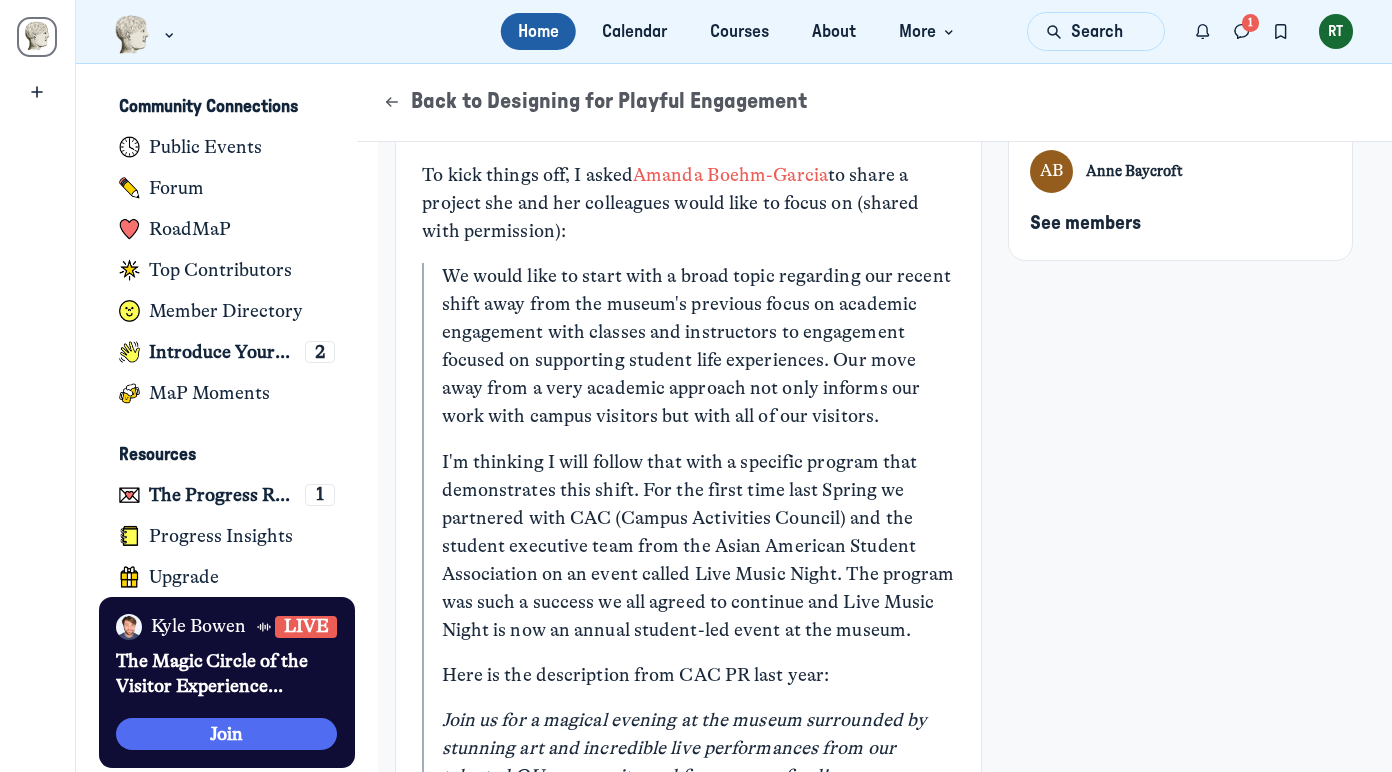 scroll, scrollTop: 354, scrollLeft: 0, axis: vertical 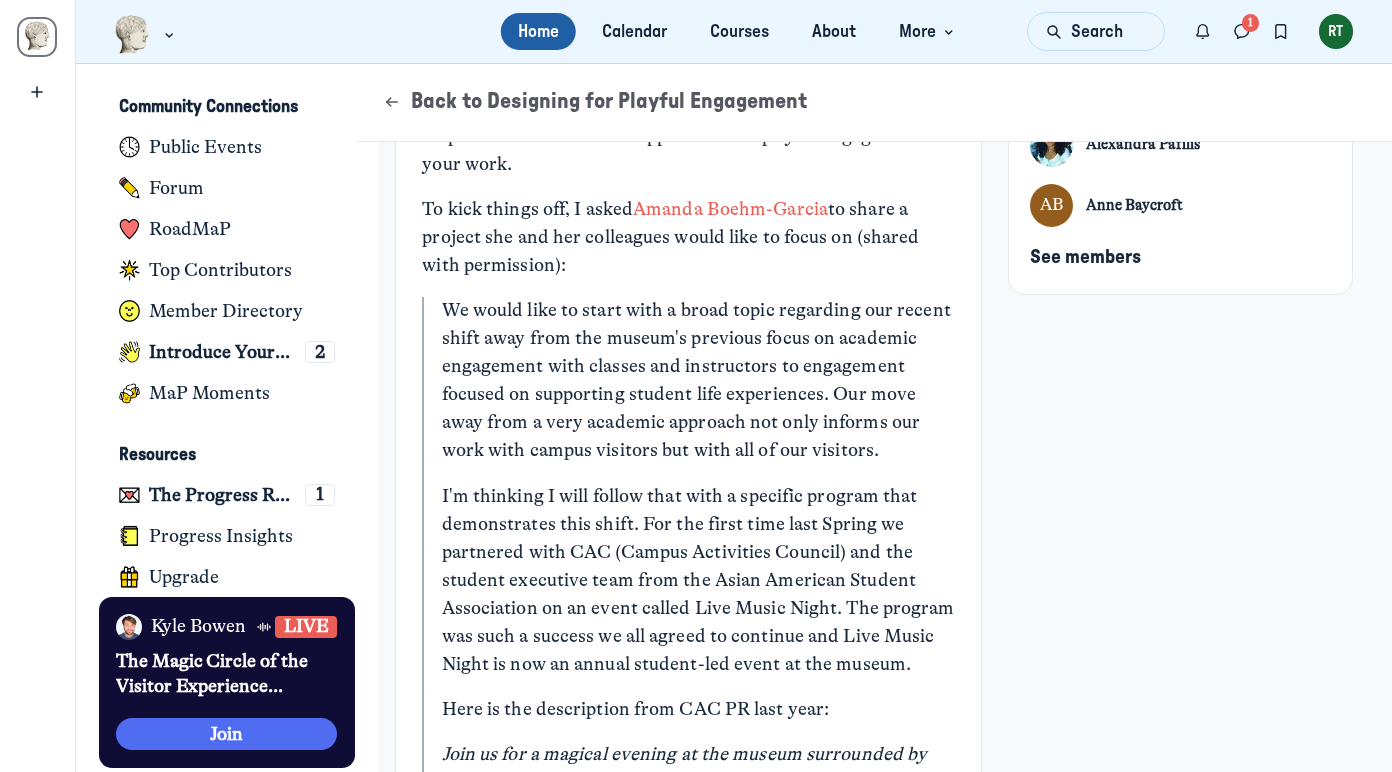 click on "We would like to start with a broad topic regarding our recent shift away from the museum's previous focus on academic engagement with classes and instructors to engagement focused on supporting student life experiences. Our move away from a very academic approach not only informs our work with campus visitors but with all of our visitors." at bounding box center [698, 381] 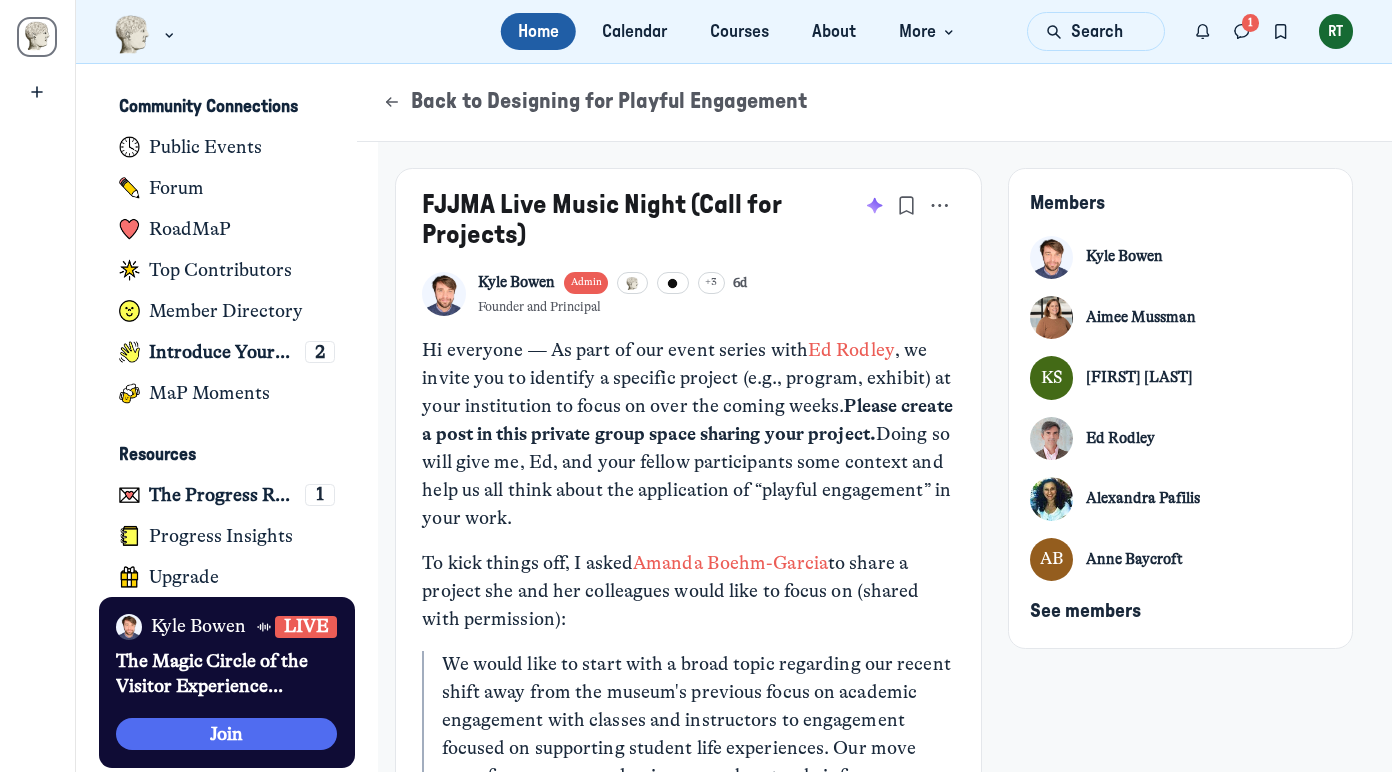 scroll, scrollTop: 0, scrollLeft: 0, axis: both 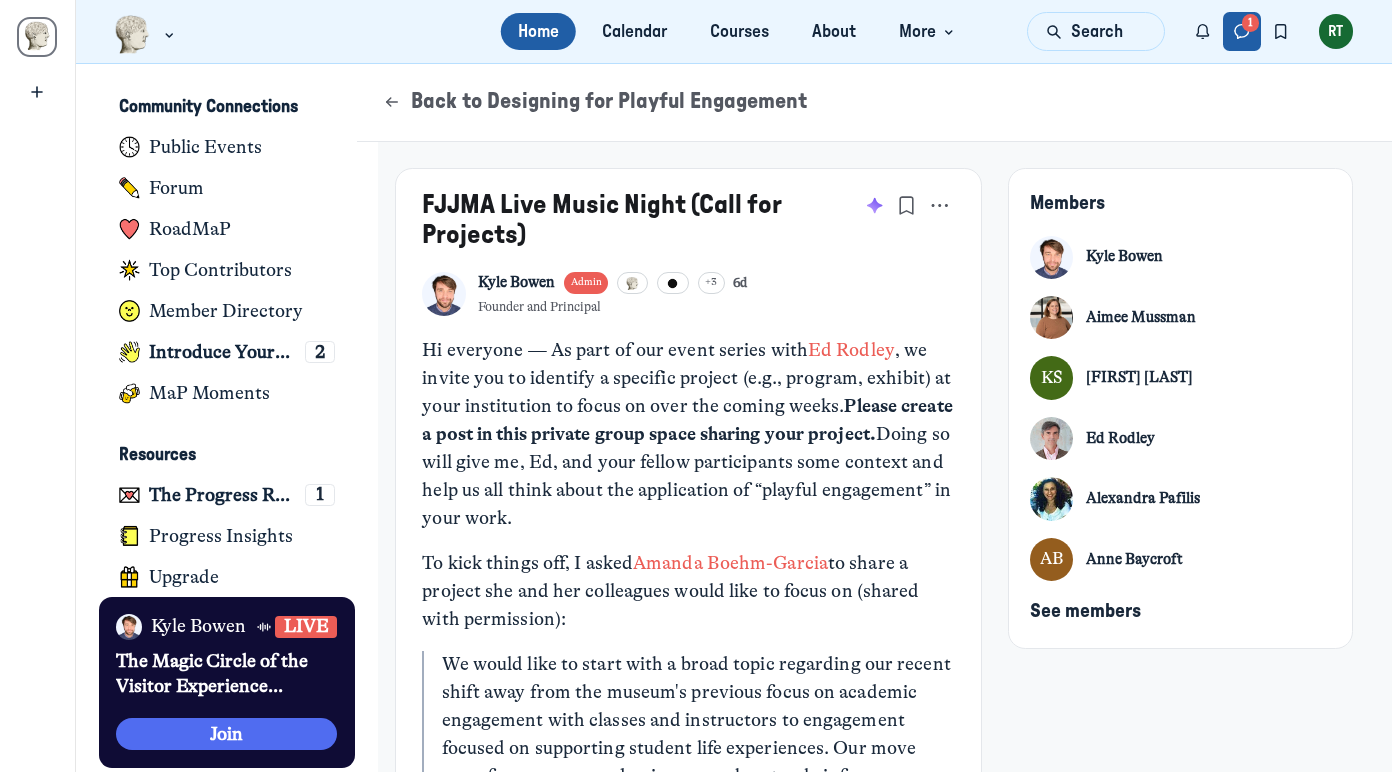 click at bounding box center [1242, 31] 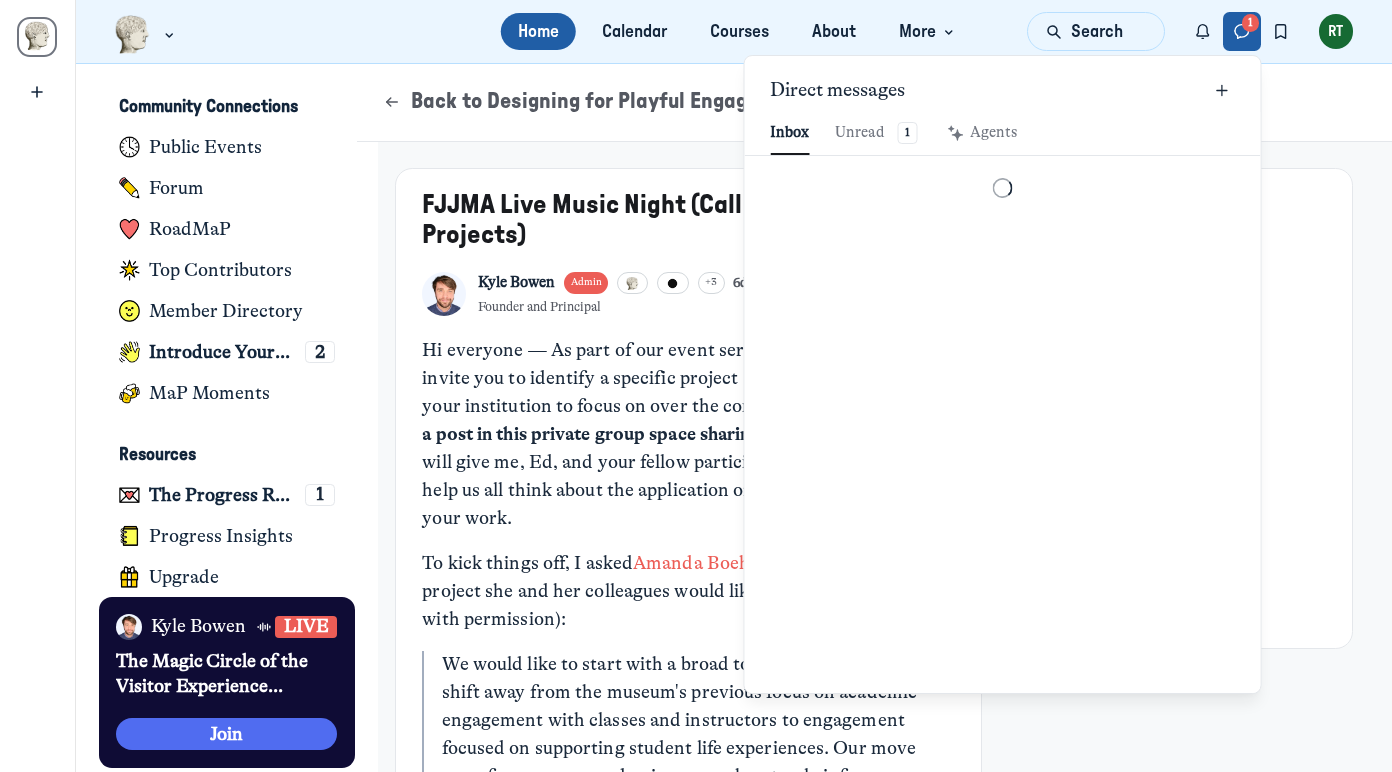 scroll, scrollTop: 2722, scrollLeft: 4661, axis: both 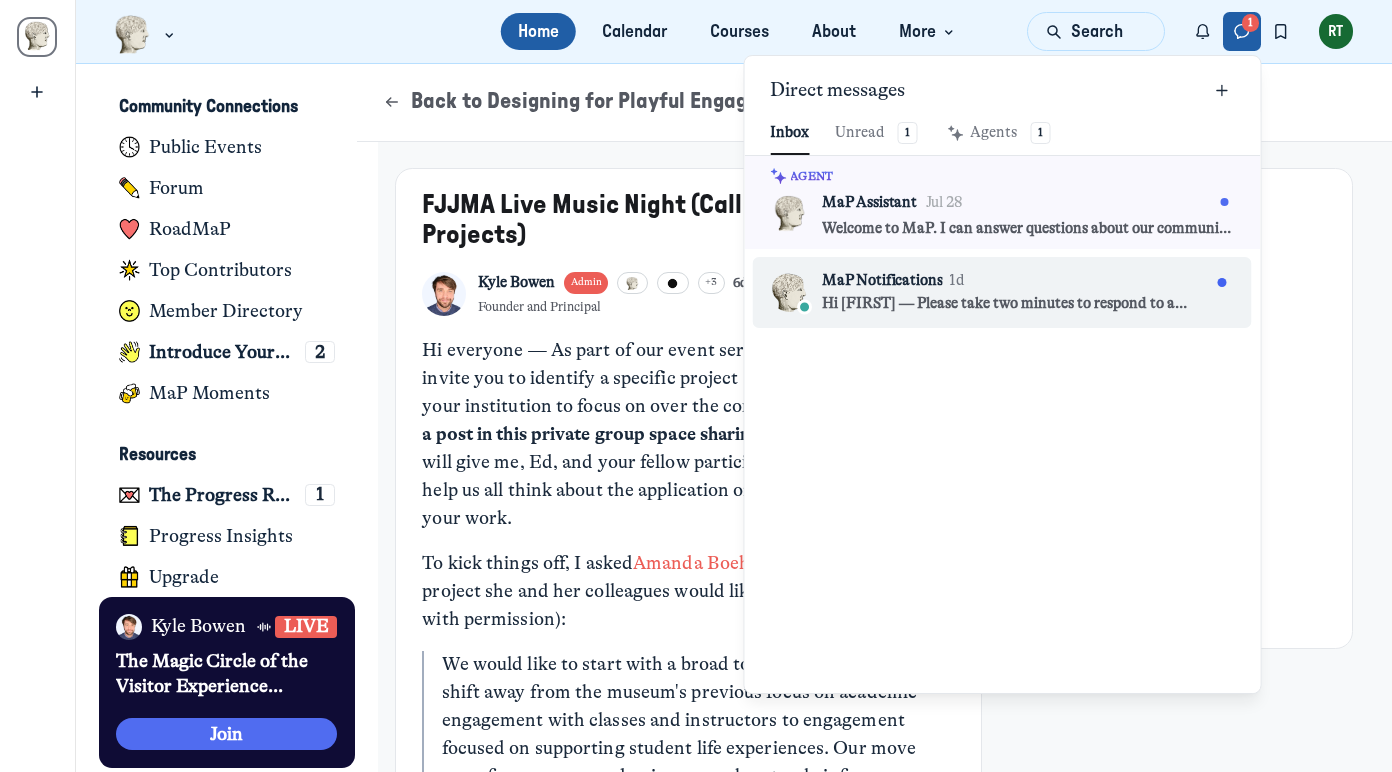 click on "Hi [FIRST] — Please take two minutes to respond to a three-question survey about our event series with [FIRST] [LAST]: https://learn.museumprogress.com/playful-engagement-presurvey Responding will give [FIRST] and [FIRST] valuable context on how they can guide the discussion over the coming weeks to support your goals." at bounding box center (1016, 304) 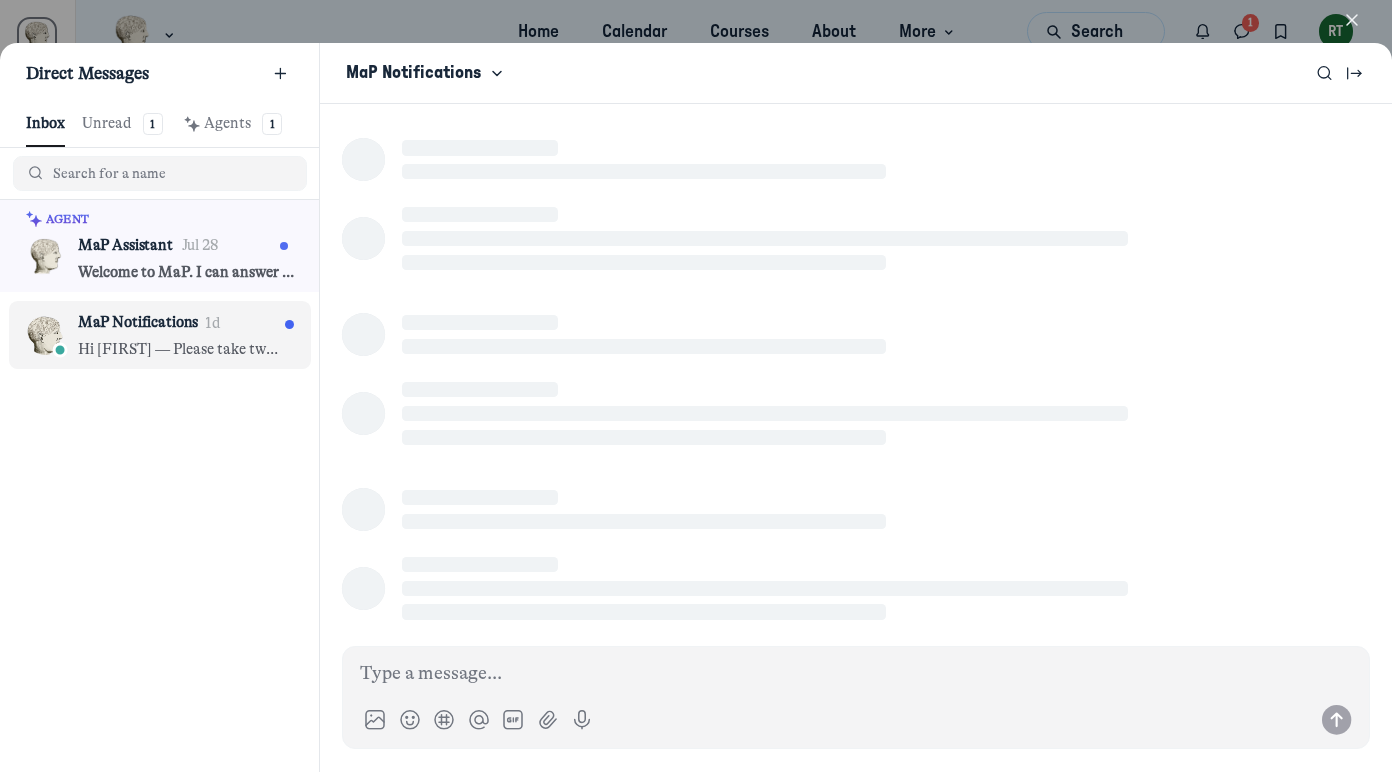 scroll, scrollTop: 2722, scrollLeft: 3773, axis: both 